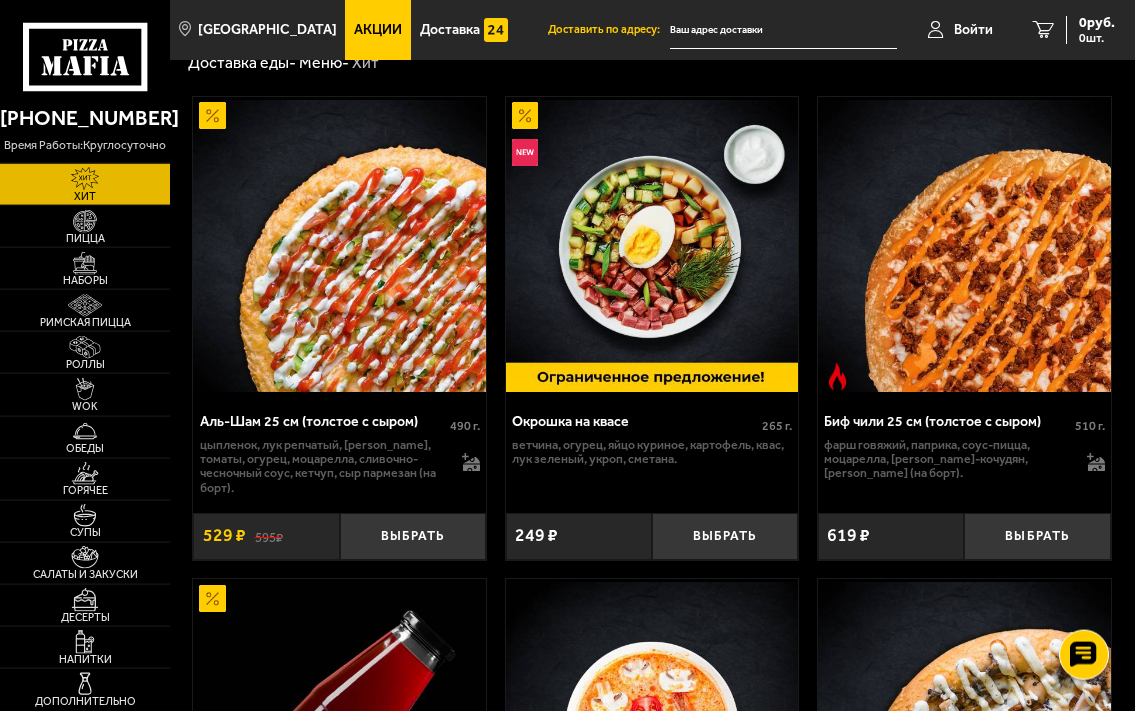 scroll, scrollTop: 204, scrollLeft: 0, axis: vertical 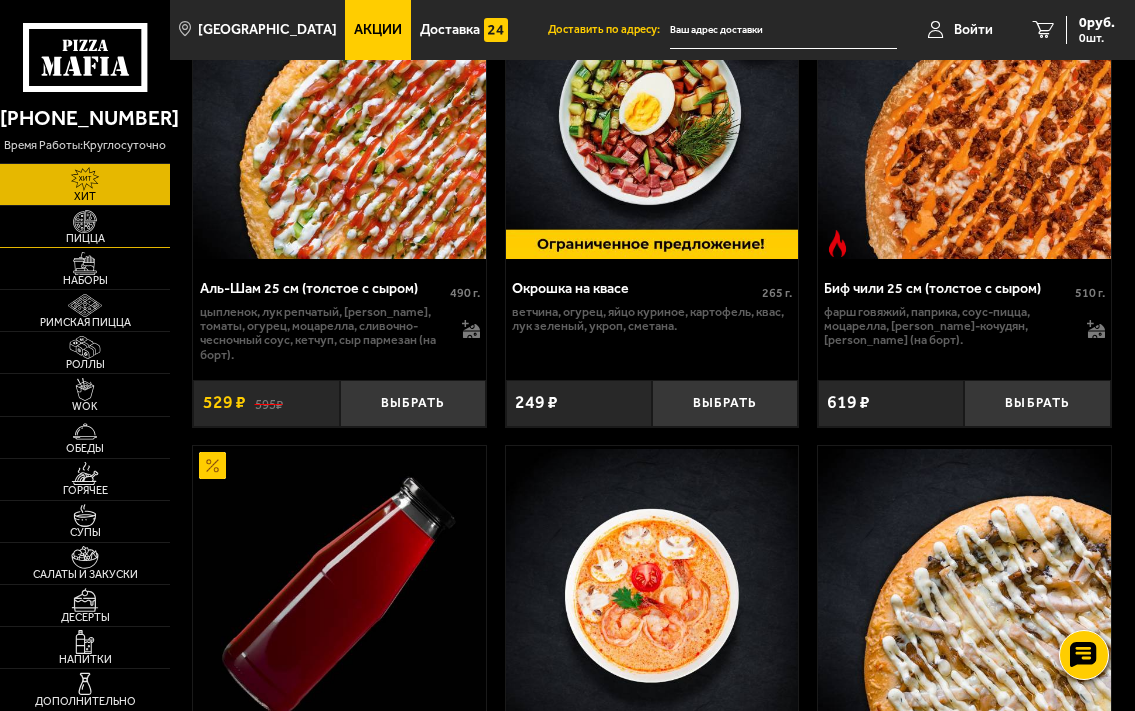 click at bounding box center [84, 221] 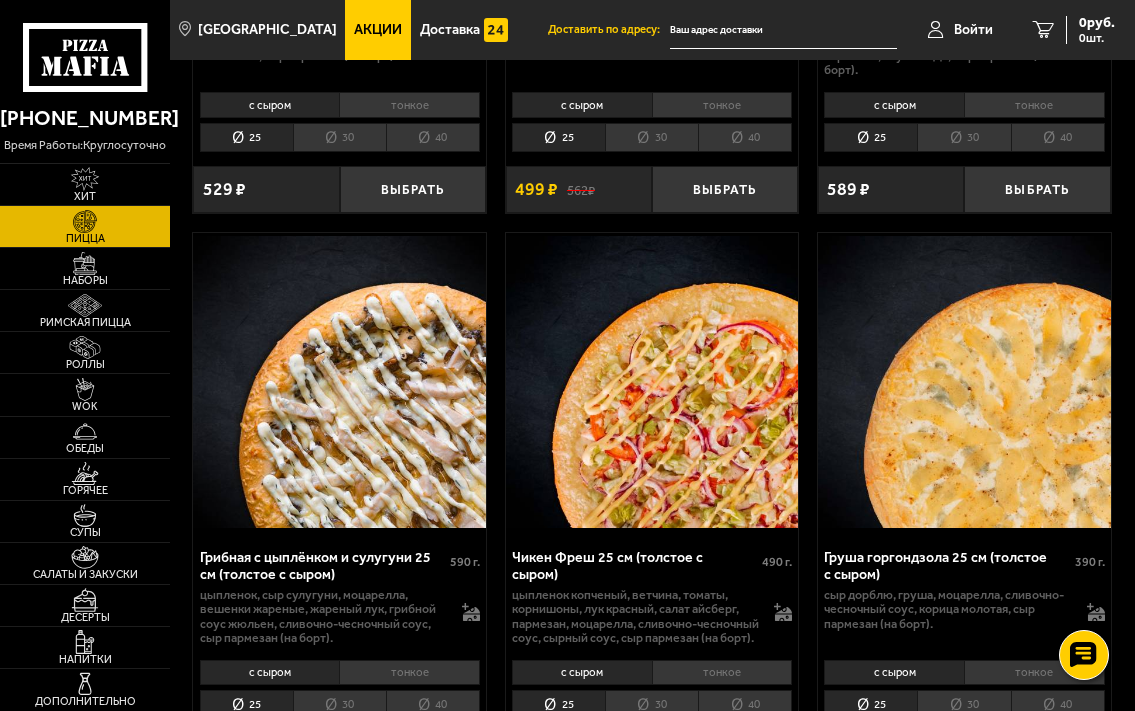 scroll, scrollTop: 1224, scrollLeft: 0, axis: vertical 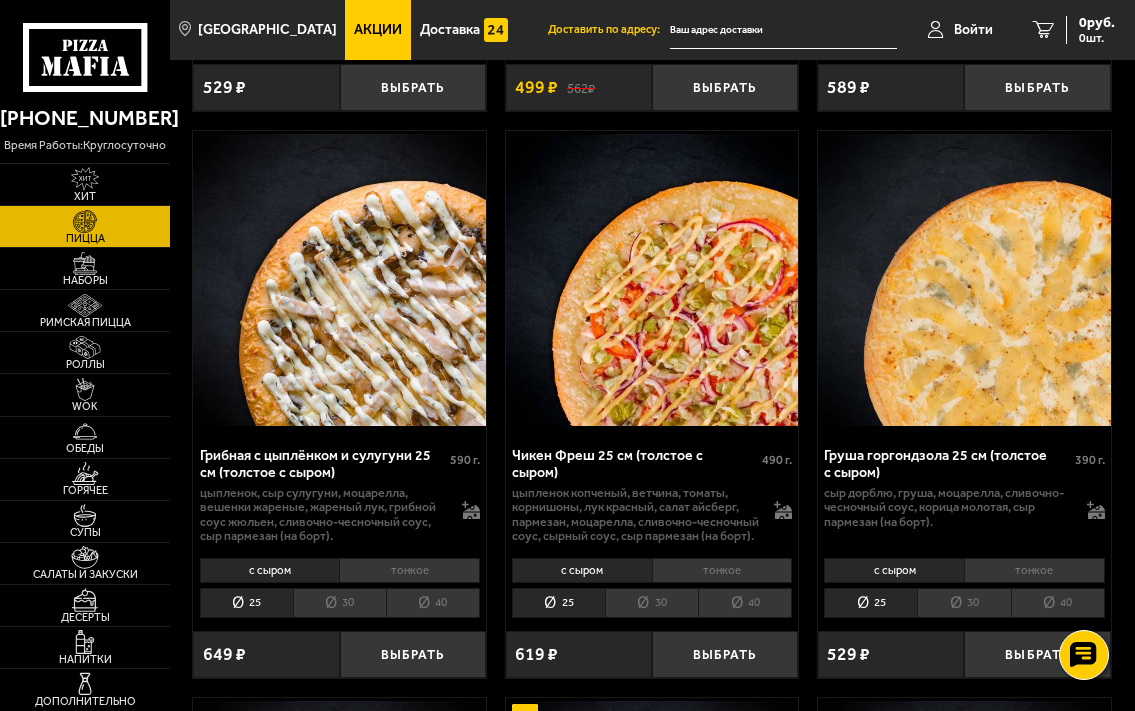 click on "тонкое" at bounding box center (1034, 570) 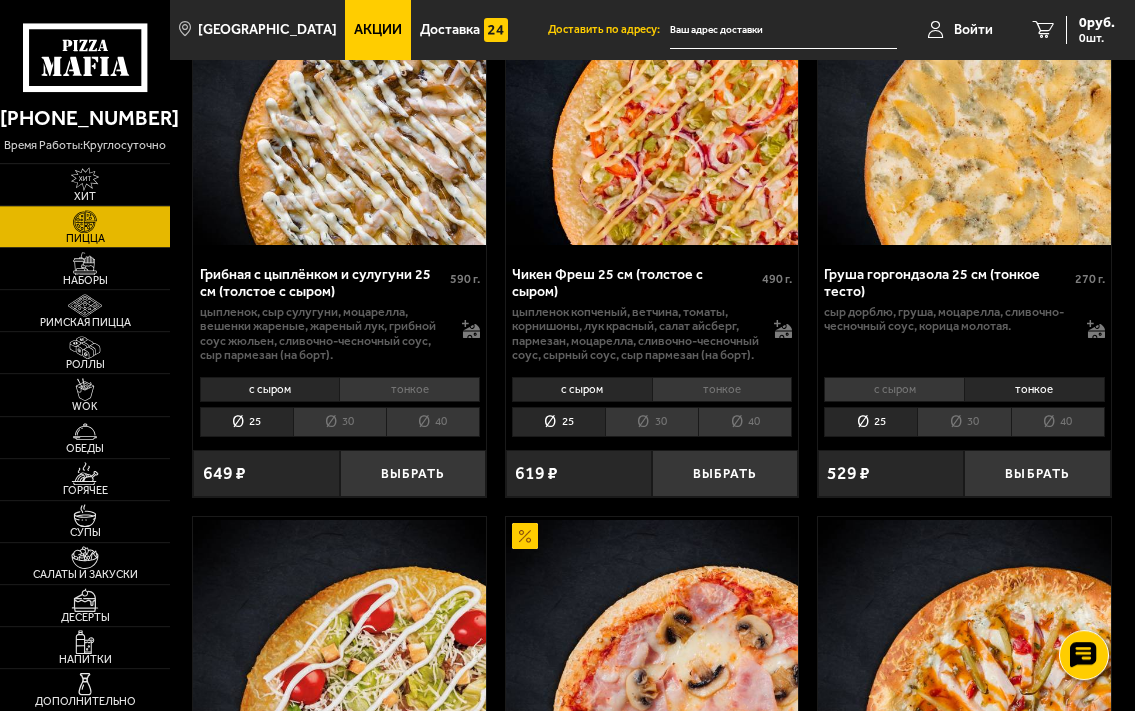 scroll, scrollTop: 1428, scrollLeft: 0, axis: vertical 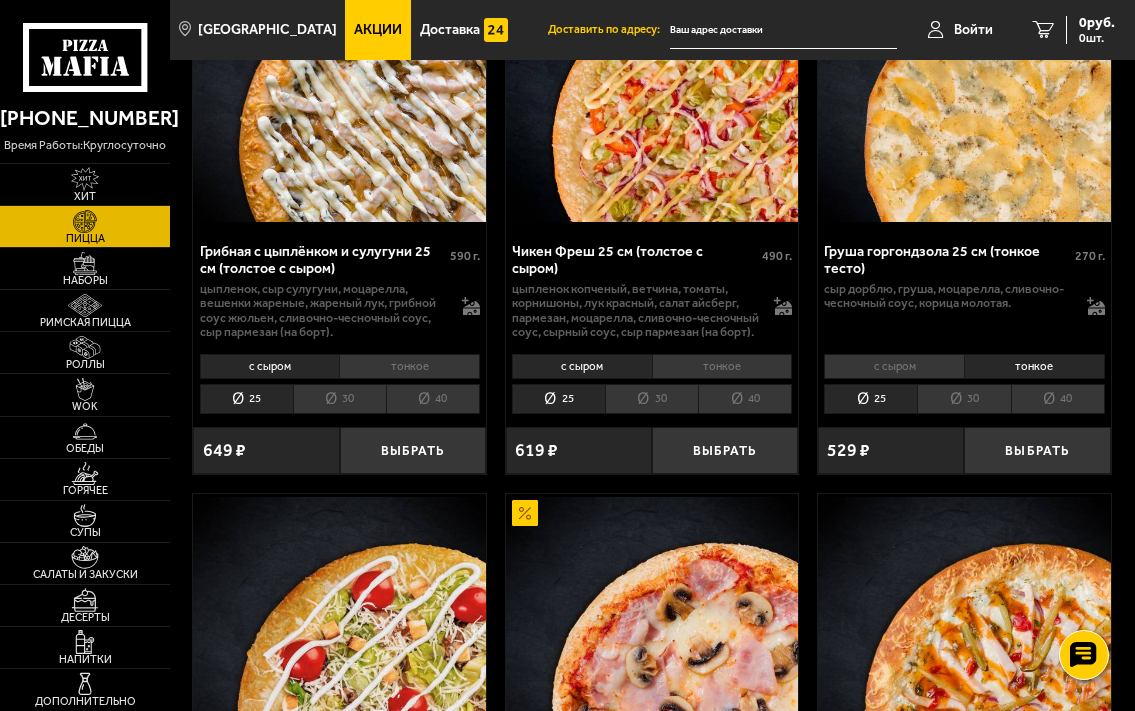click on "30" at bounding box center (963, 398) 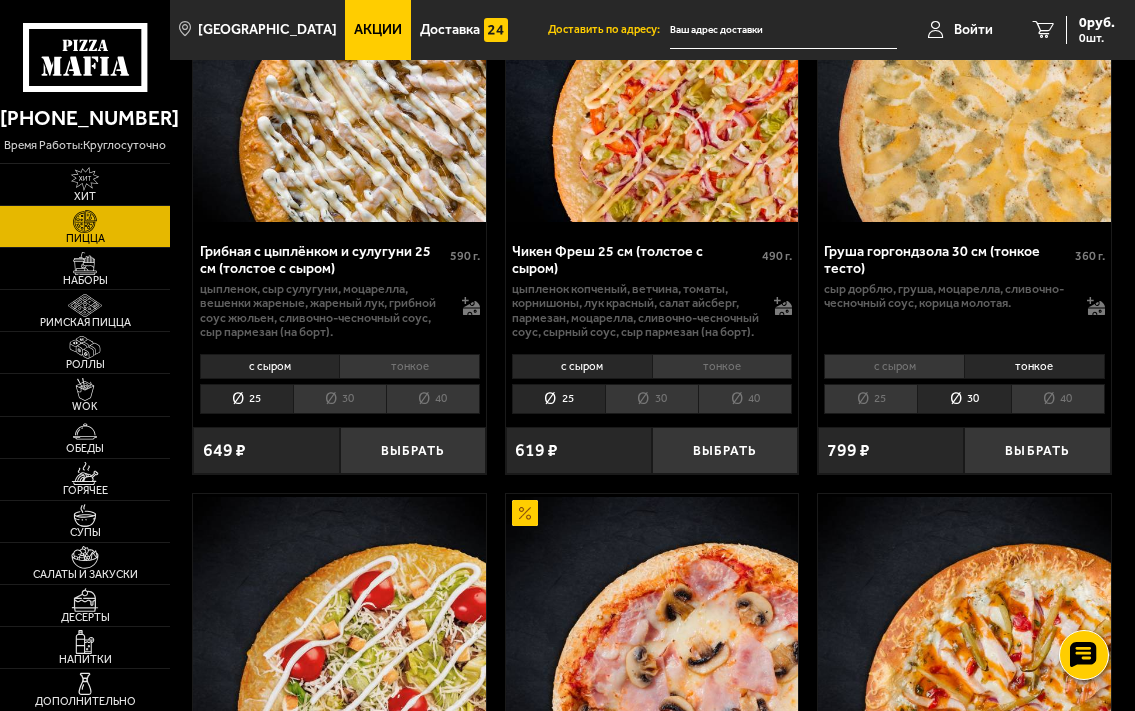 click on "тонкое" at bounding box center [722, 366] 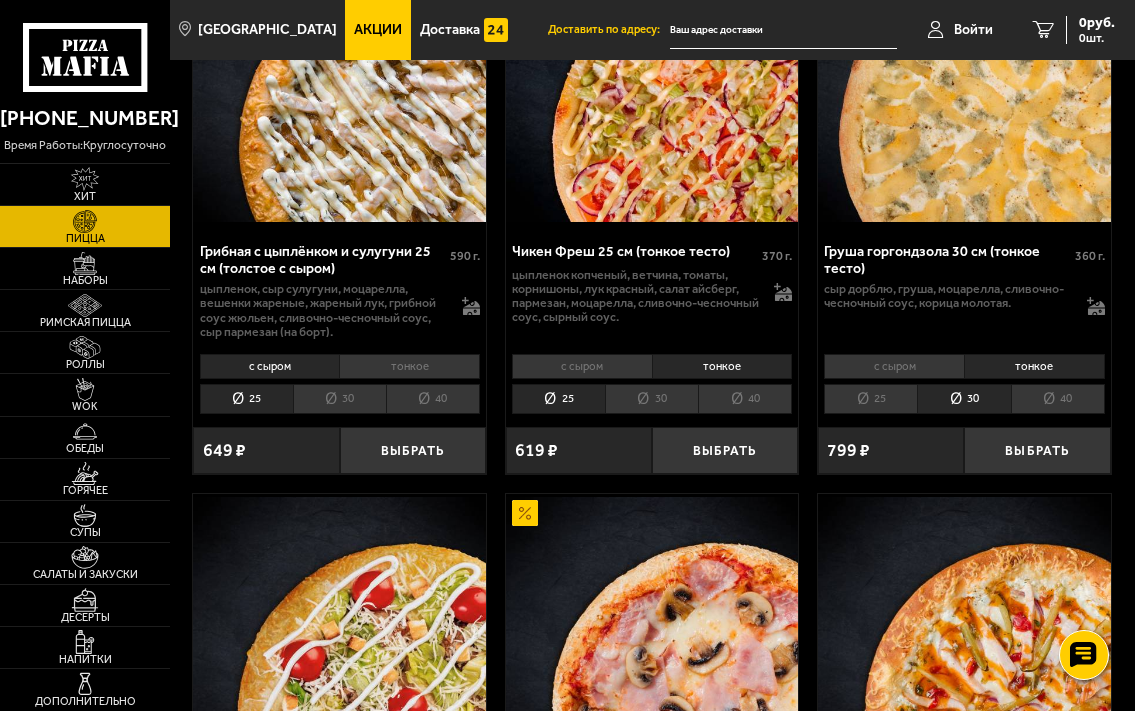 click on "30" at bounding box center [651, 398] 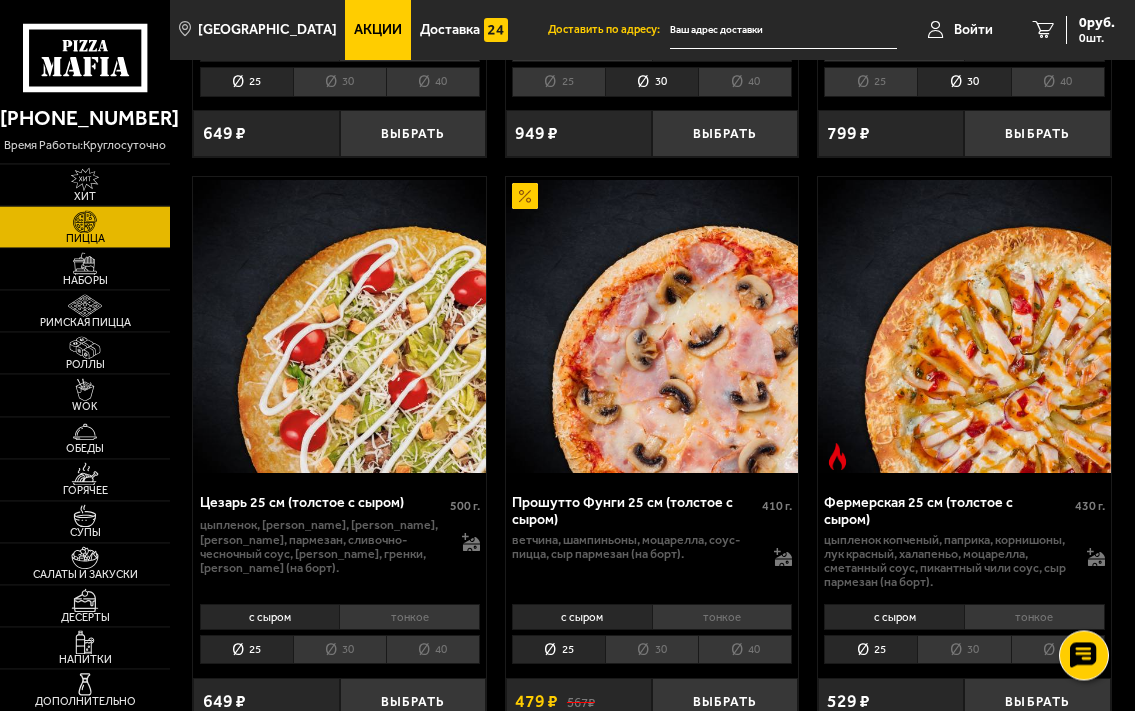 scroll, scrollTop: 1836, scrollLeft: 0, axis: vertical 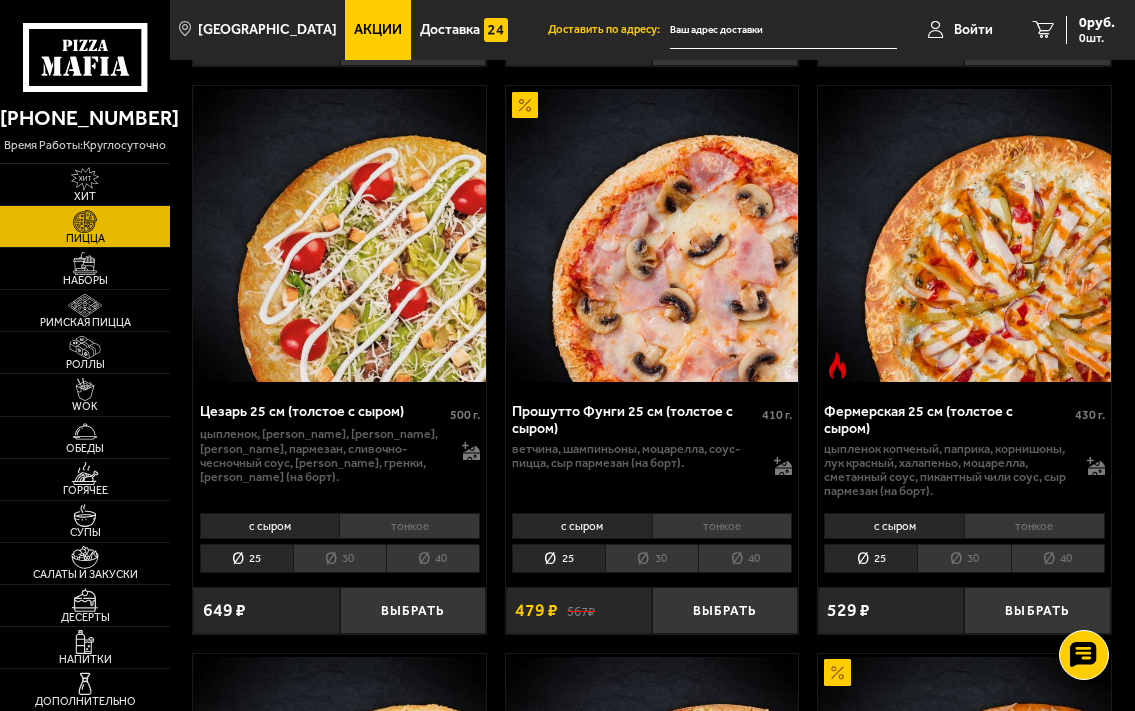 click on "тонкое" at bounding box center (722, 525) 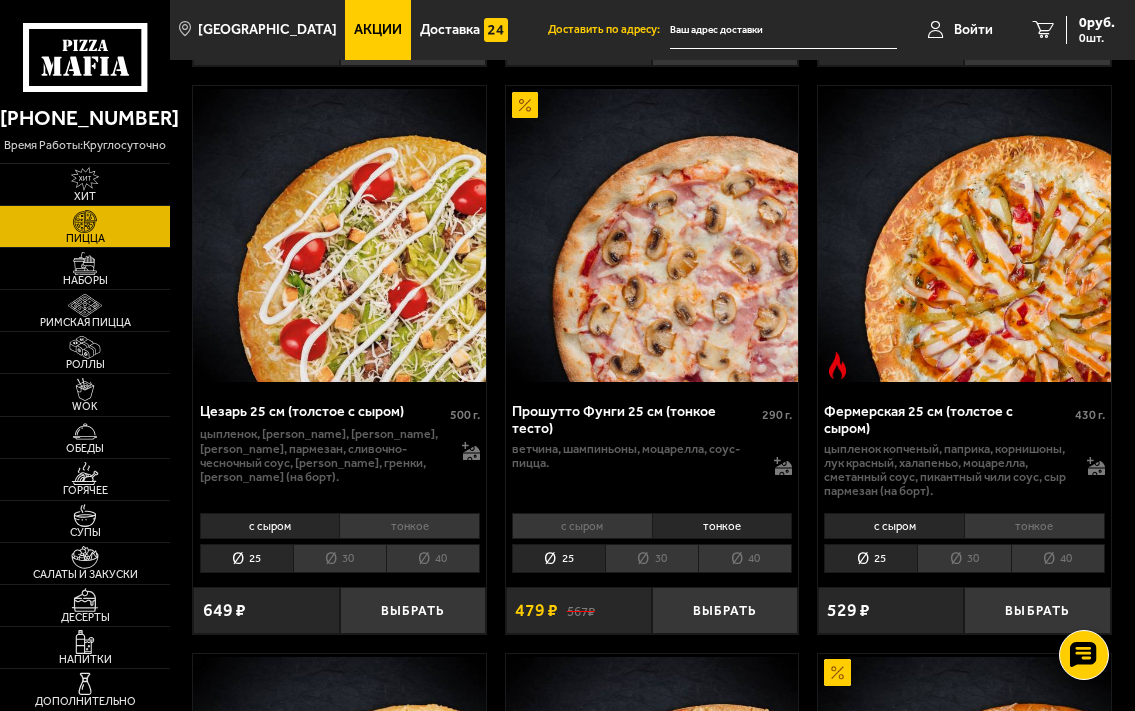 click on "30" at bounding box center (651, 558) 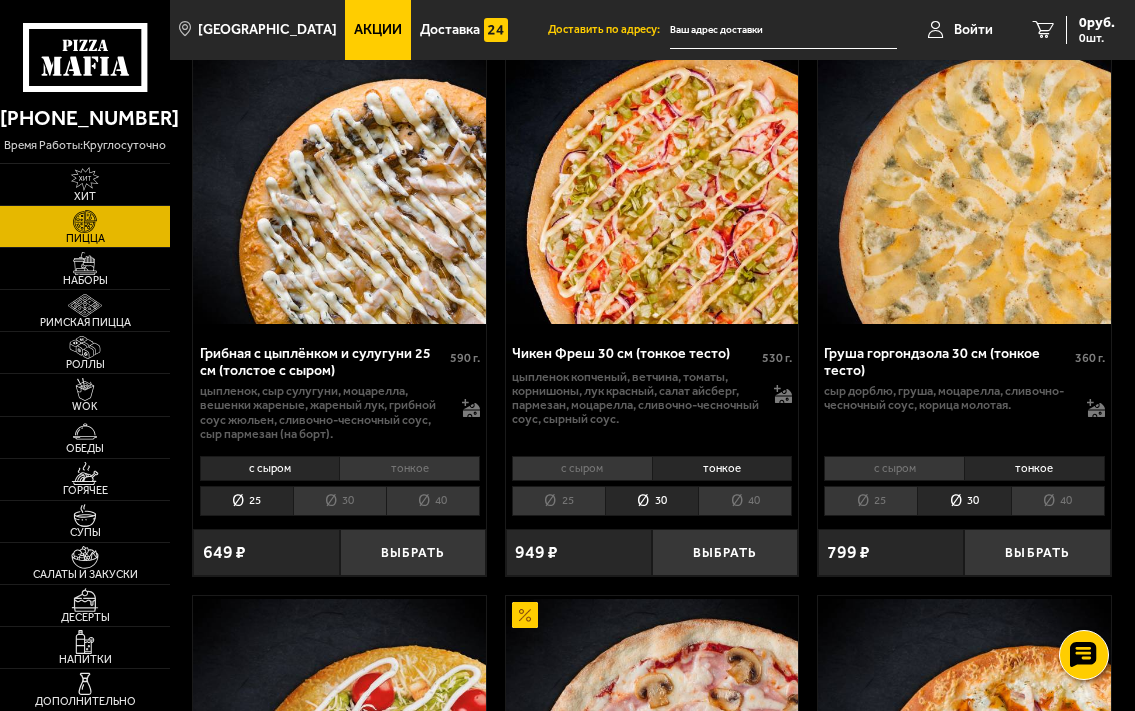 scroll, scrollTop: 1428, scrollLeft: 0, axis: vertical 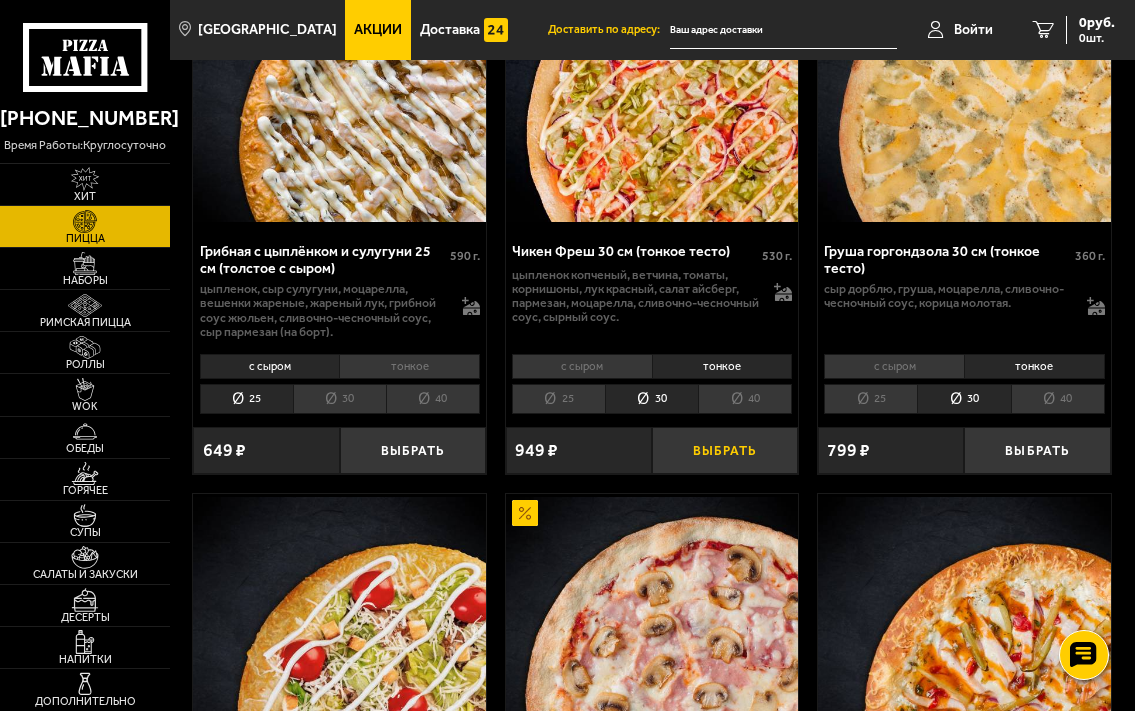 click on "Выбрать" at bounding box center (725, 450) 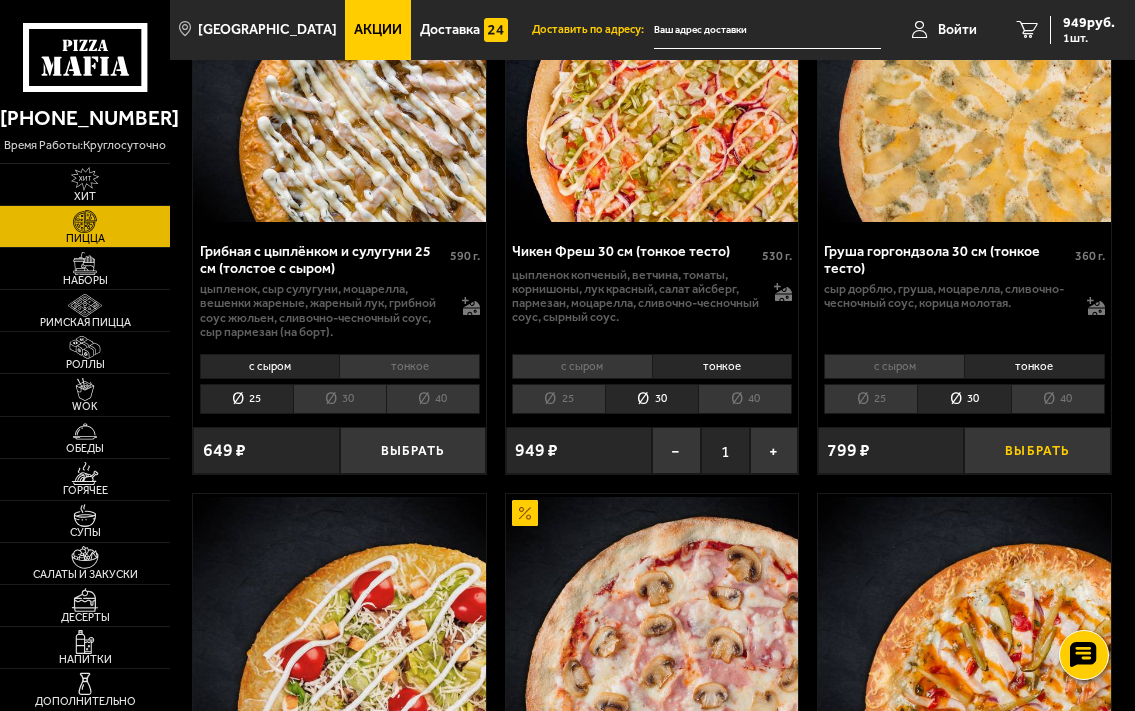 click on "Выбрать" at bounding box center (1037, 450) 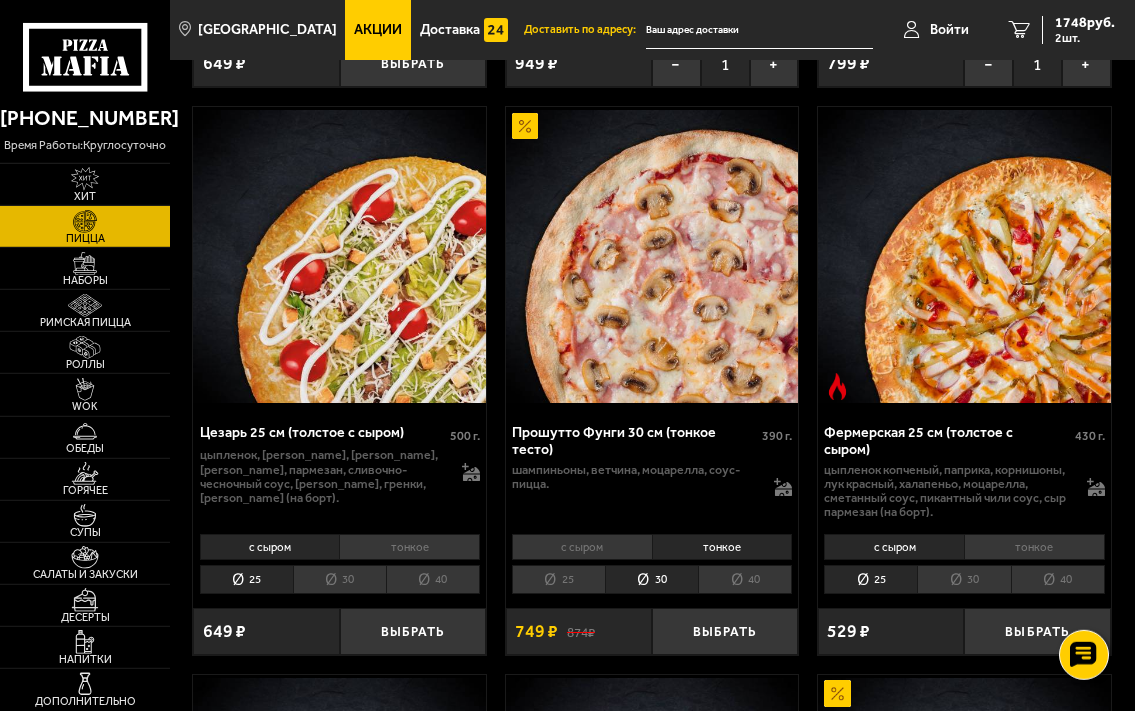 scroll, scrollTop: 1836, scrollLeft: 0, axis: vertical 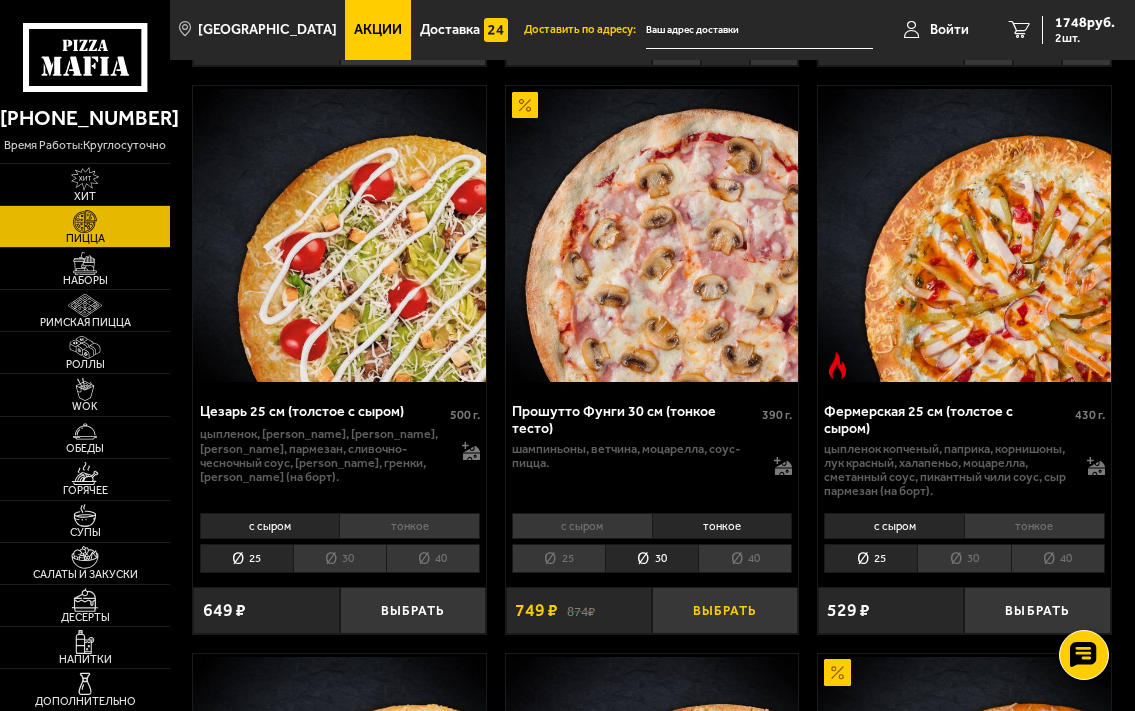 click on "Выбрать" at bounding box center [725, 610] 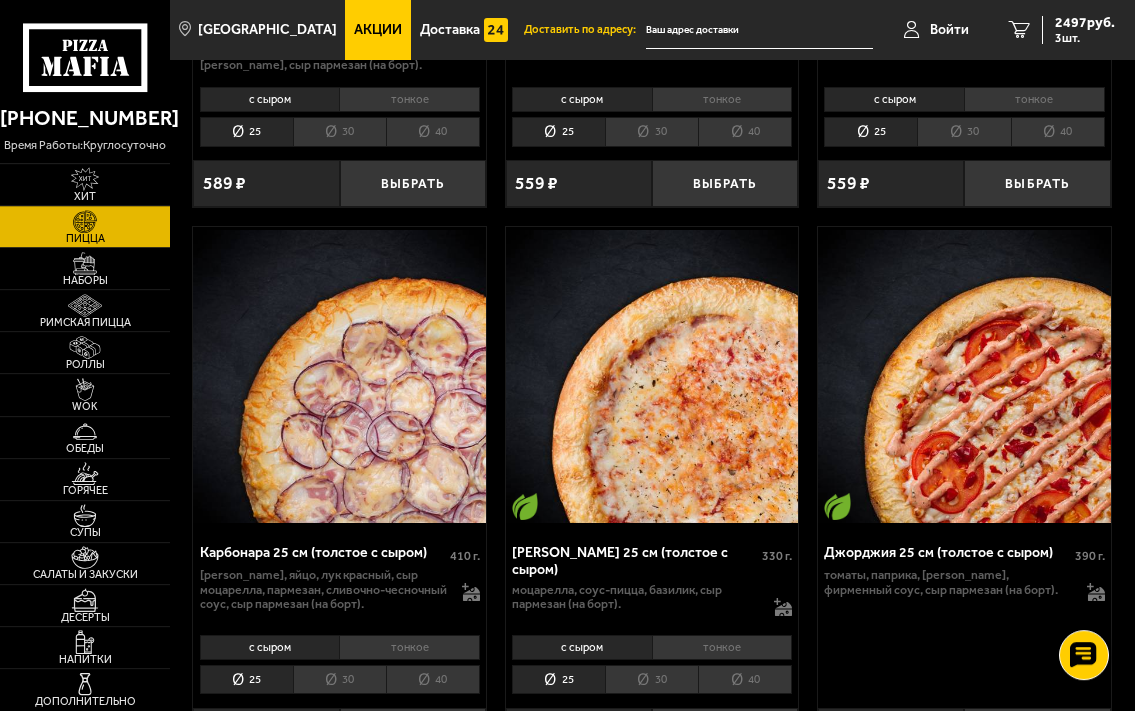 scroll, scrollTop: 5202, scrollLeft: 0, axis: vertical 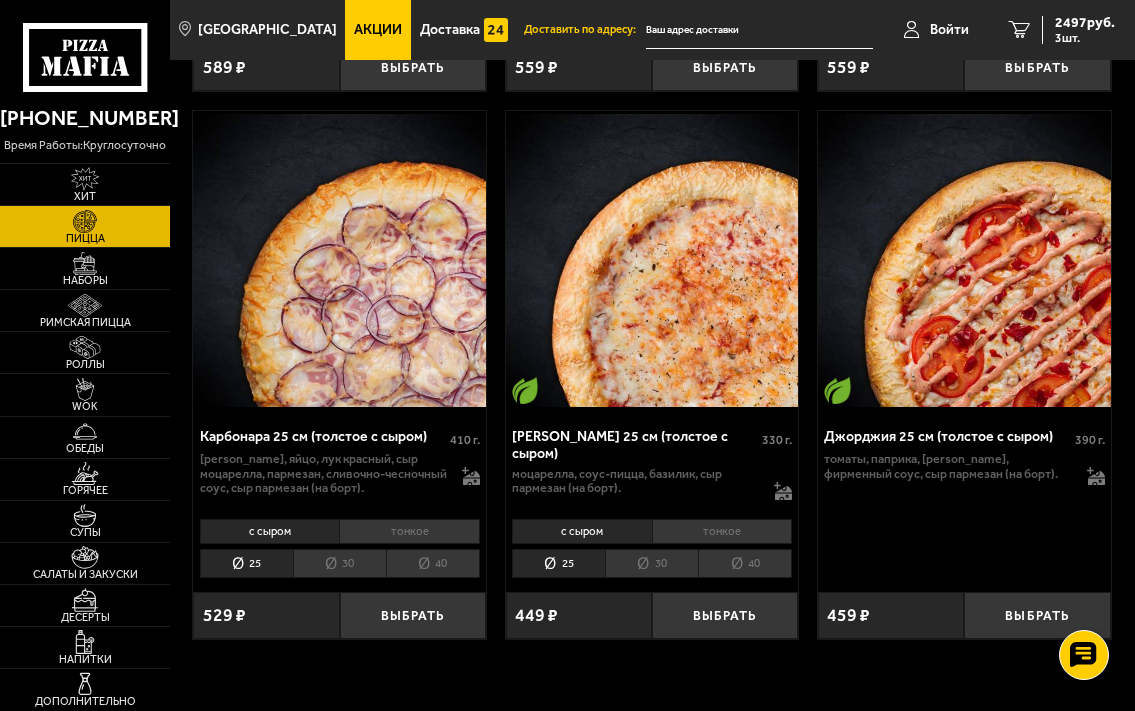 click on "тонкое" at bounding box center [722, 531] 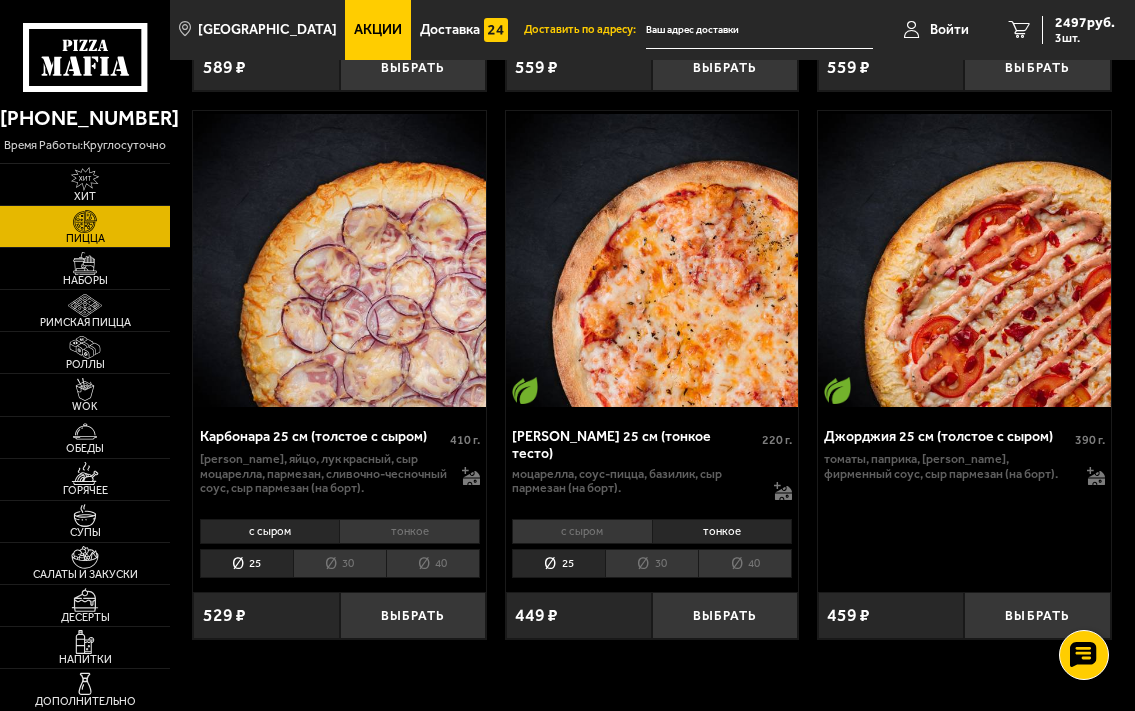 click on "30" at bounding box center (651, 563) 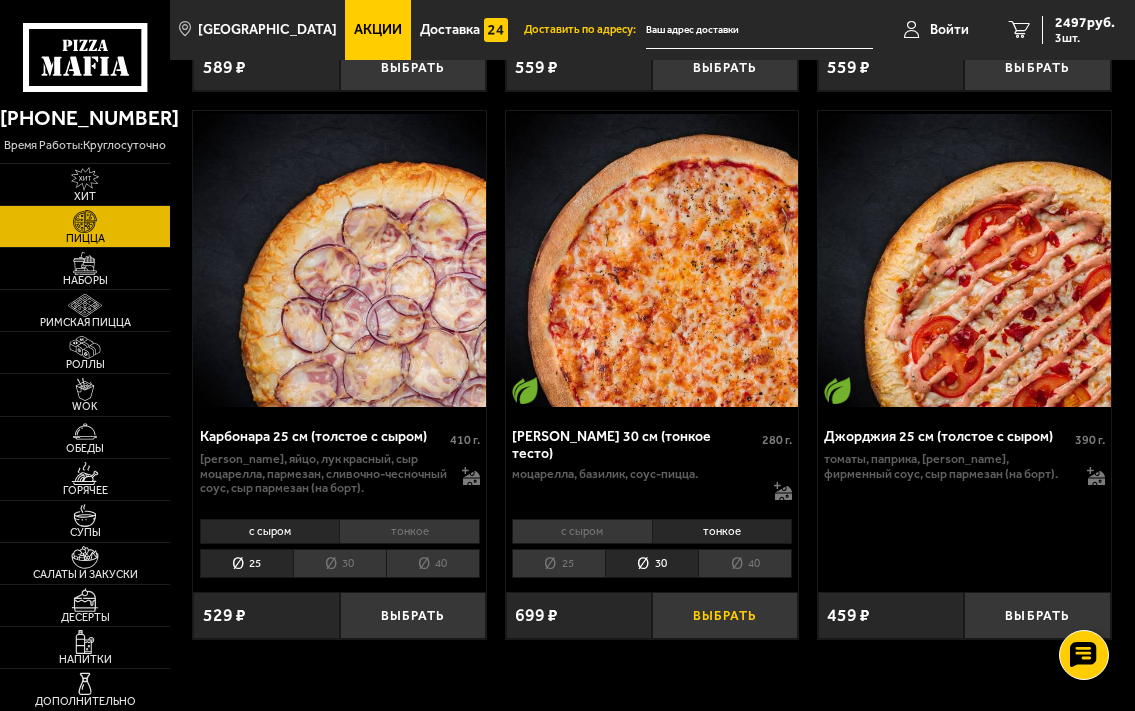 click on "Выбрать" at bounding box center (725, 615) 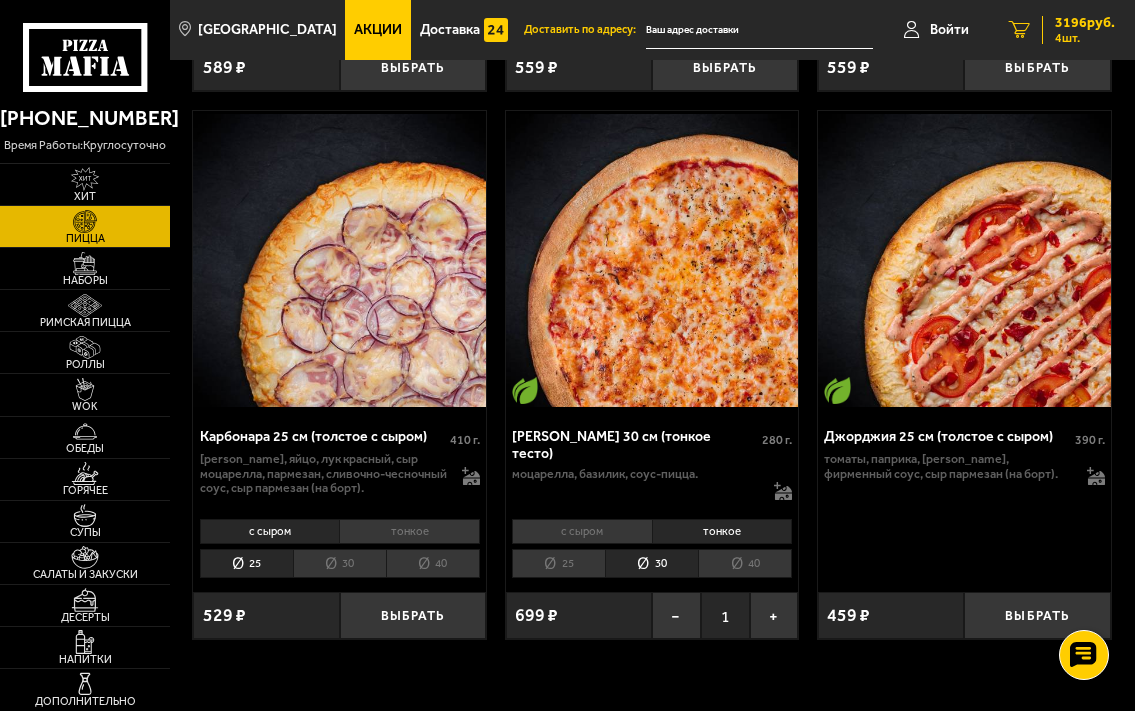 click on "3196  руб." at bounding box center (1085, 23) 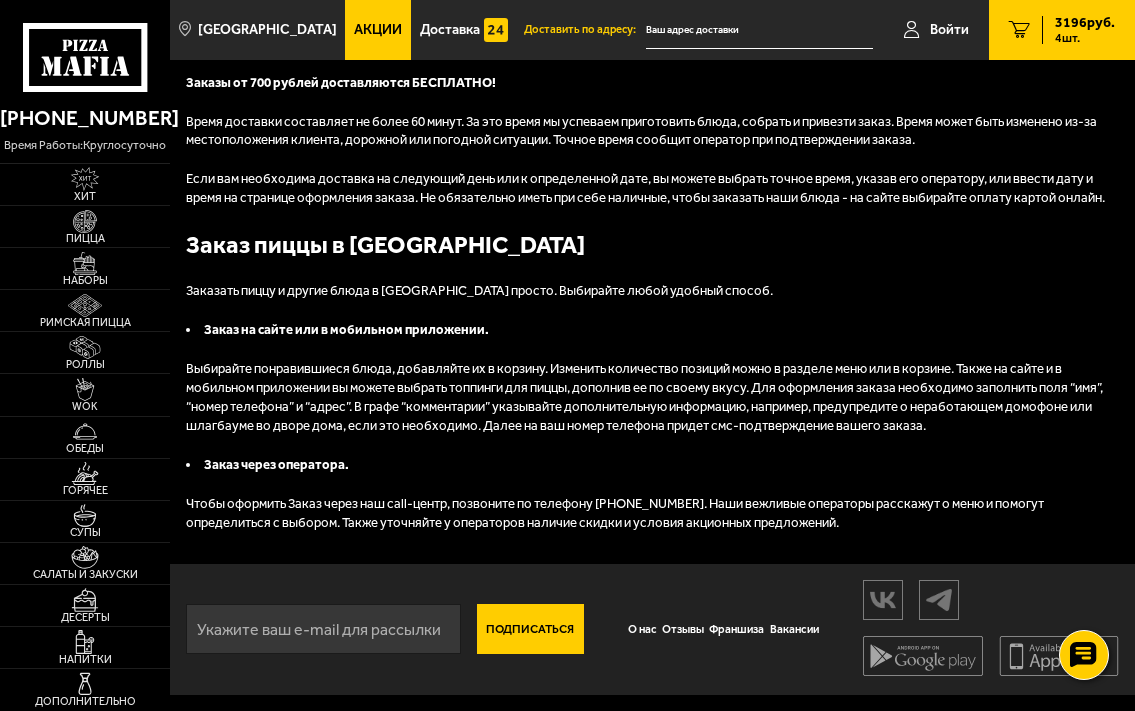 scroll, scrollTop: 0, scrollLeft: 0, axis: both 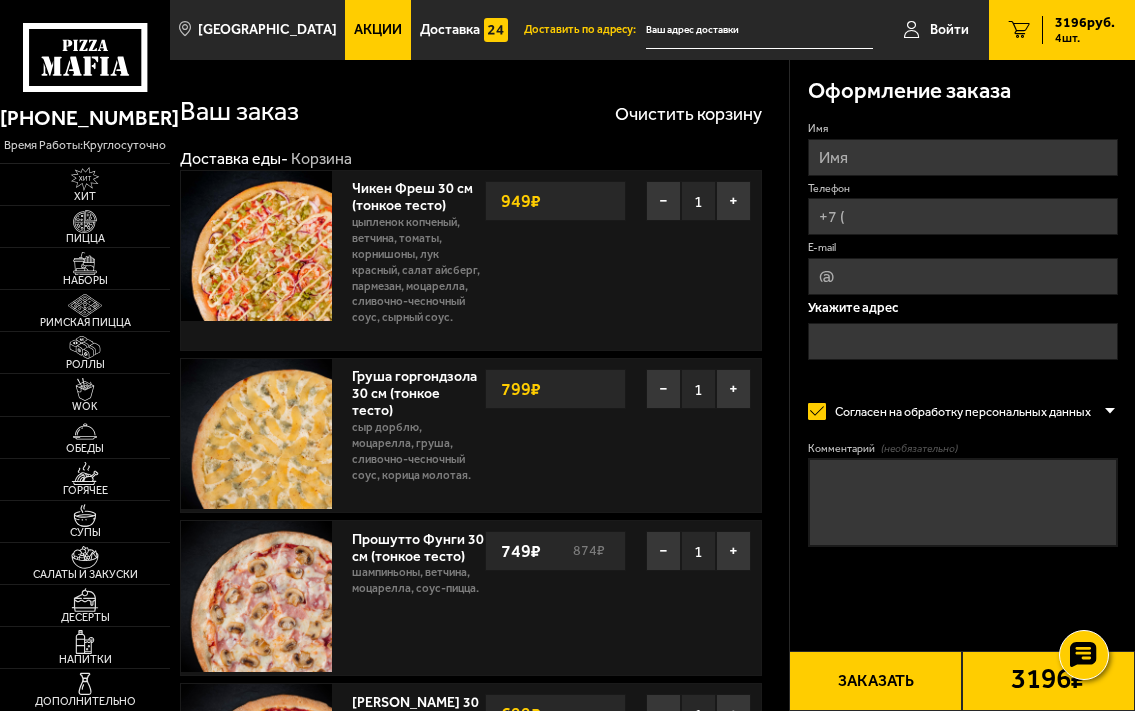 click on "Имя" at bounding box center (963, 157) 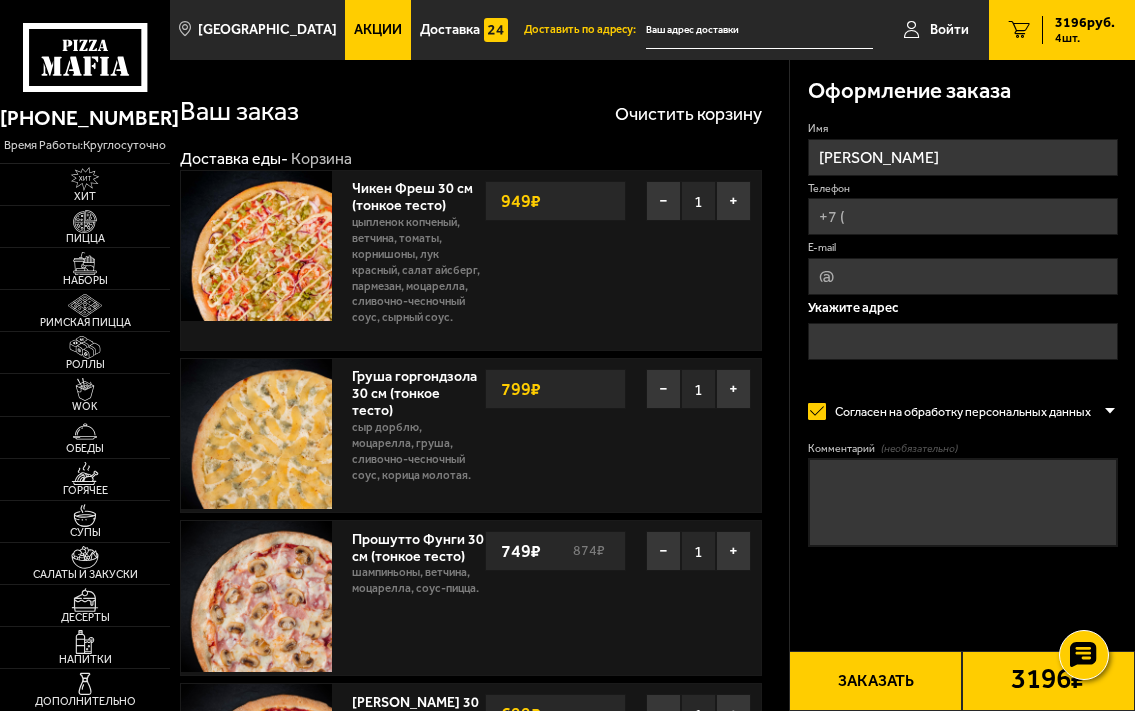 type on "[PERSON_NAME]" 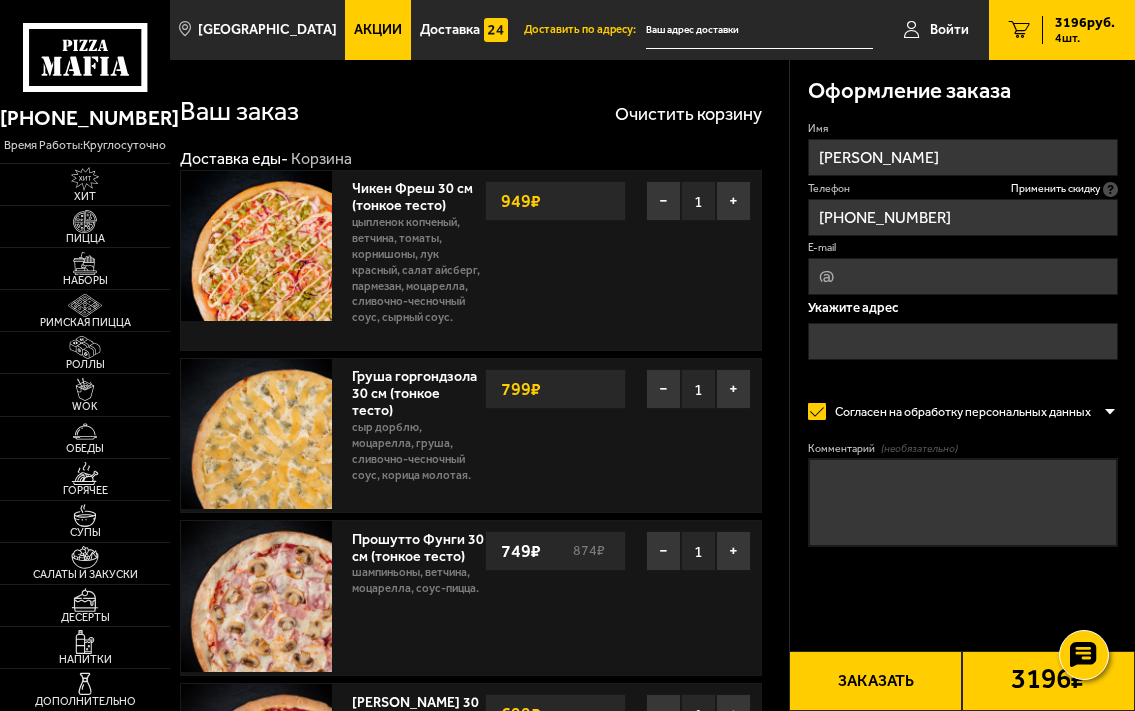 type on "[PHONE_NUMBER]" 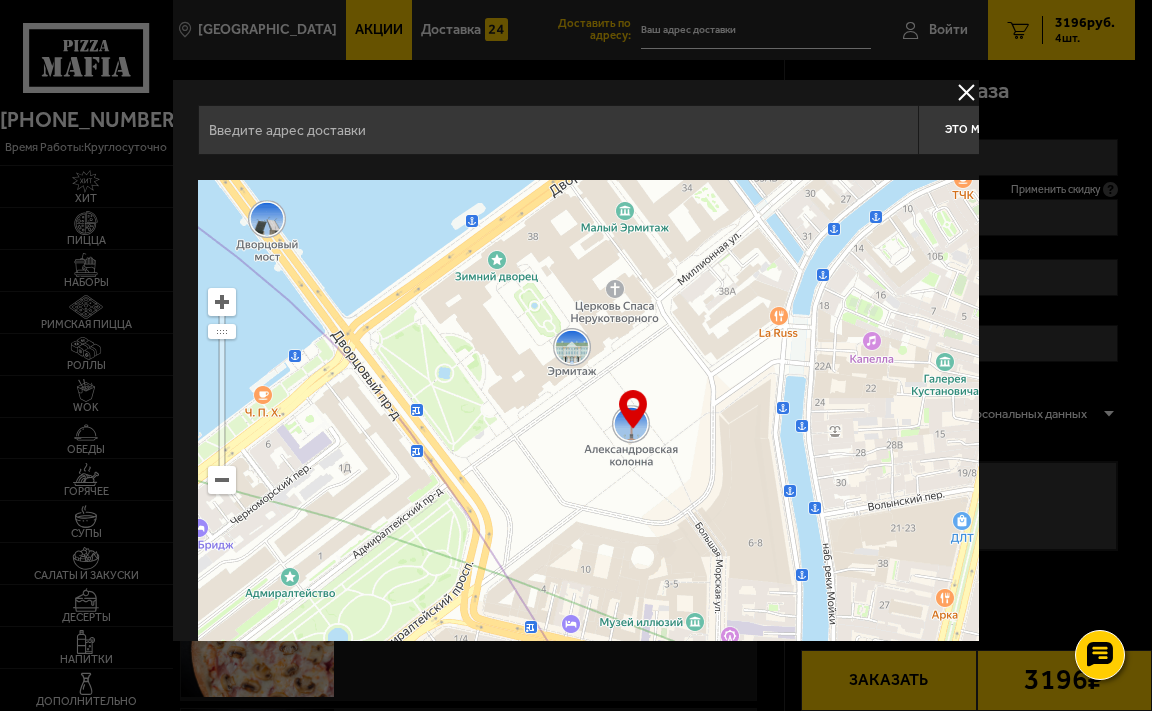 click at bounding box center (966, 92) 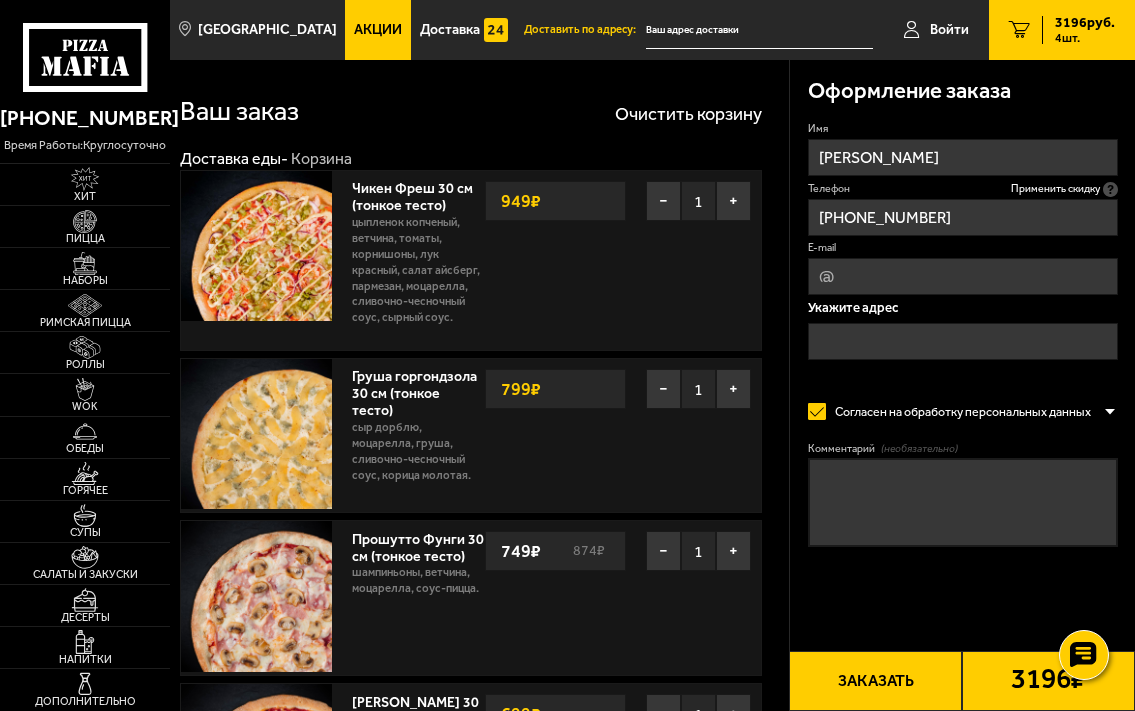 click at bounding box center (759, 30) 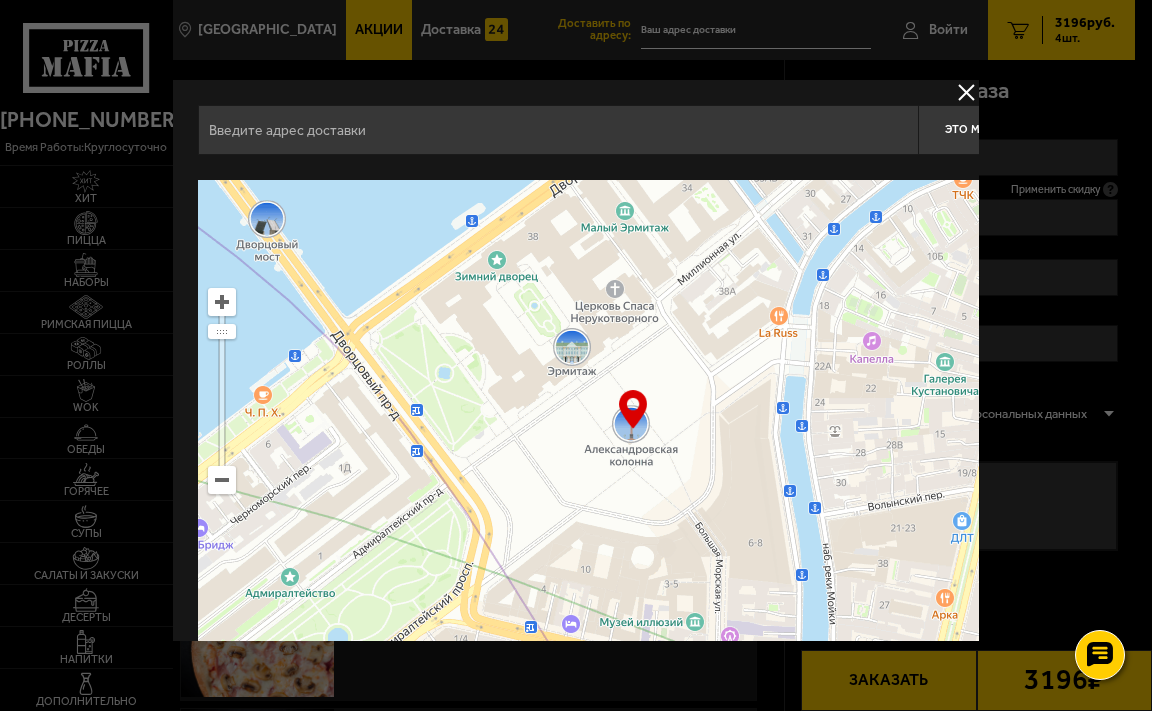 click at bounding box center (966, 92) 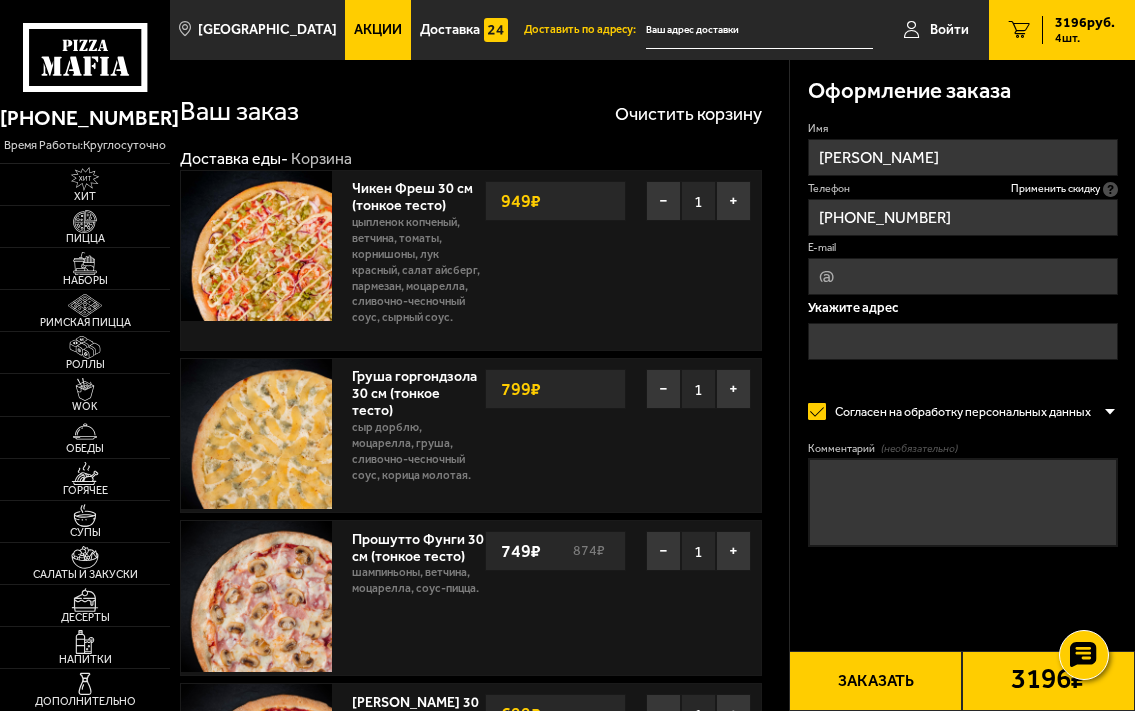 click at bounding box center (963, 341) 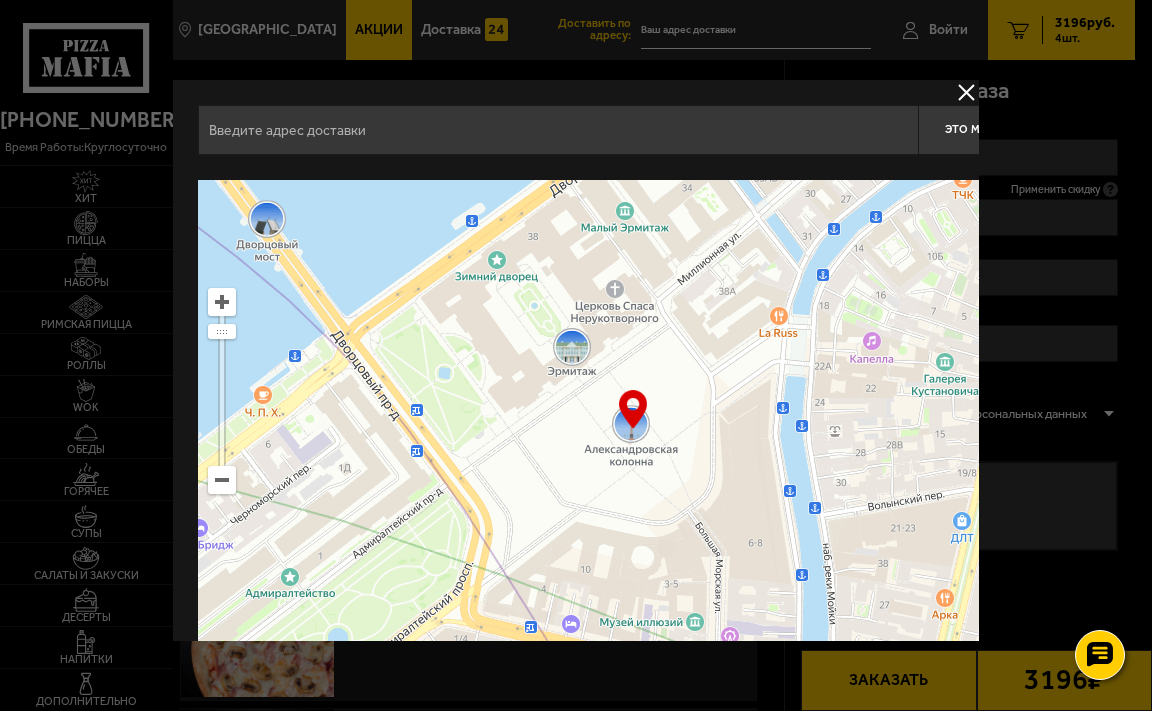 click at bounding box center [558, 130] 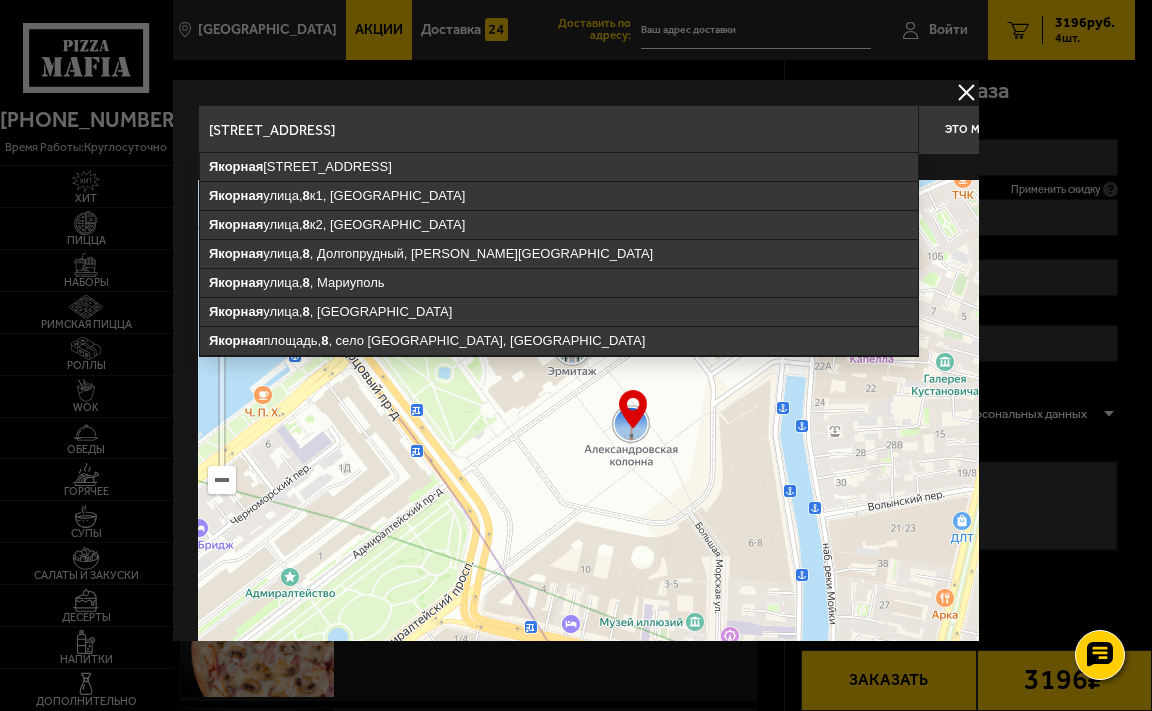 type on "[STREET_ADDRESS]" 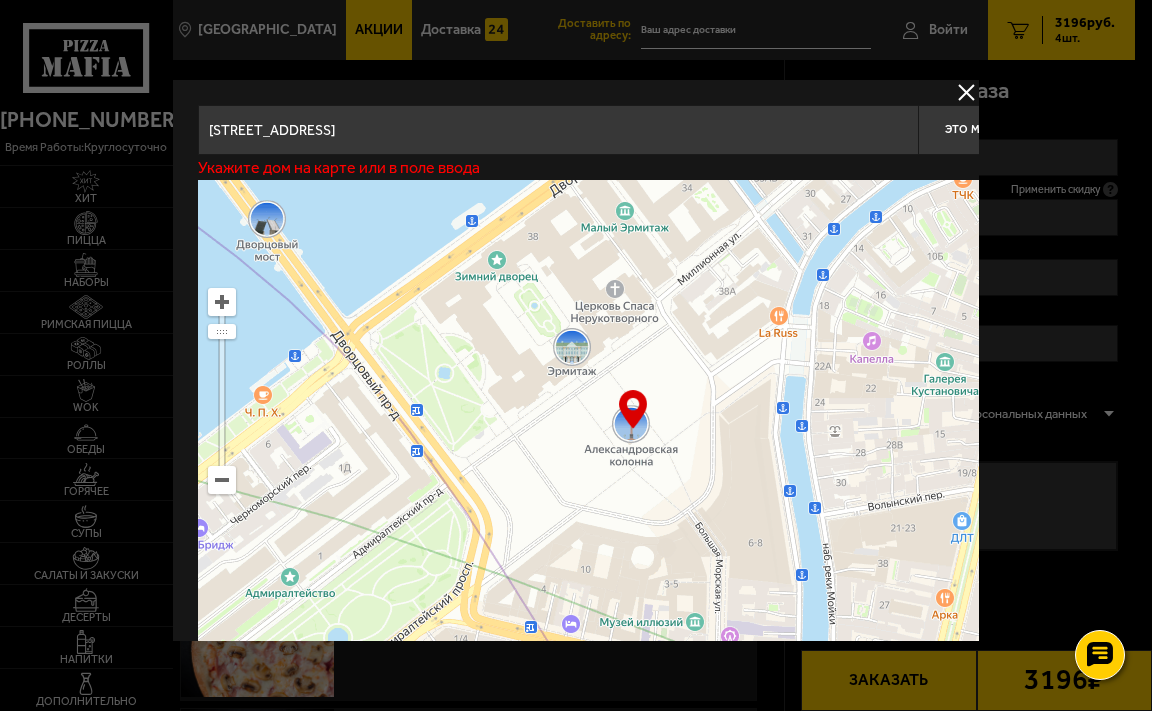 click at bounding box center [966, 92] 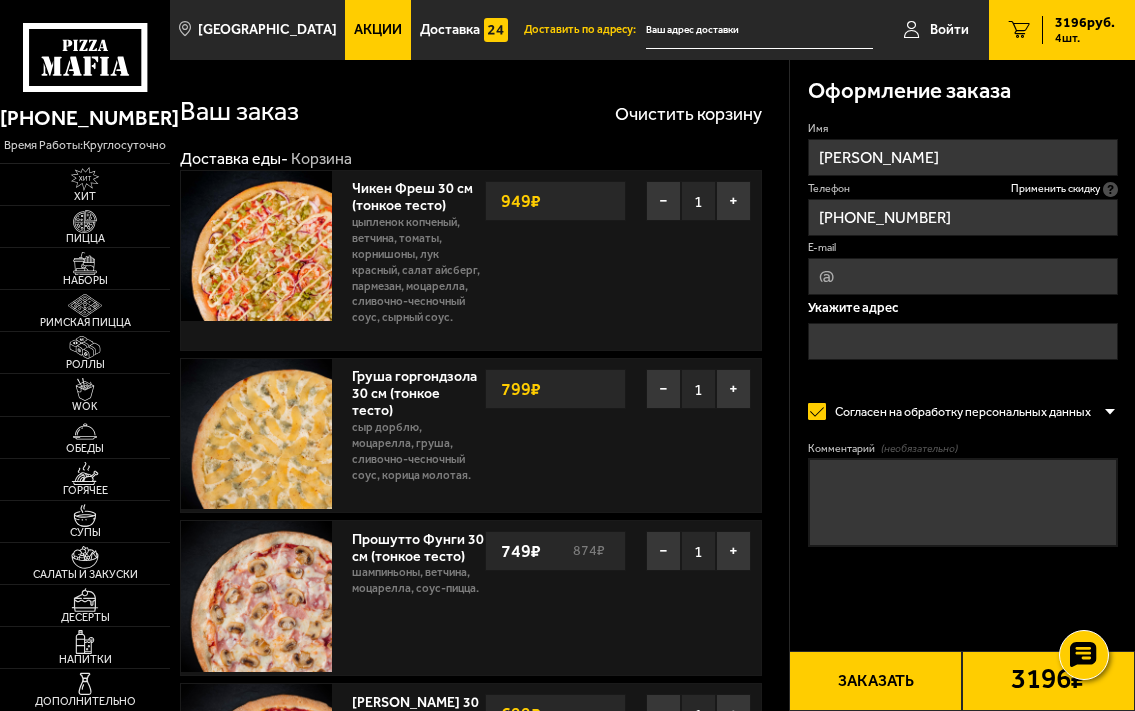click at bounding box center [759, 30] 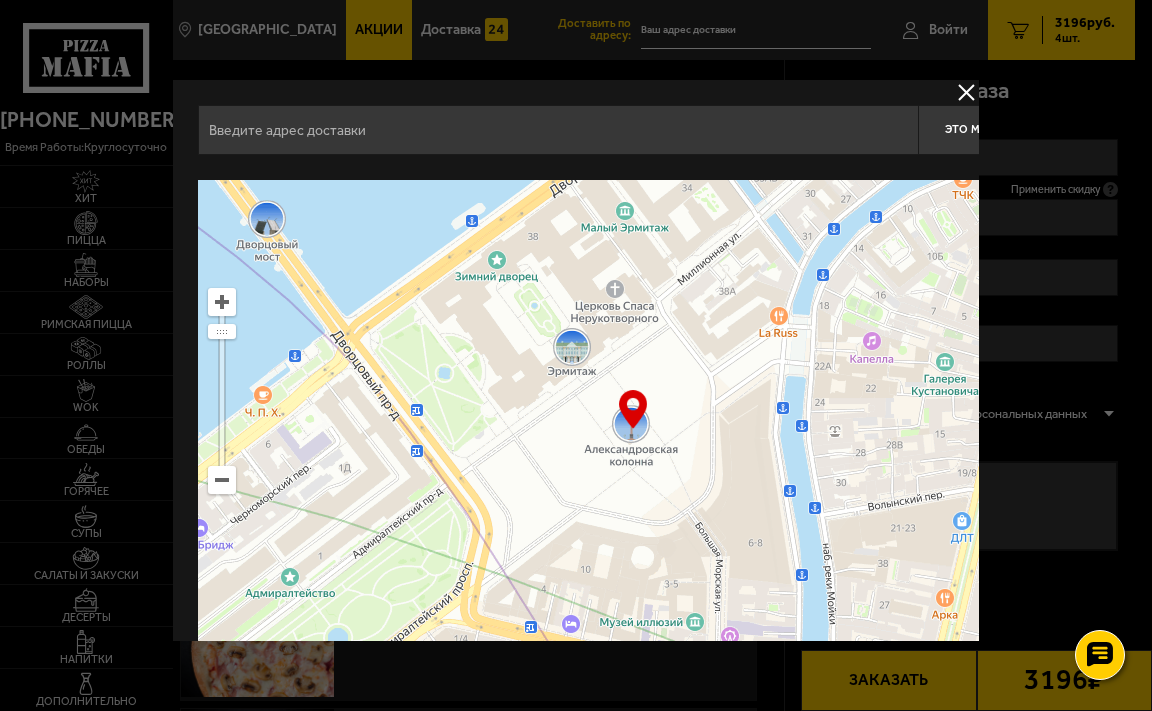 click at bounding box center (558, 130) 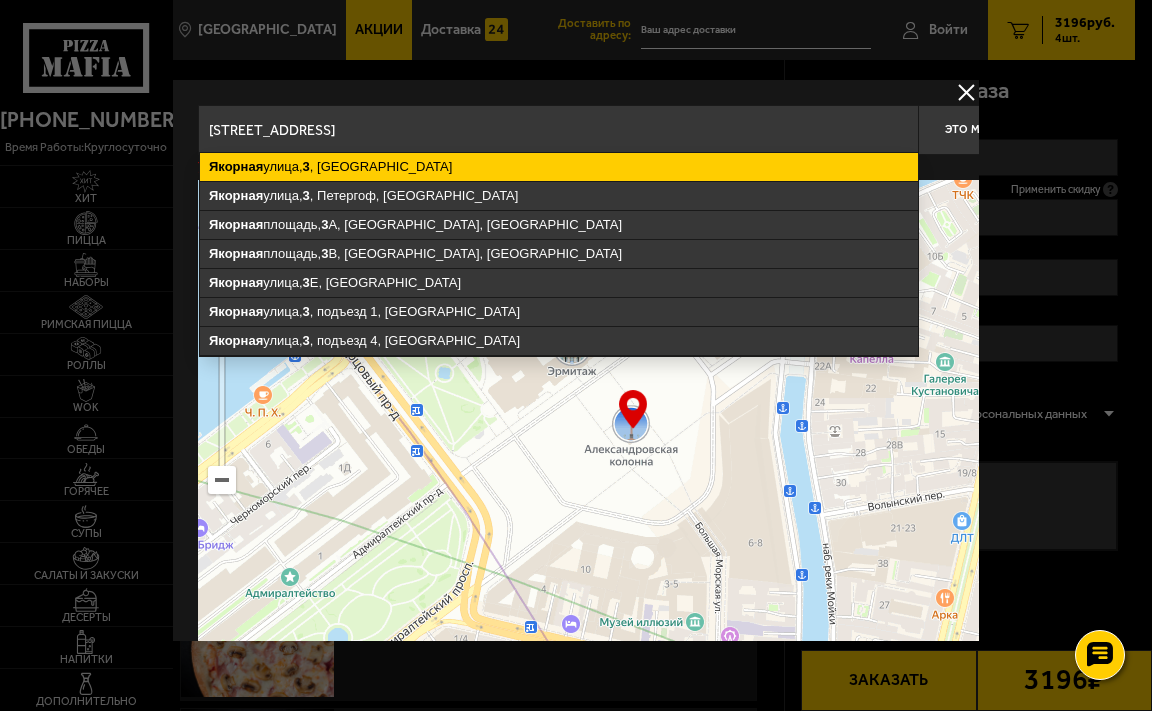 click on "[STREET_ADDRESS]" at bounding box center (559, 167) 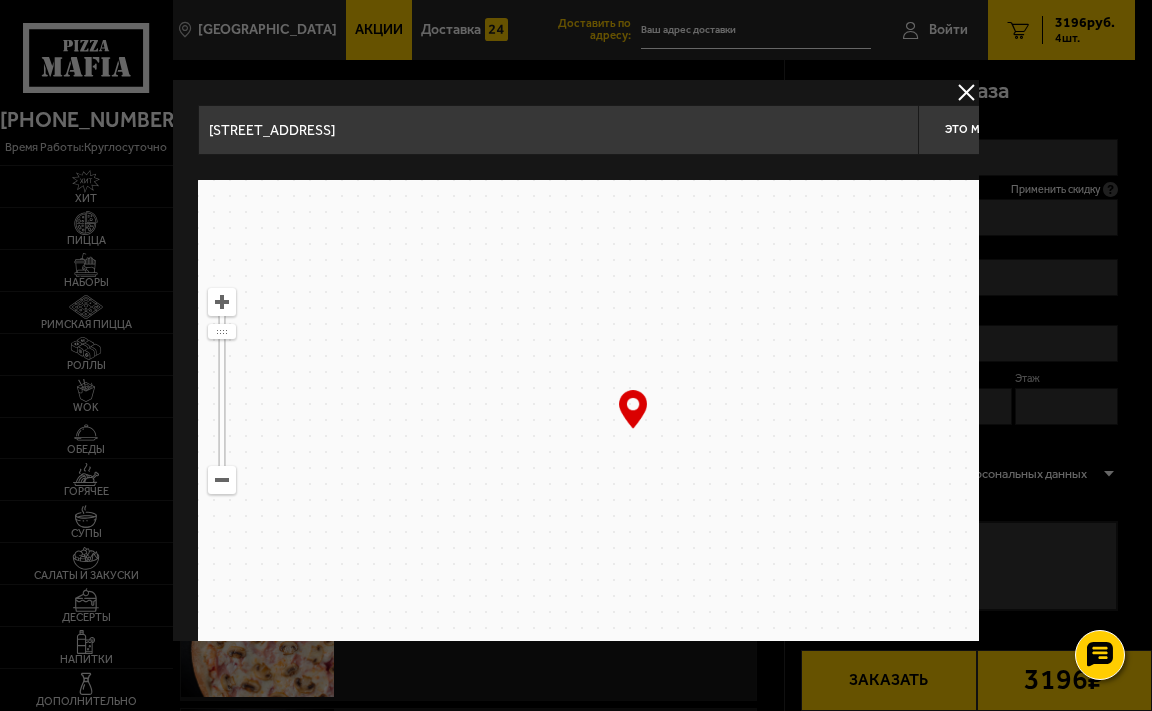 type on "[STREET_ADDRESS]" 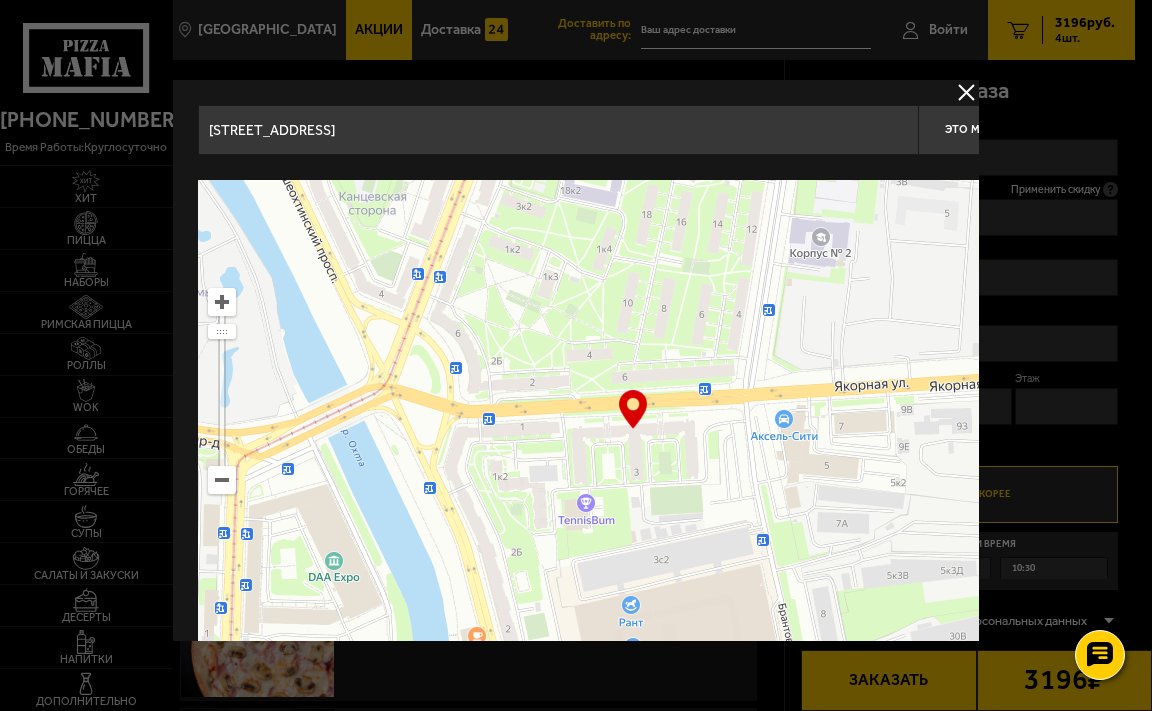 click at bounding box center (966, 92) 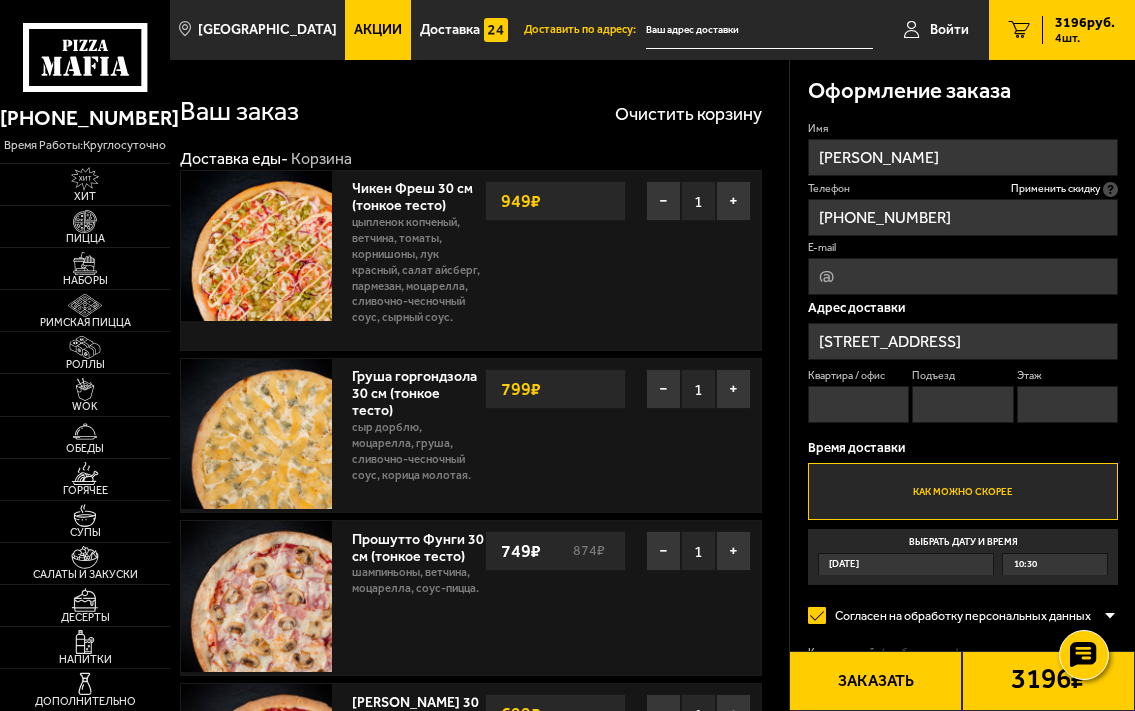 click on "Как можно скорее" at bounding box center [963, 491] 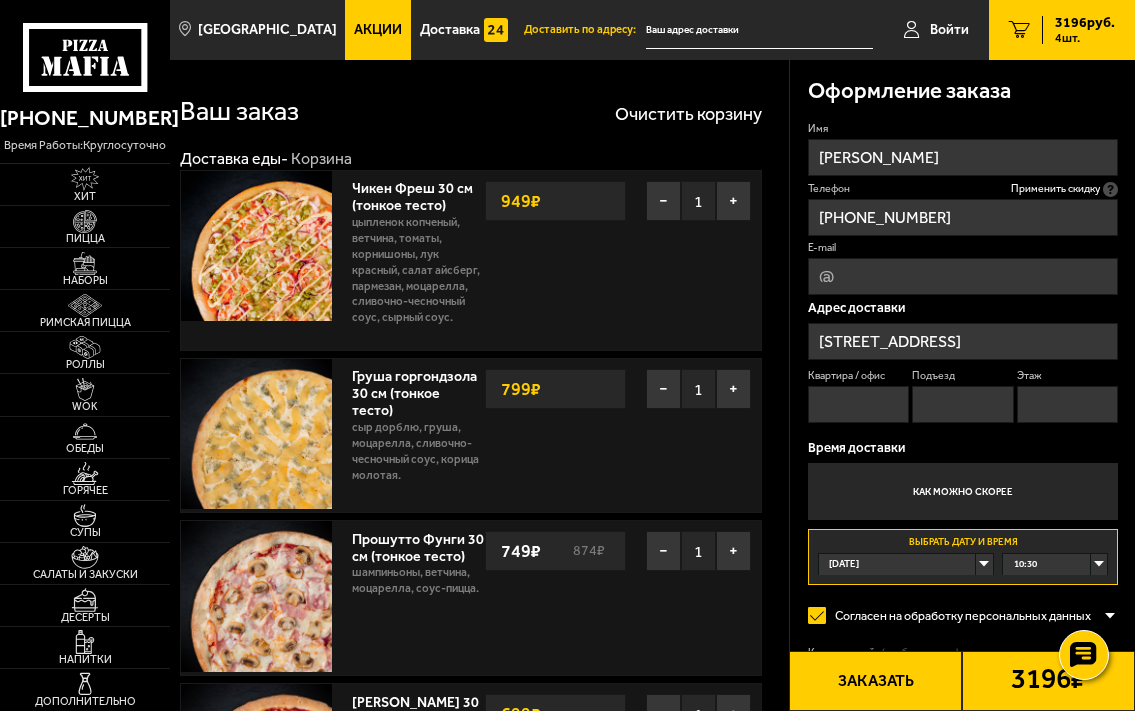 click on "10:30" at bounding box center [1055, 564] 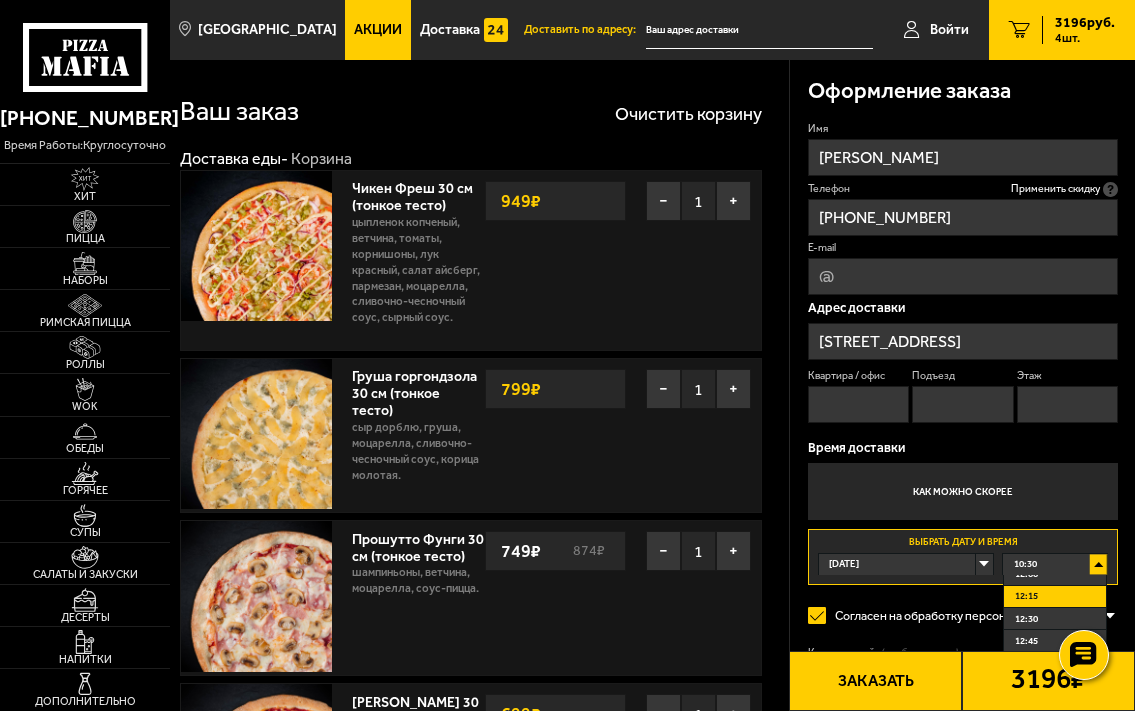 scroll, scrollTop: 72, scrollLeft: 0, axis: vertical 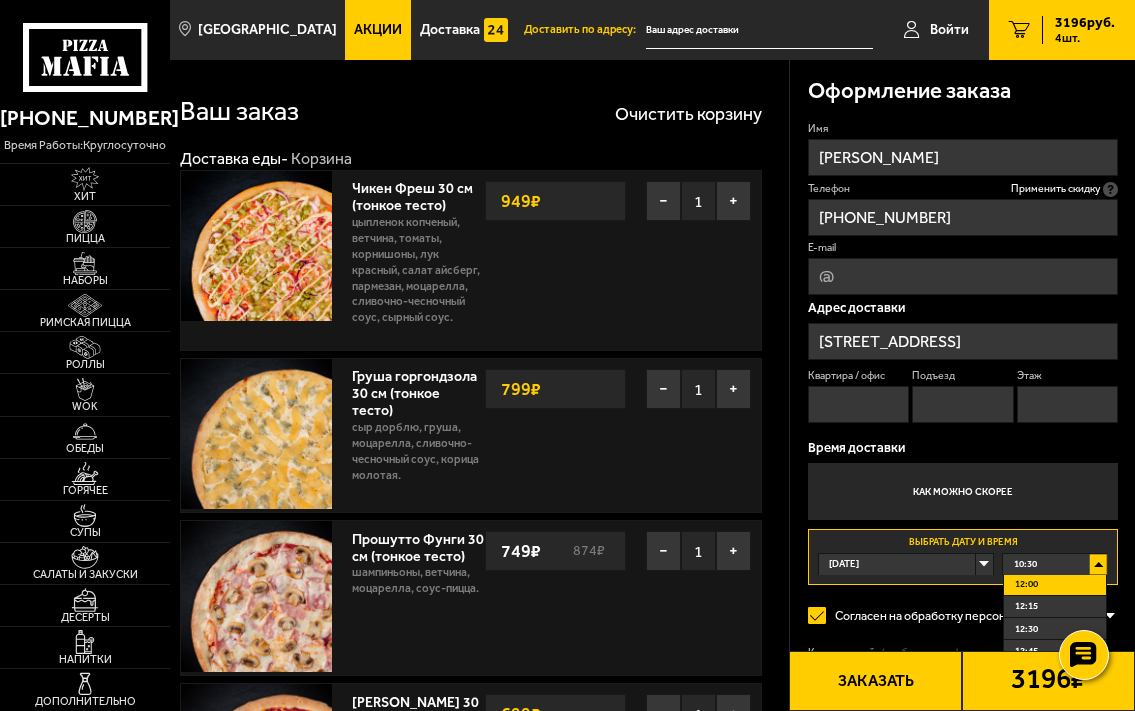click on "12:00" at bounding box center (1055, 585) 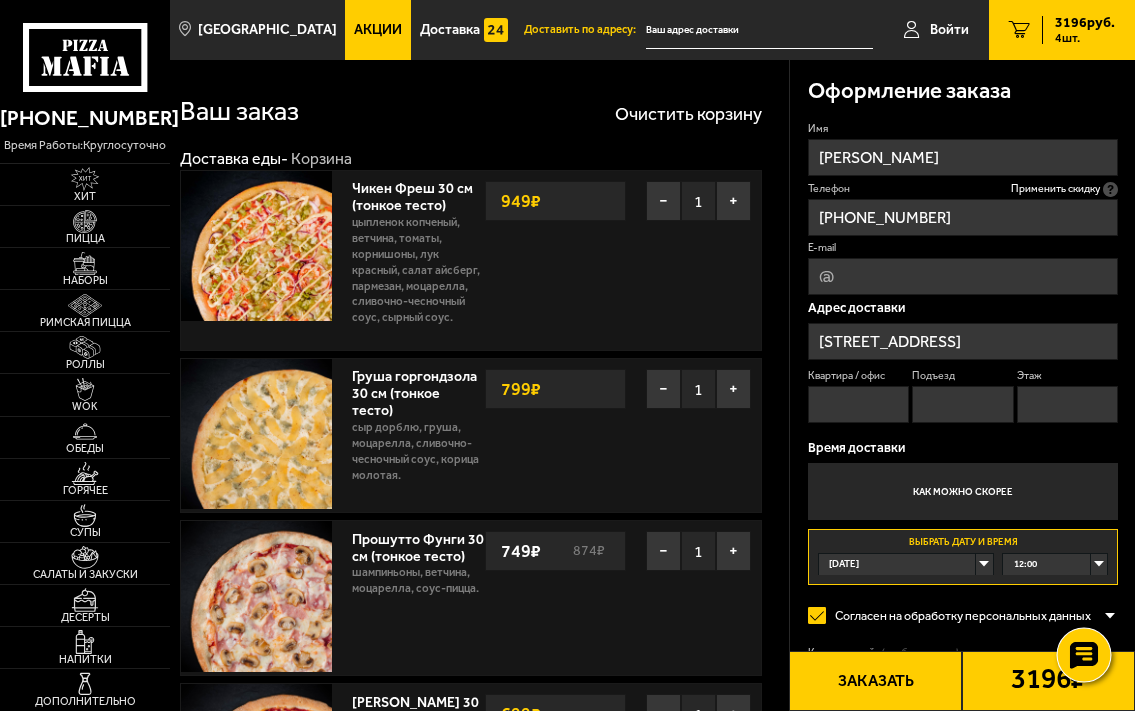 click 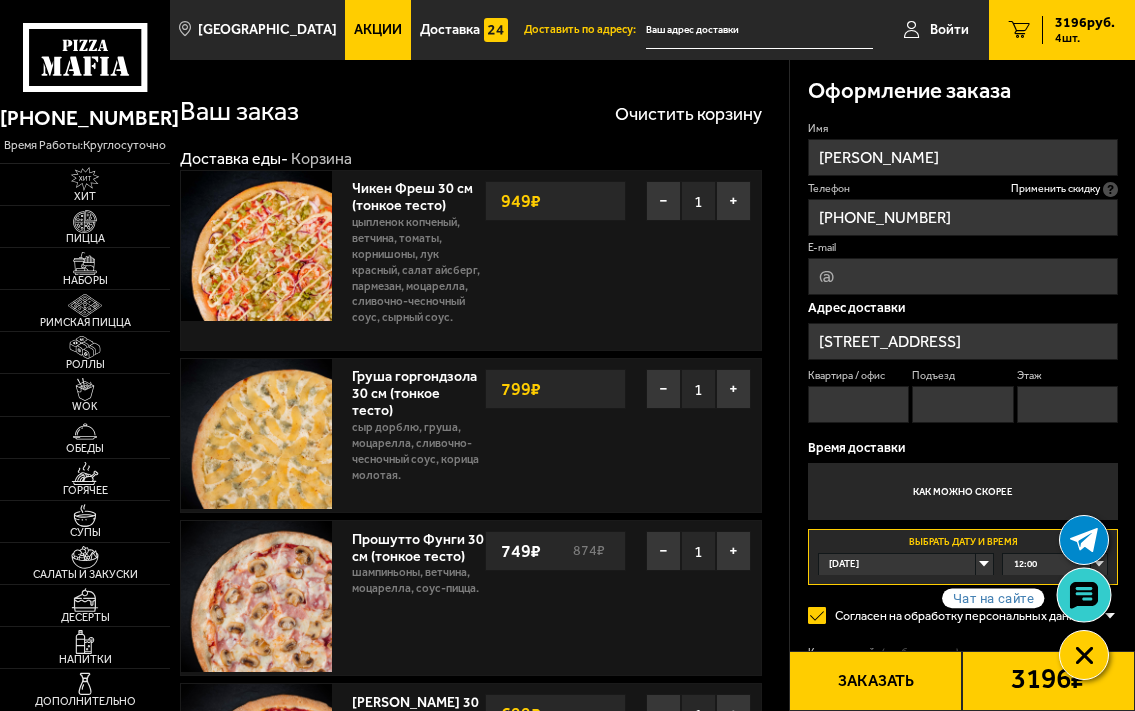 click 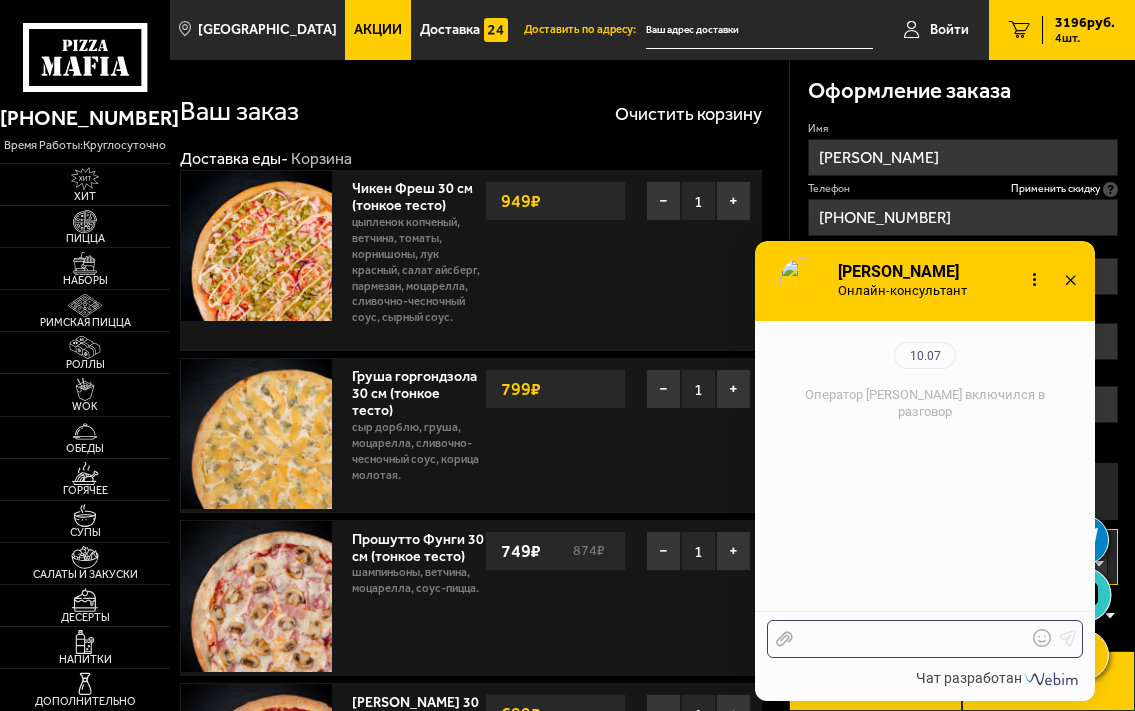 scroll, scrollTop: 219, scrollLeft: 0, axis: vertical 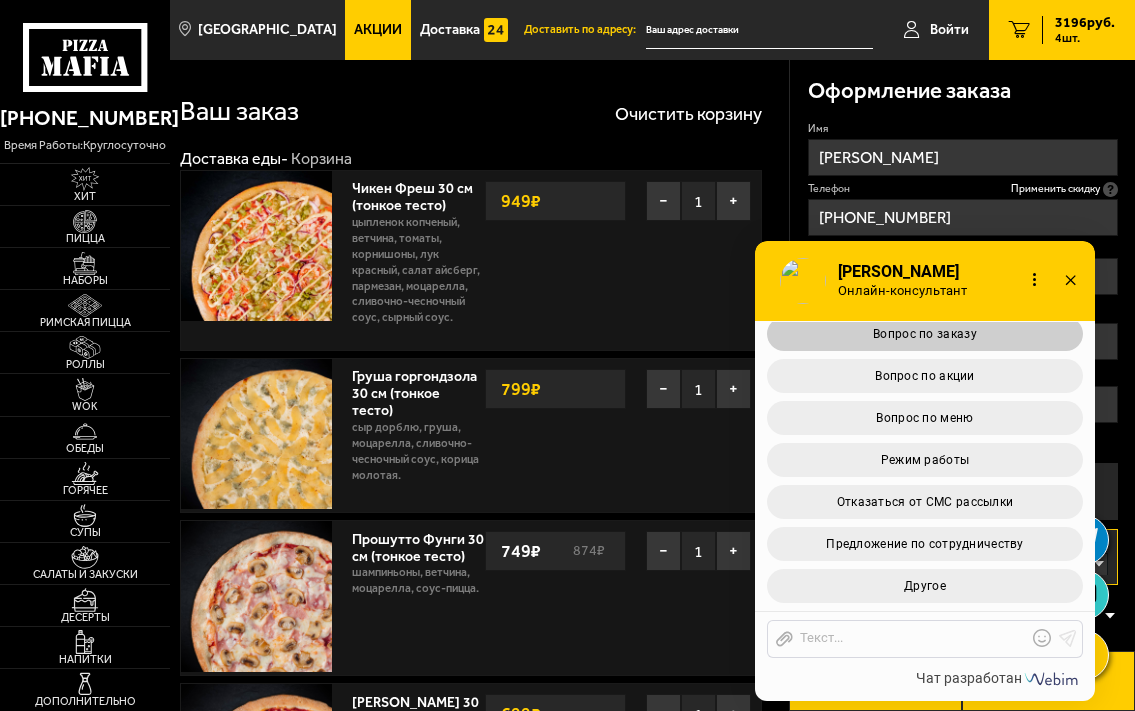 click on "Вопрос по заказу" at bounding box center (925, 334) 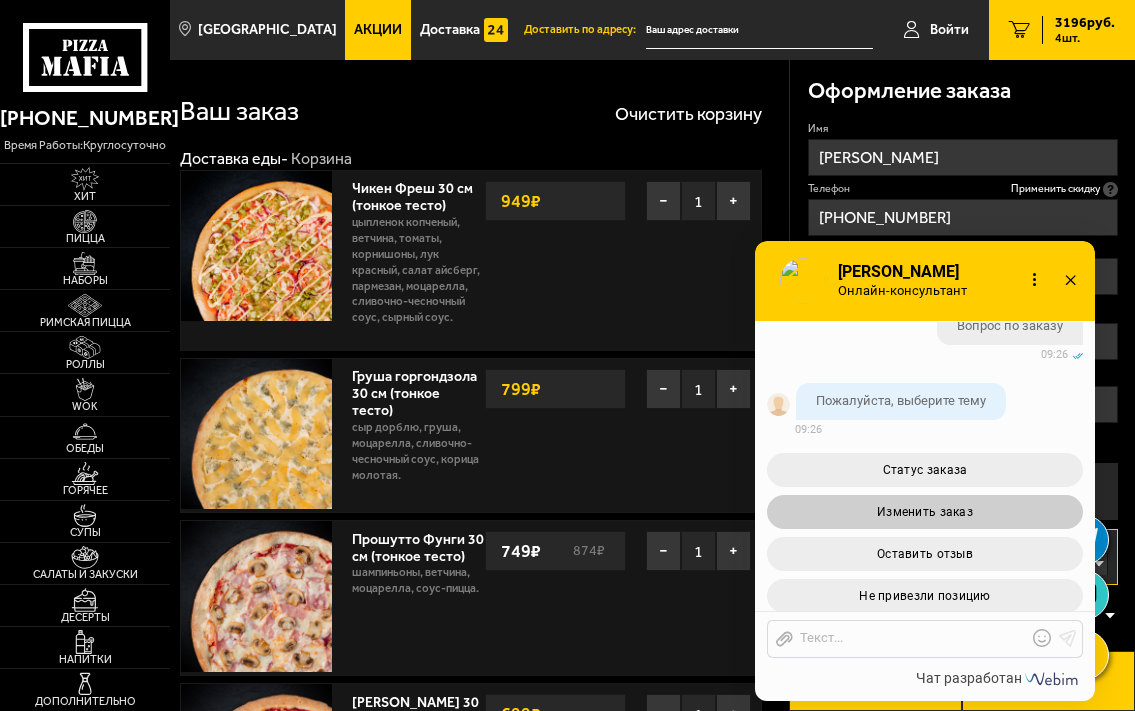 scroll, scrollTop: 518, scrollLeft: 0, axis: vertical 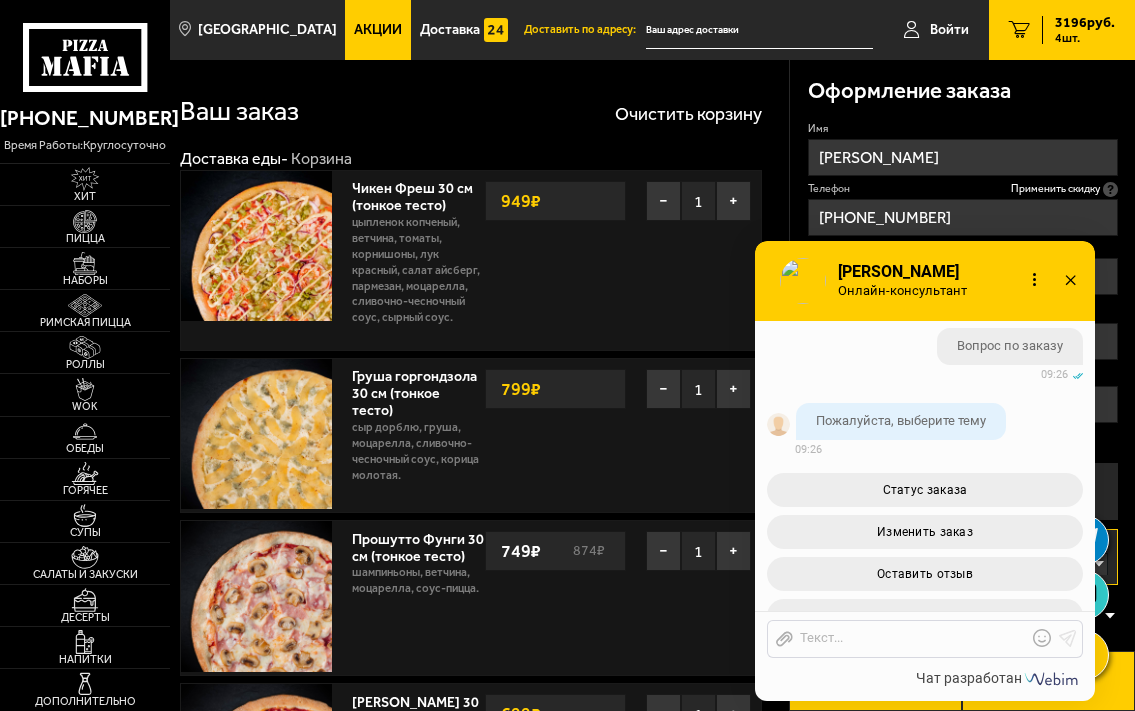 click 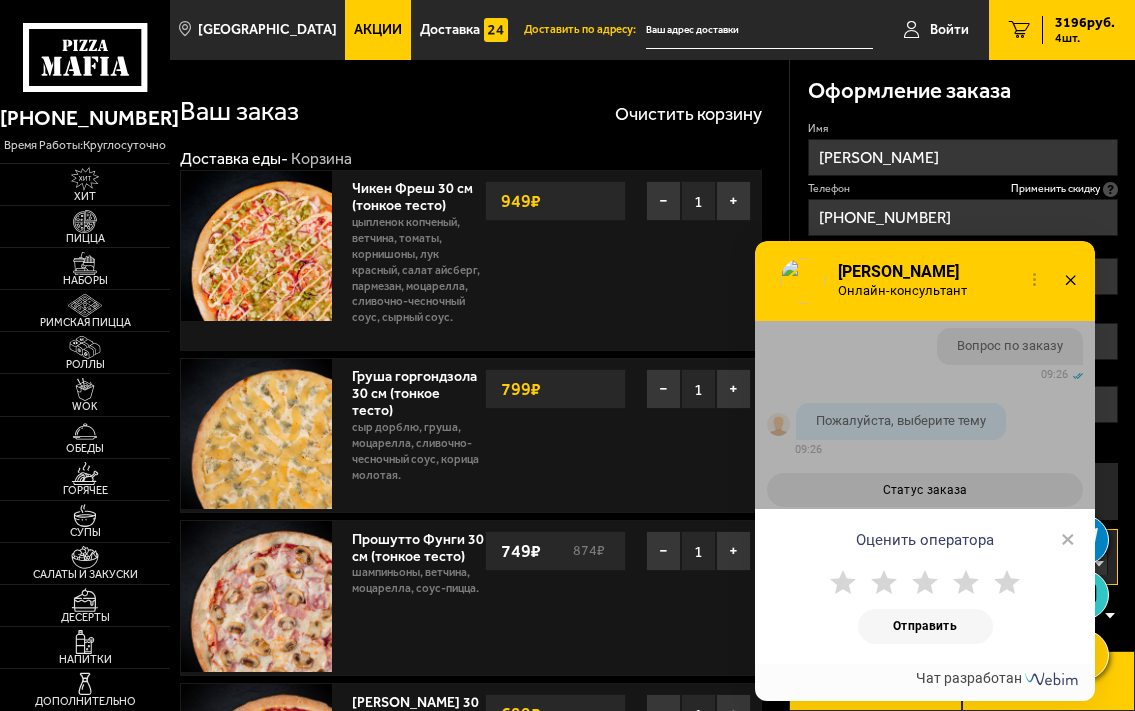 click 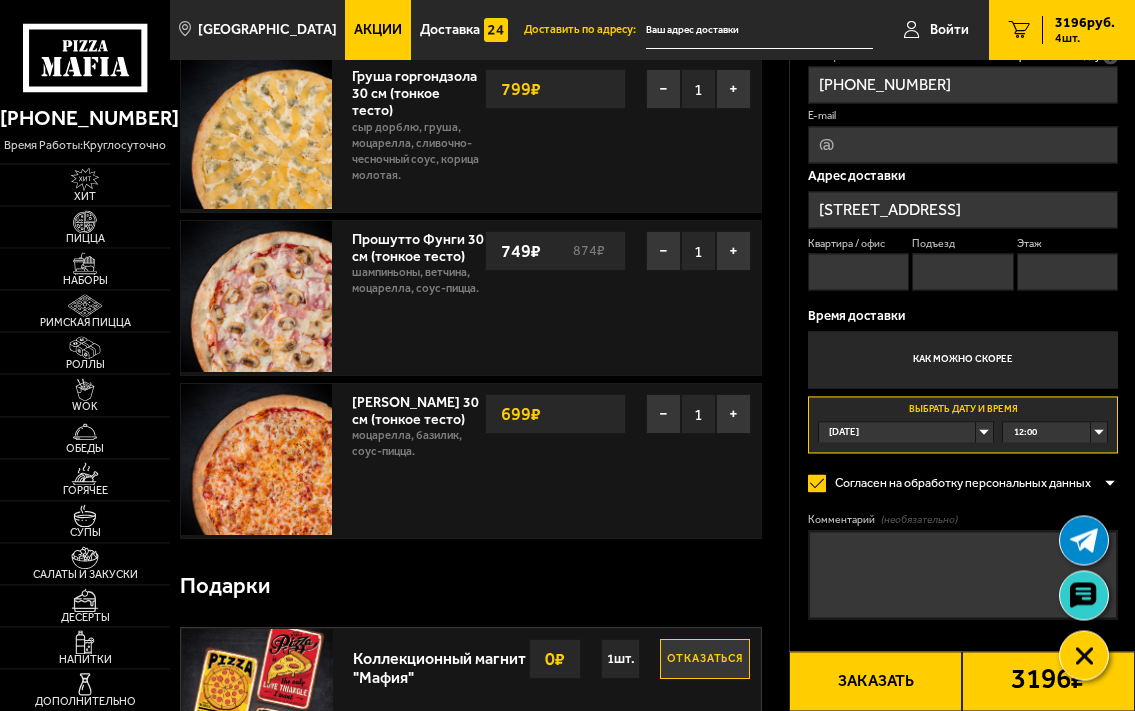 scroll, scrollTop: 306, scrollLeft: 0, axis: vertical 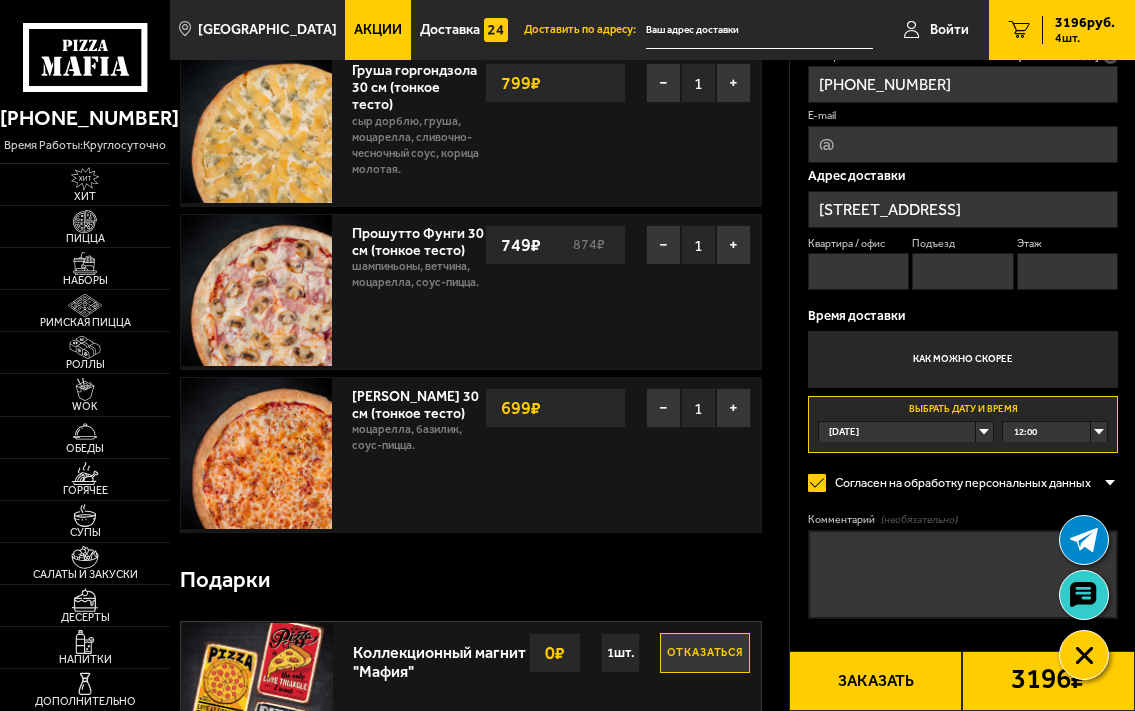 click on "Комментарий   (необязательно)" at bounding box center (963, 574) 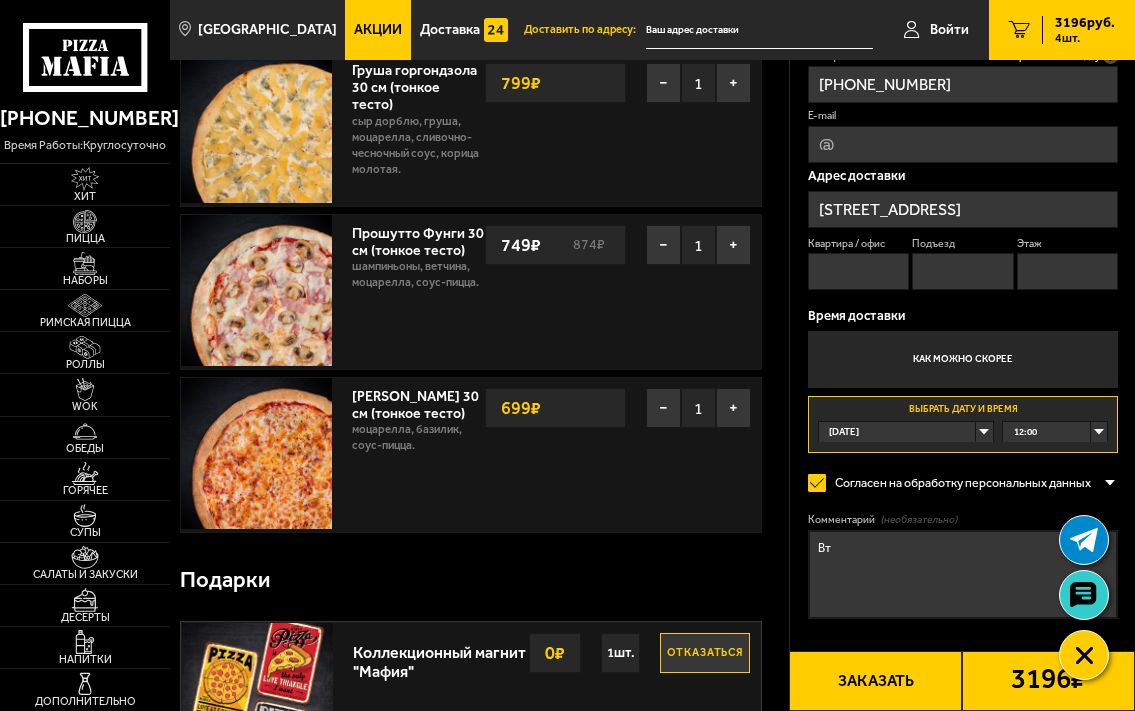 type on "В" 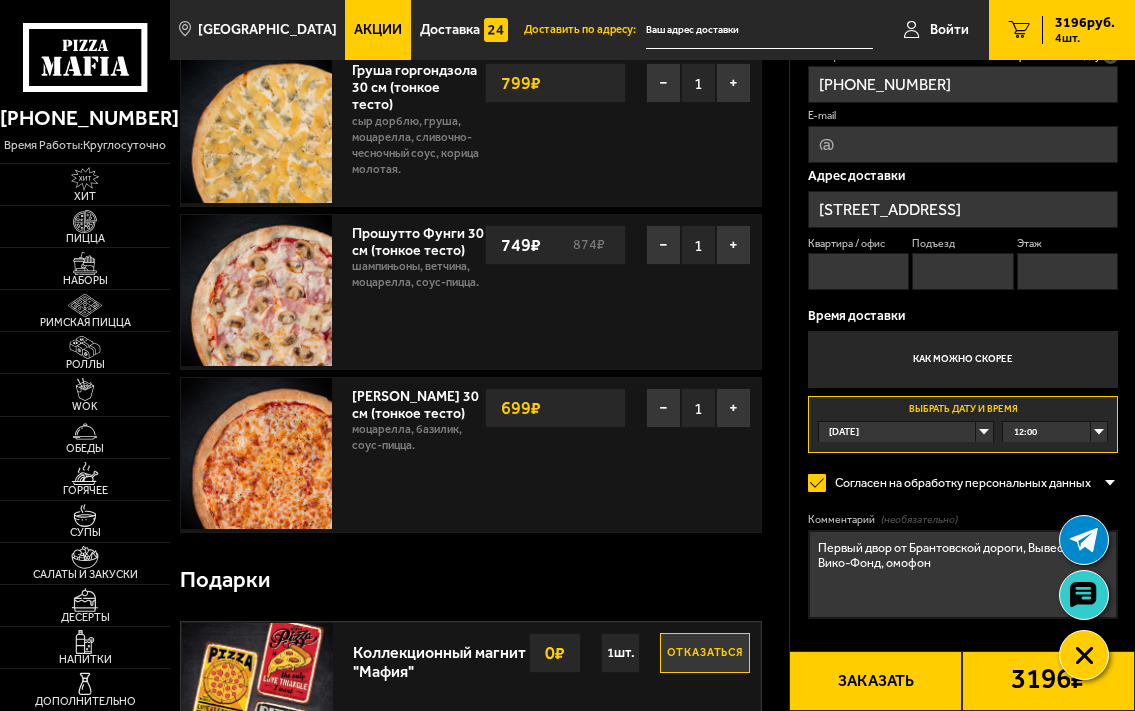 click on "Первый двор от Брантовской дороги, Вывеска Вико-Фонд, омофон" at bounding box center (963, 574) 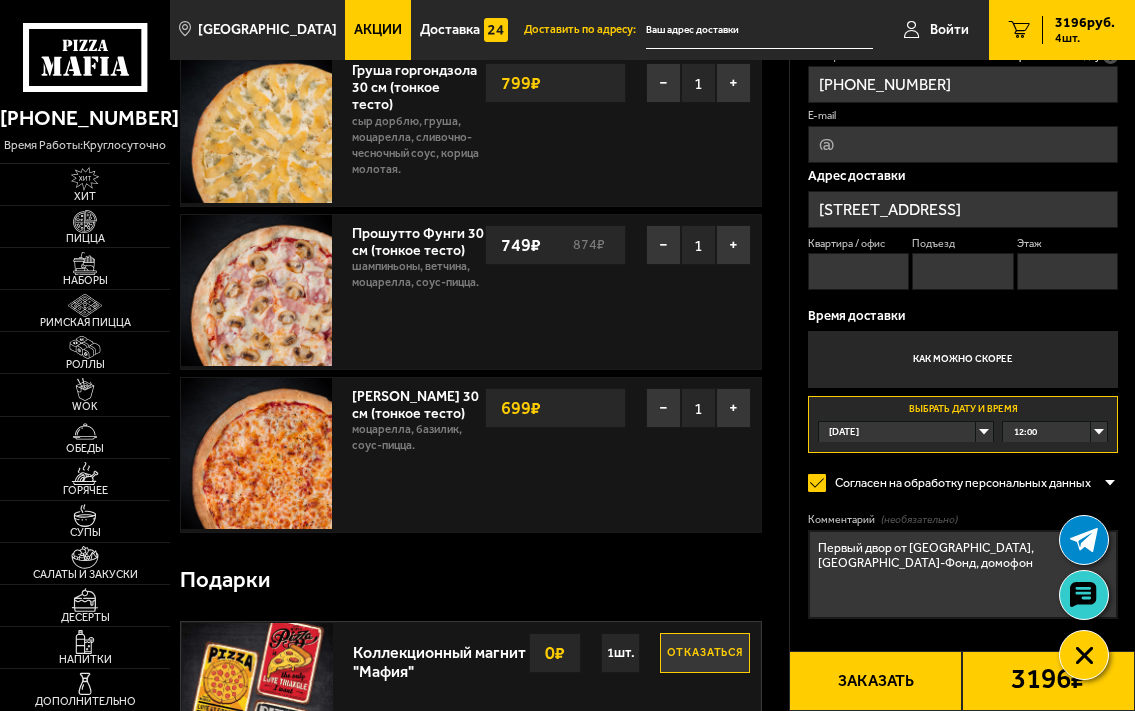 click on "Первый двор от [GEOGRAPHIC_DATA], [GEOGRAPHIC_DATA]-Фонд, домофон" at bounding box center [963, 574] 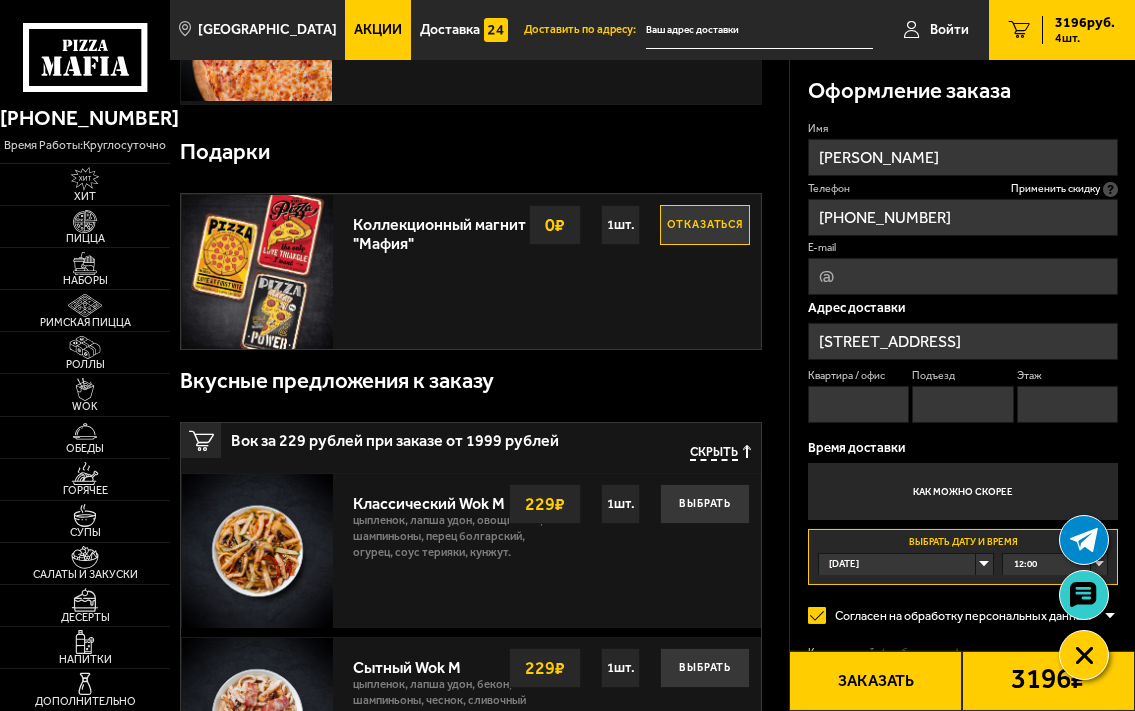 scroll, scrollTop: 714, scrollLeft: 0, axis: vertical 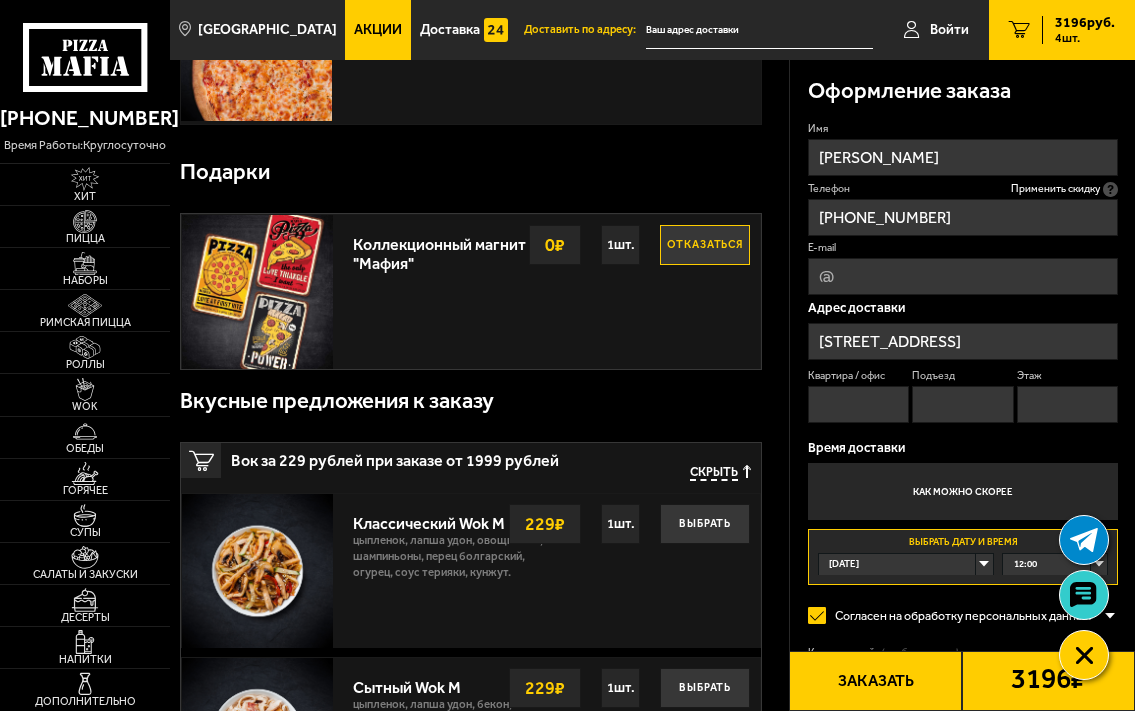 type on "Первый двор от [GEOGRAPHIC_DATA], [GEOGRAPHIC_DATA]-Фонд, домофон" 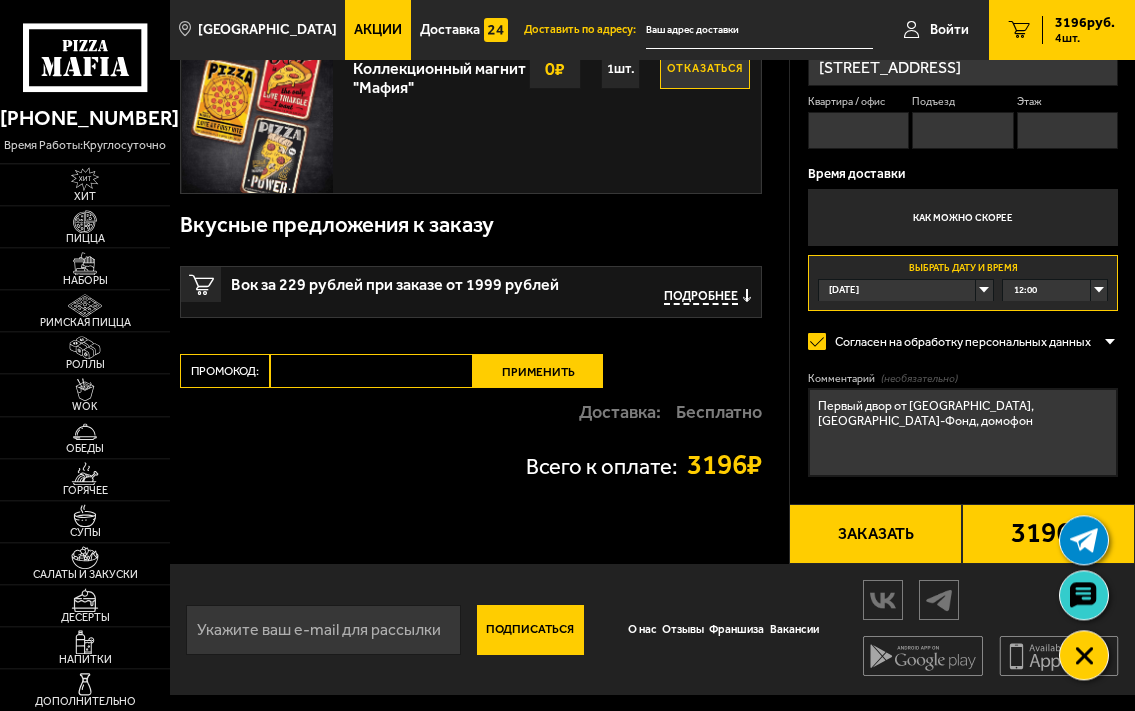 scroll, scrollTop: 902, scrollLeft: 0, axis: vertical 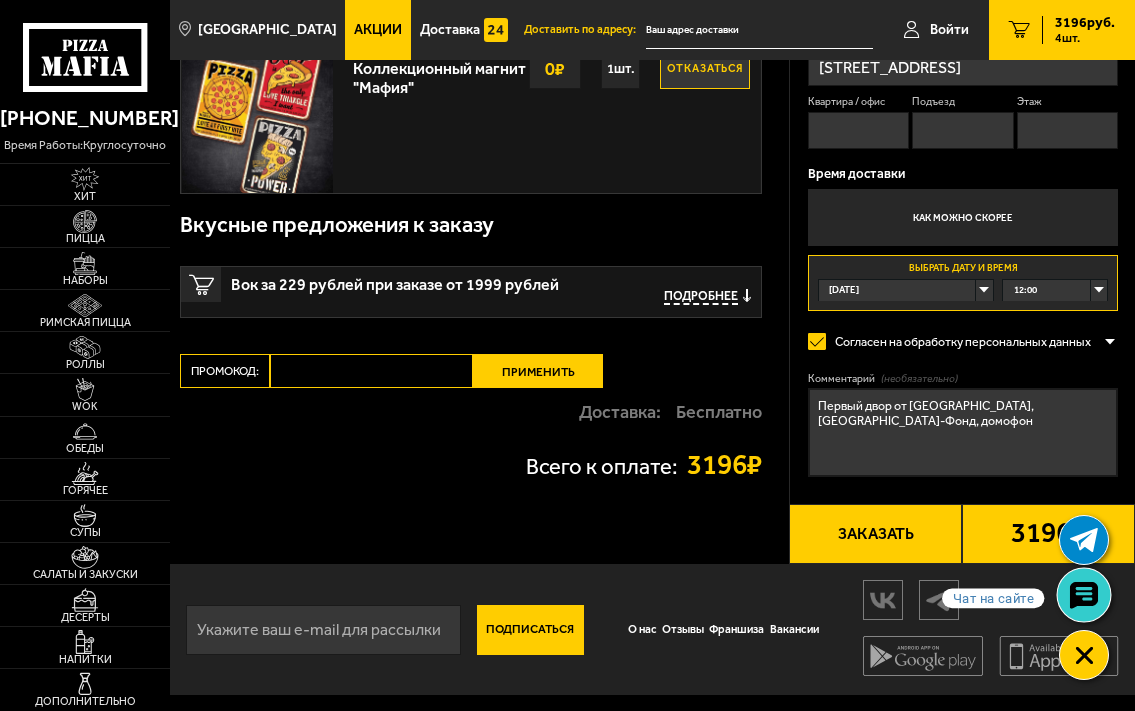 click 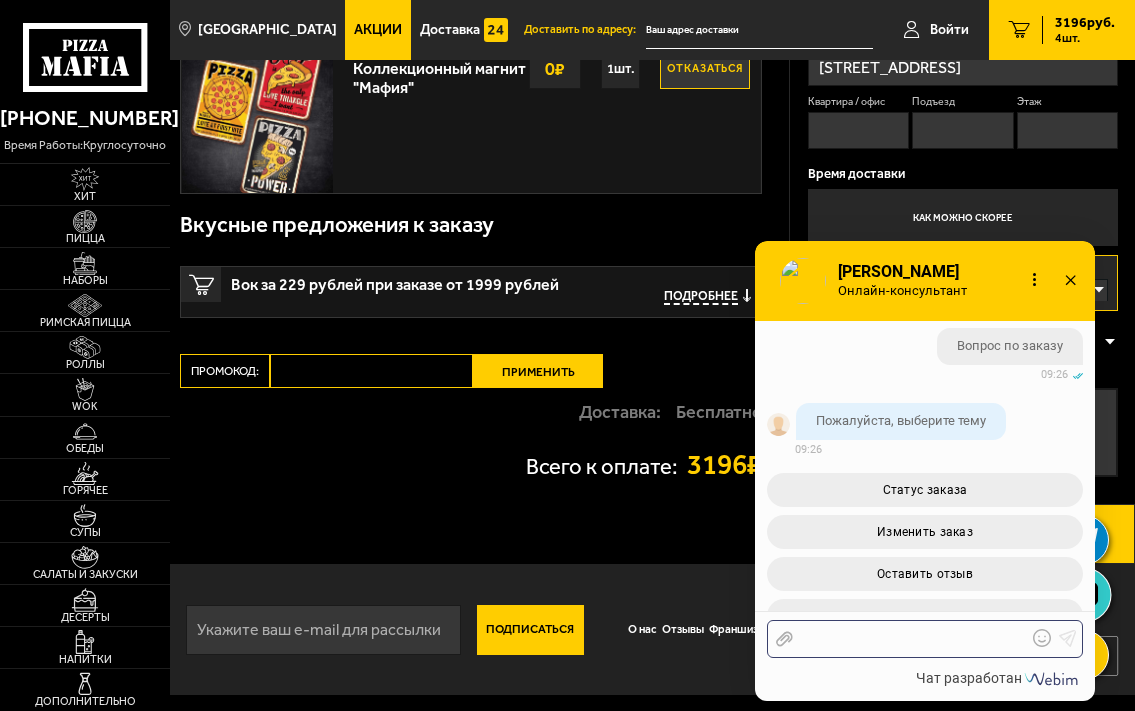 scroll, scrollTop: 674, scrollLeft: 0, axis: vertical 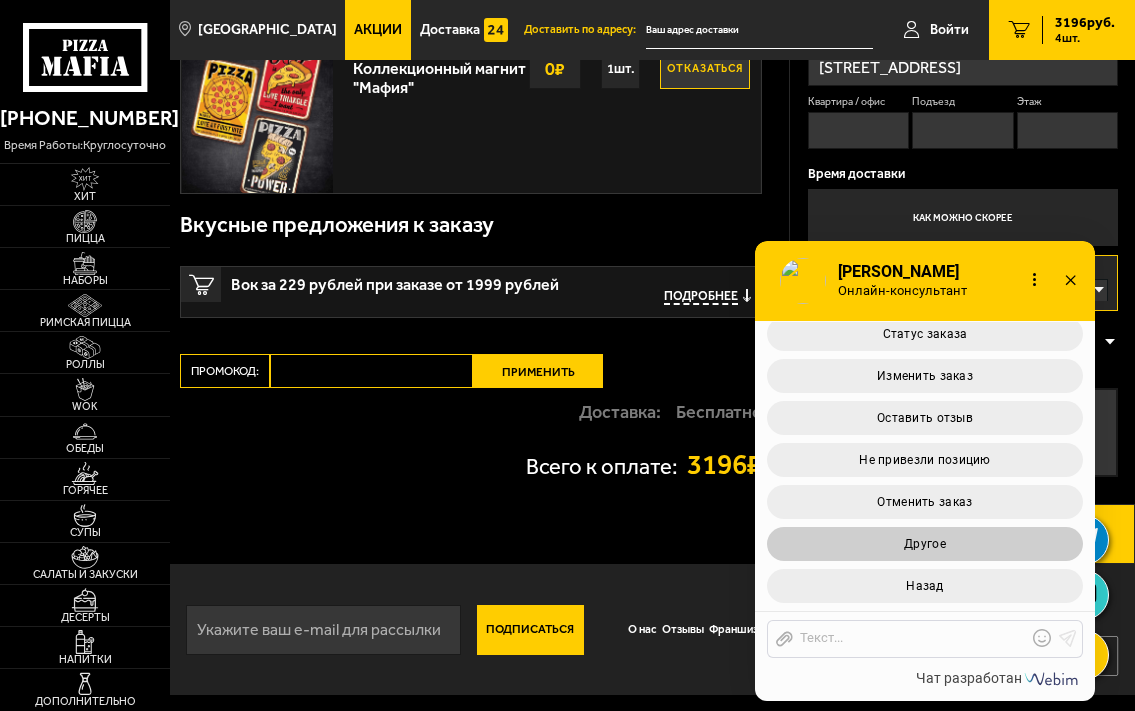 click on "Другое" at bounding box center (925, 544) 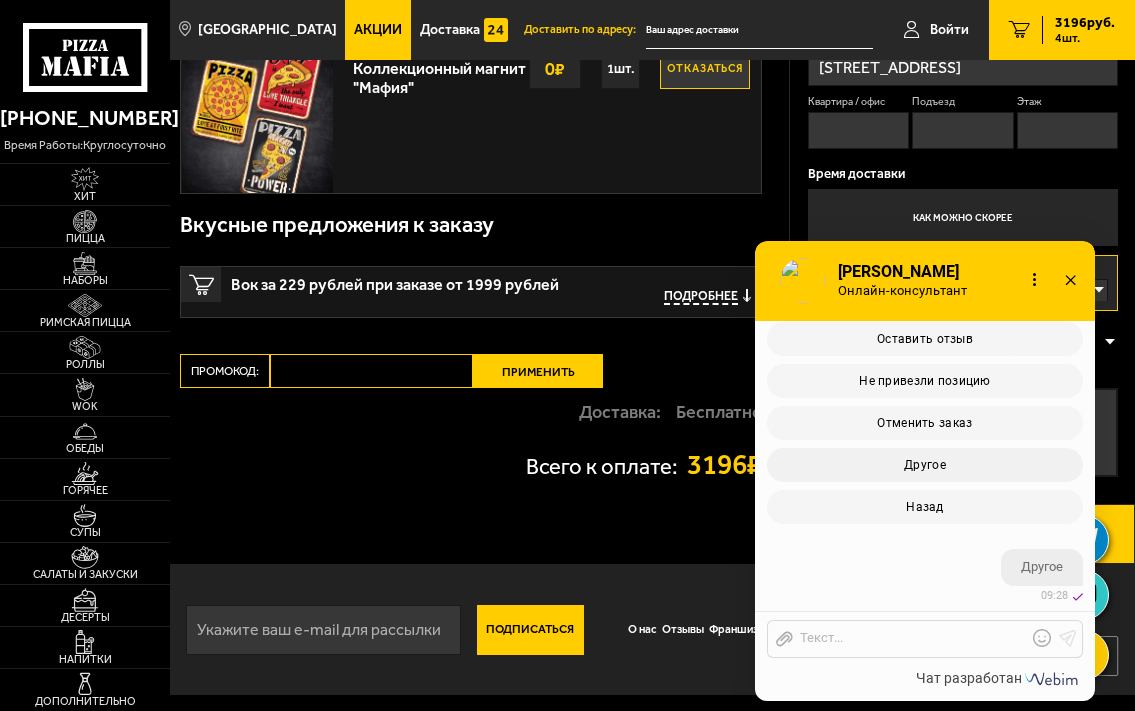 scroll, scrollTop: 944, scrollLeft: 0, axis: vertical 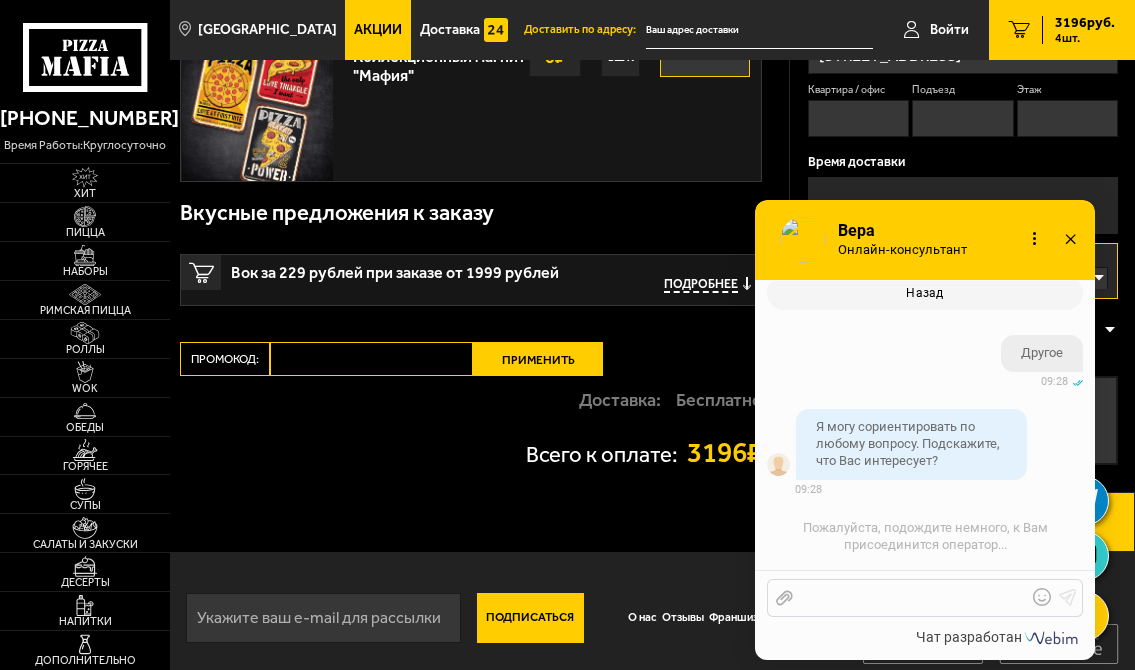 click at bounding box center [910, 598] 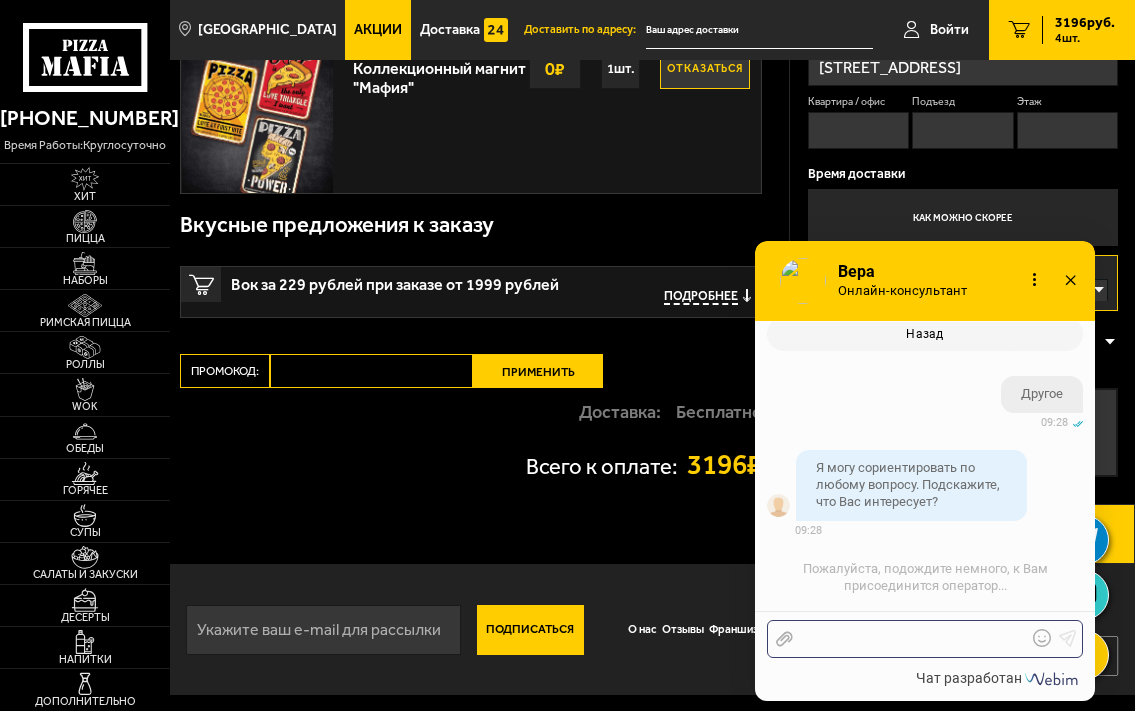 type 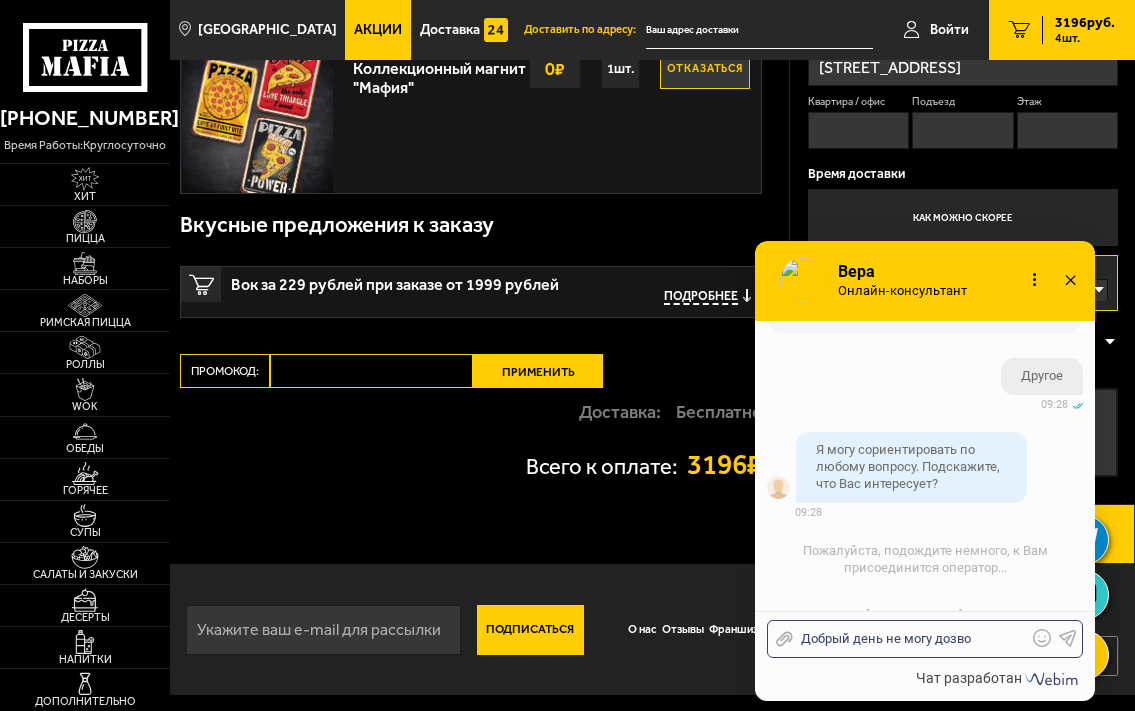 scroll, scrollTop: 1084, scrollLeft: 0, axis: vertical 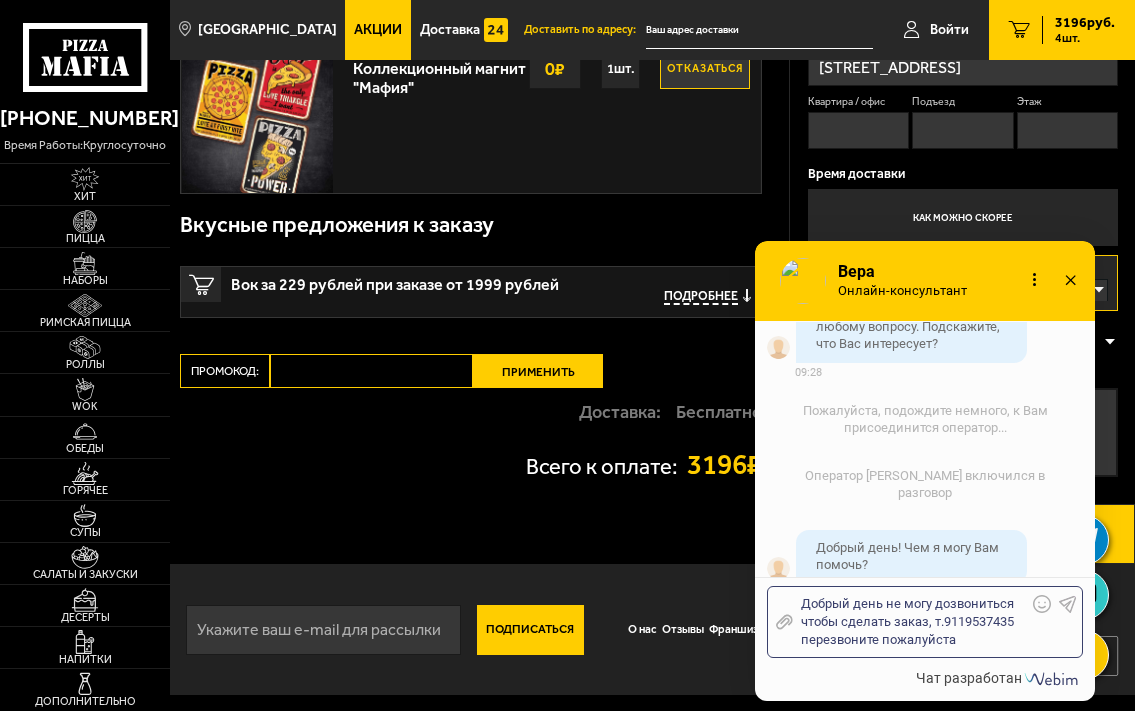 click 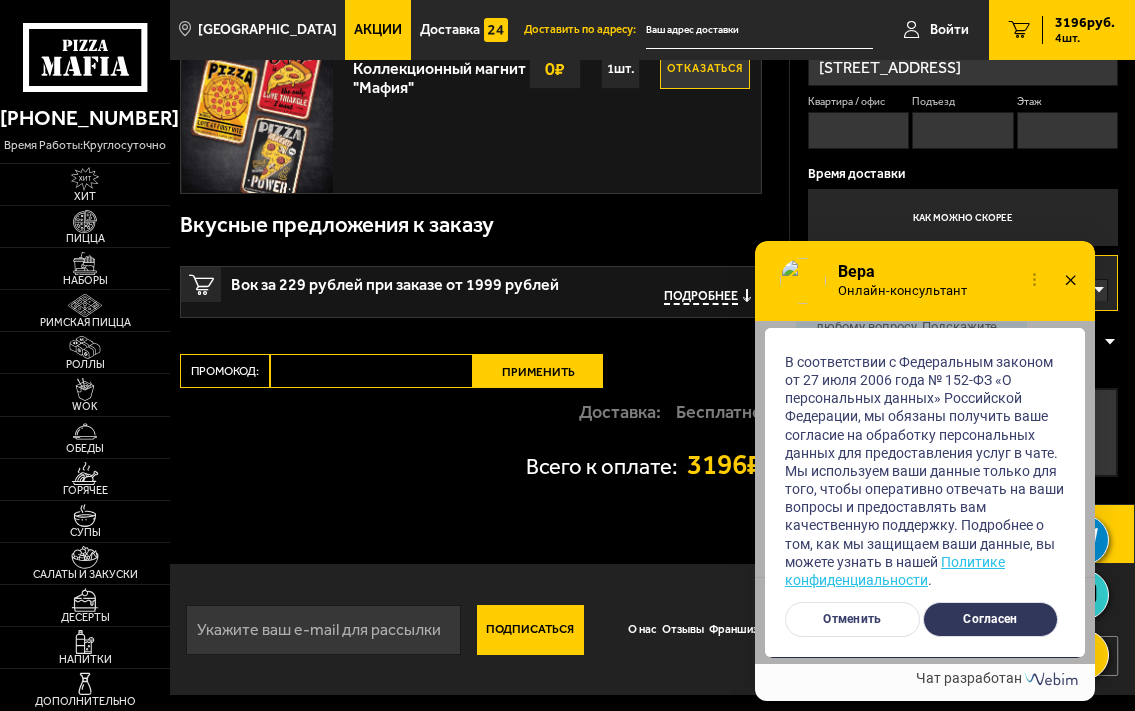 click on "Согласен" at bounding box center [990, 619] 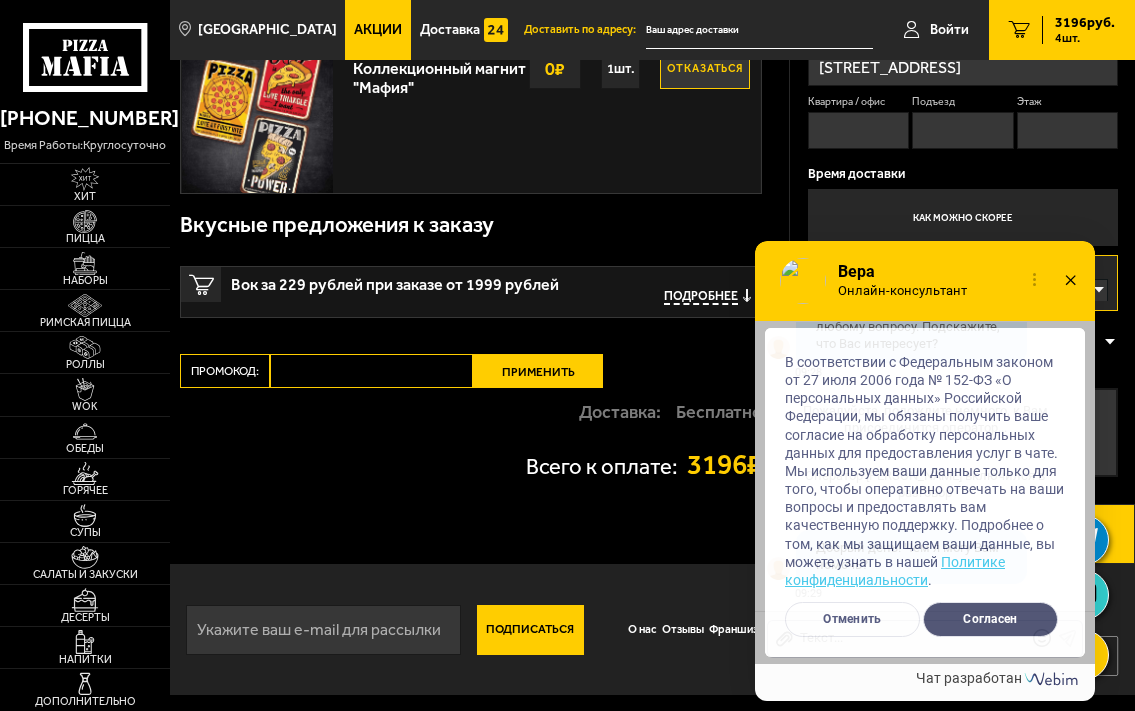 scroll, scrollTop: 1215, scrollLeft: 0, axis: vertical 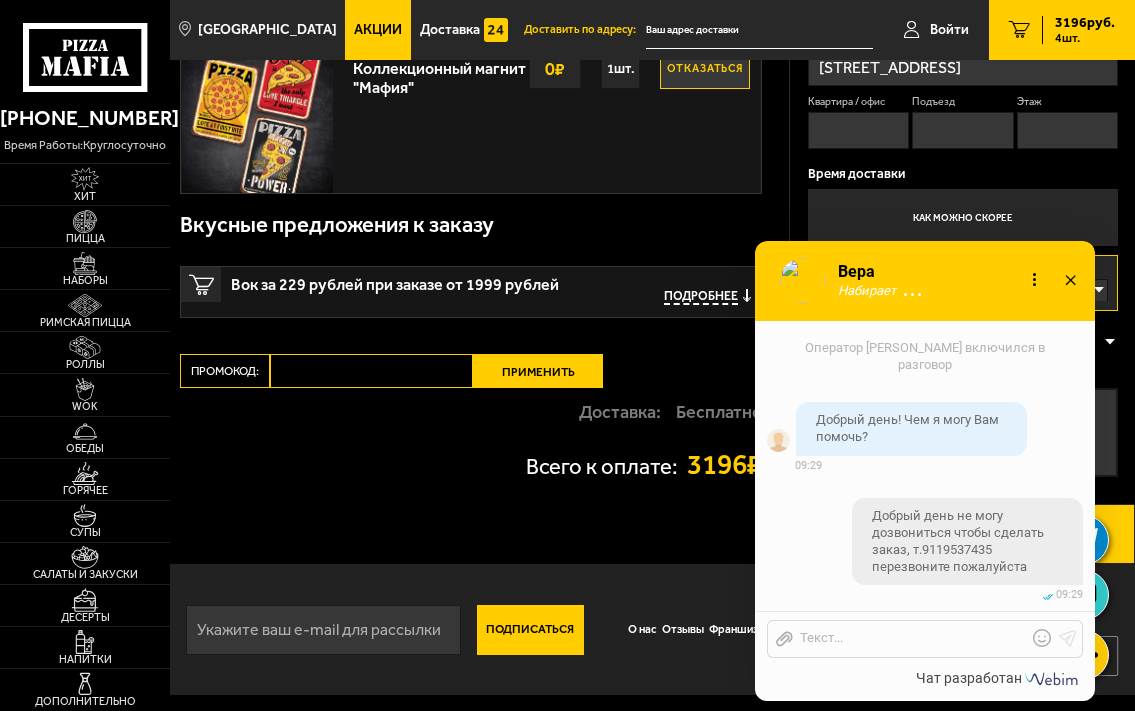click 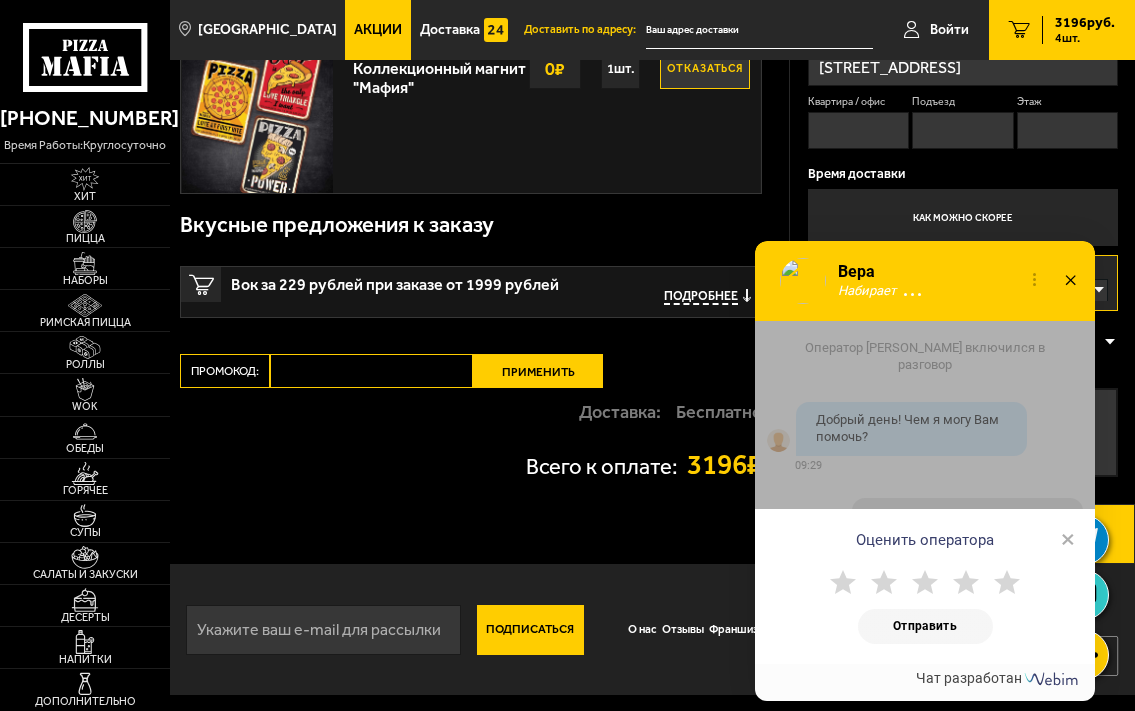 click 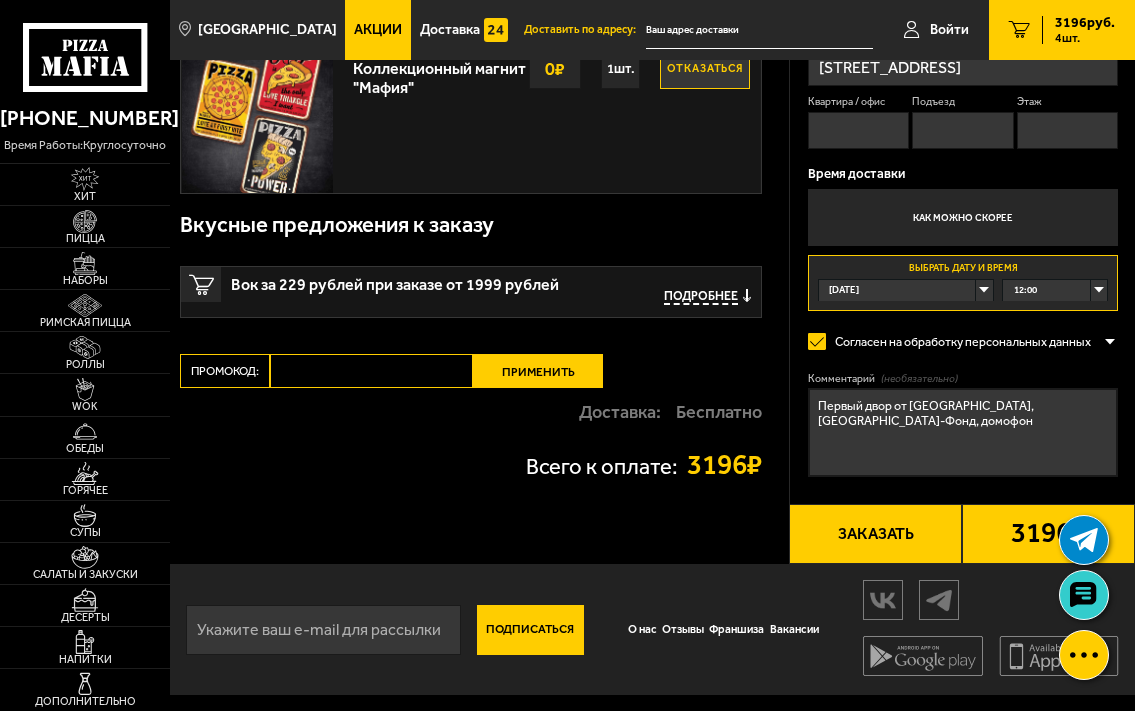 scroll, scrollTop: 1357, scrollLeft: 0, axis: vertical 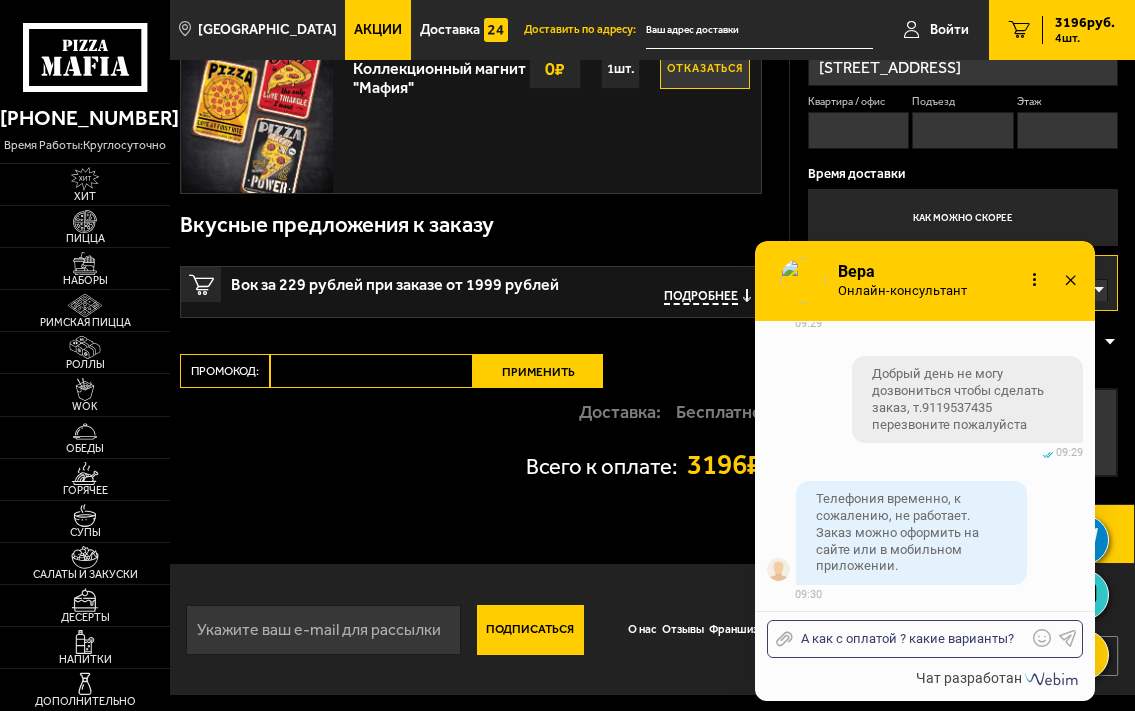 click 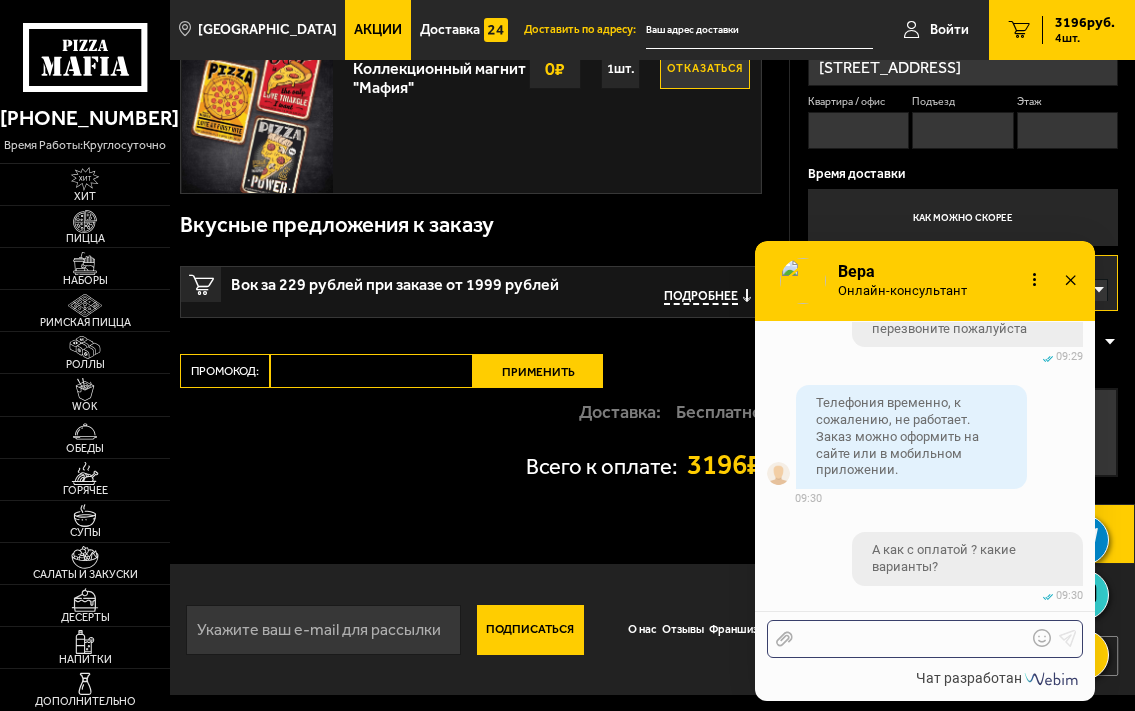 scroll, scrollTop: 1562, scrollLeft: 0, axis: vertical 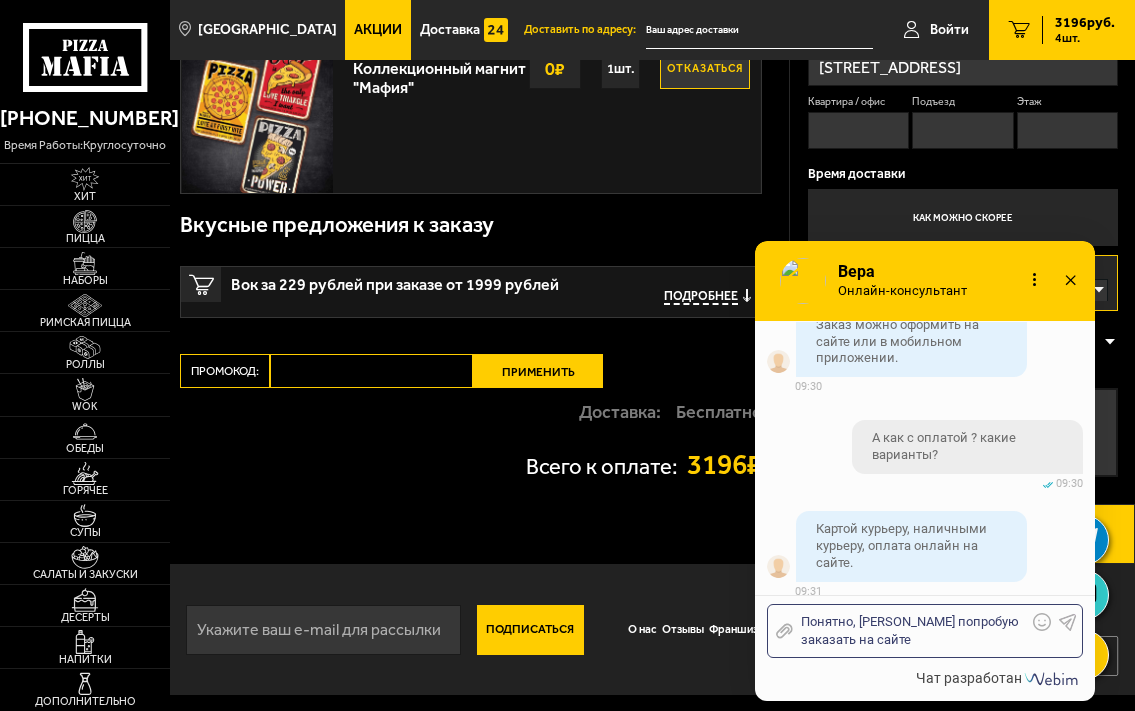 click 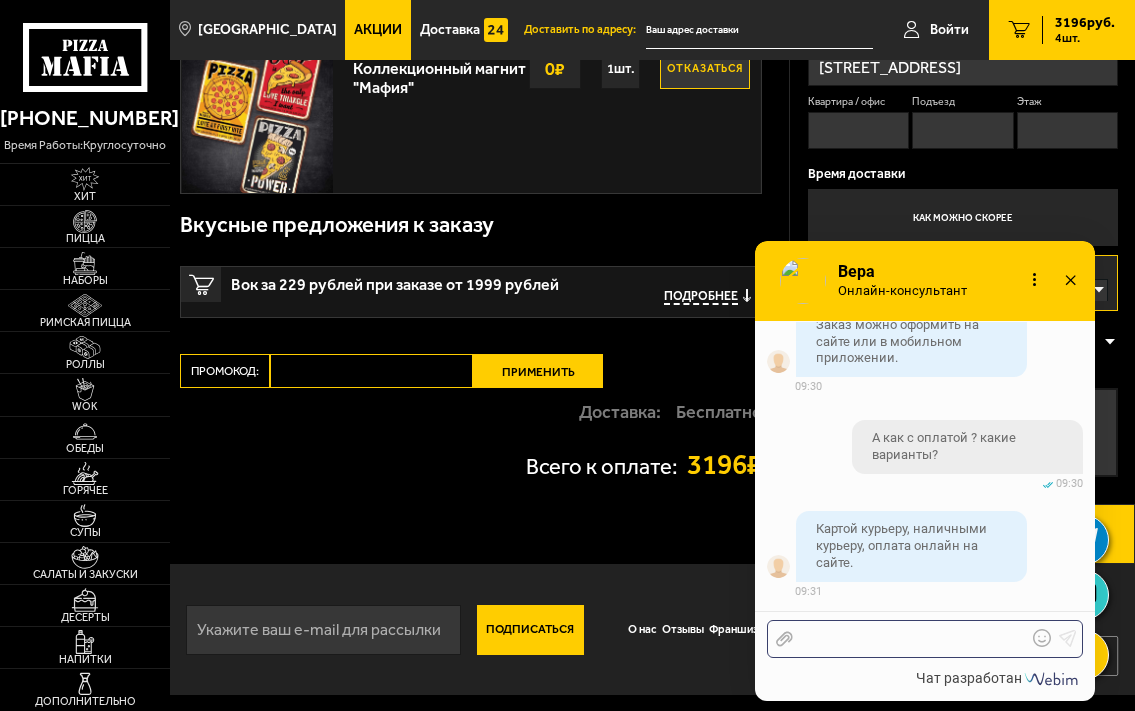 scroll, scrollTop: 1659, scrollLeft: 0, axis: vertical 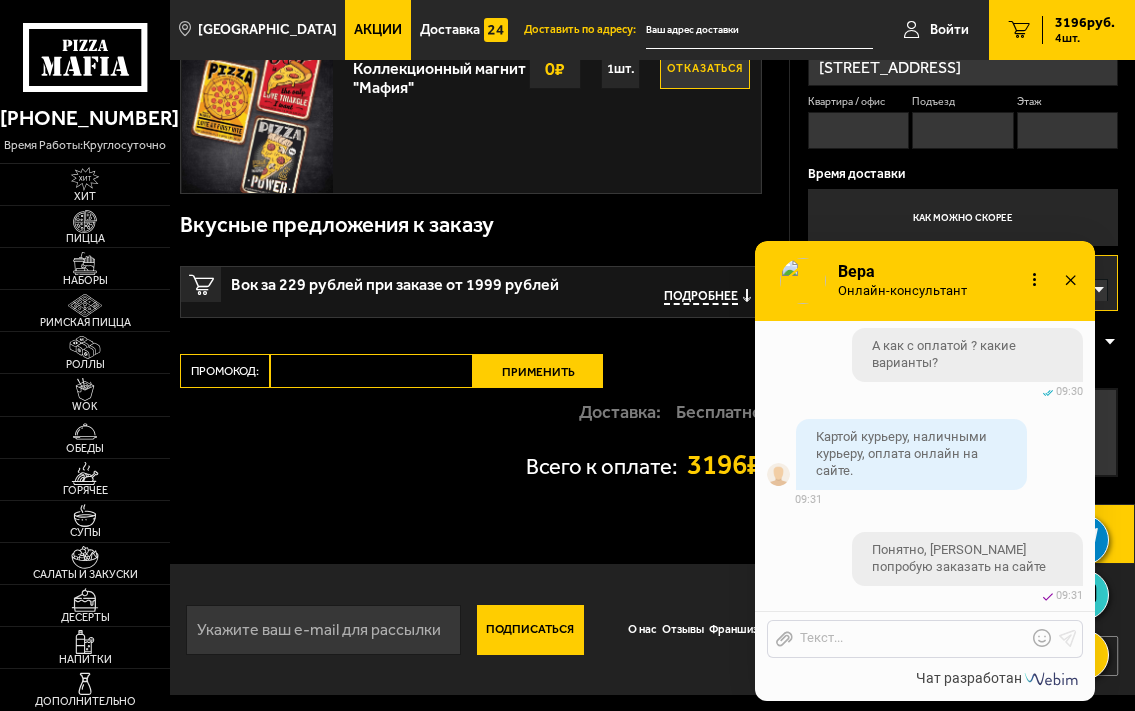 click 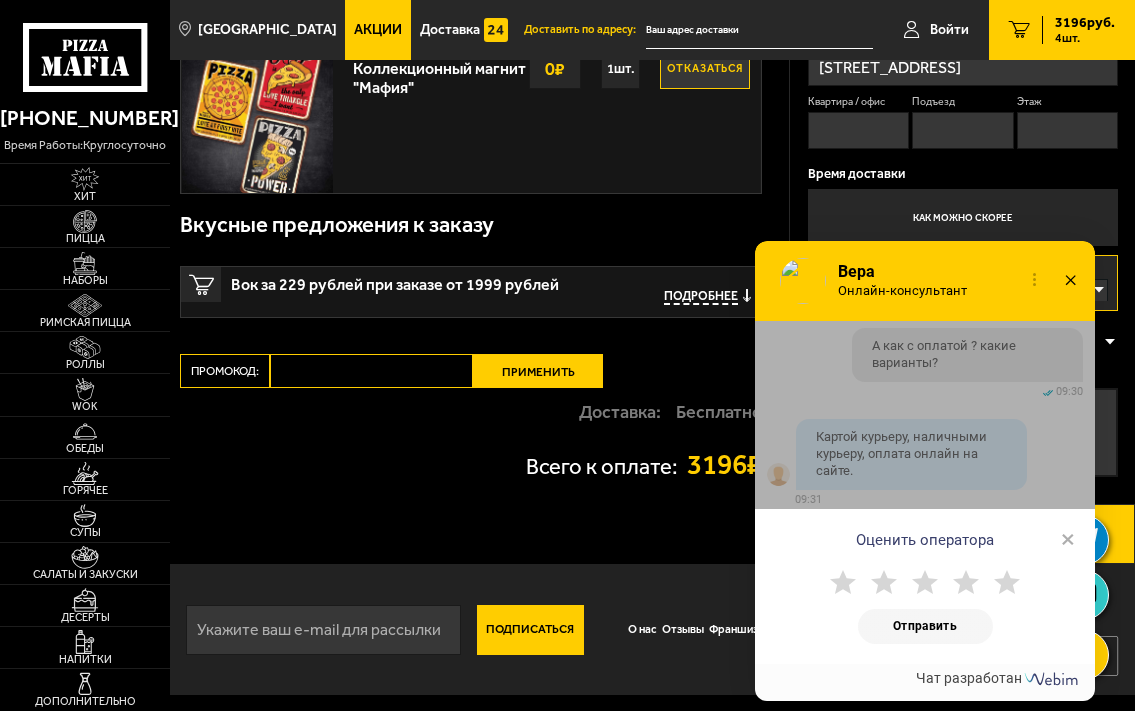 click 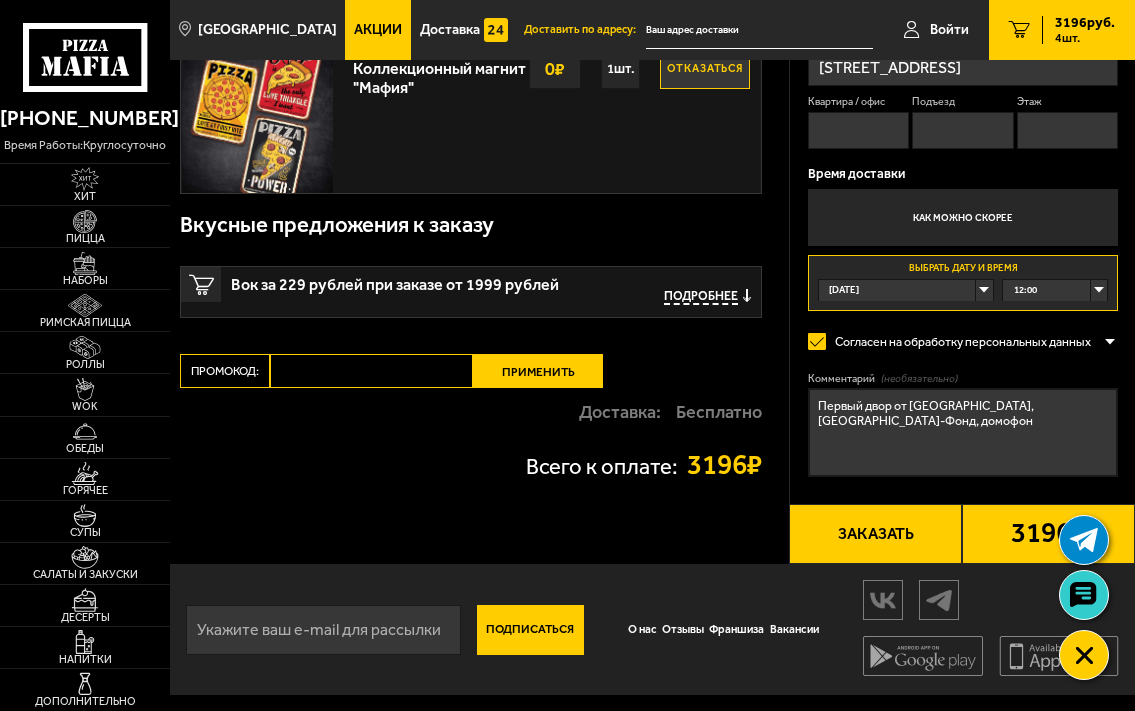 click on "Заказать" at bounding box center (875, 534) 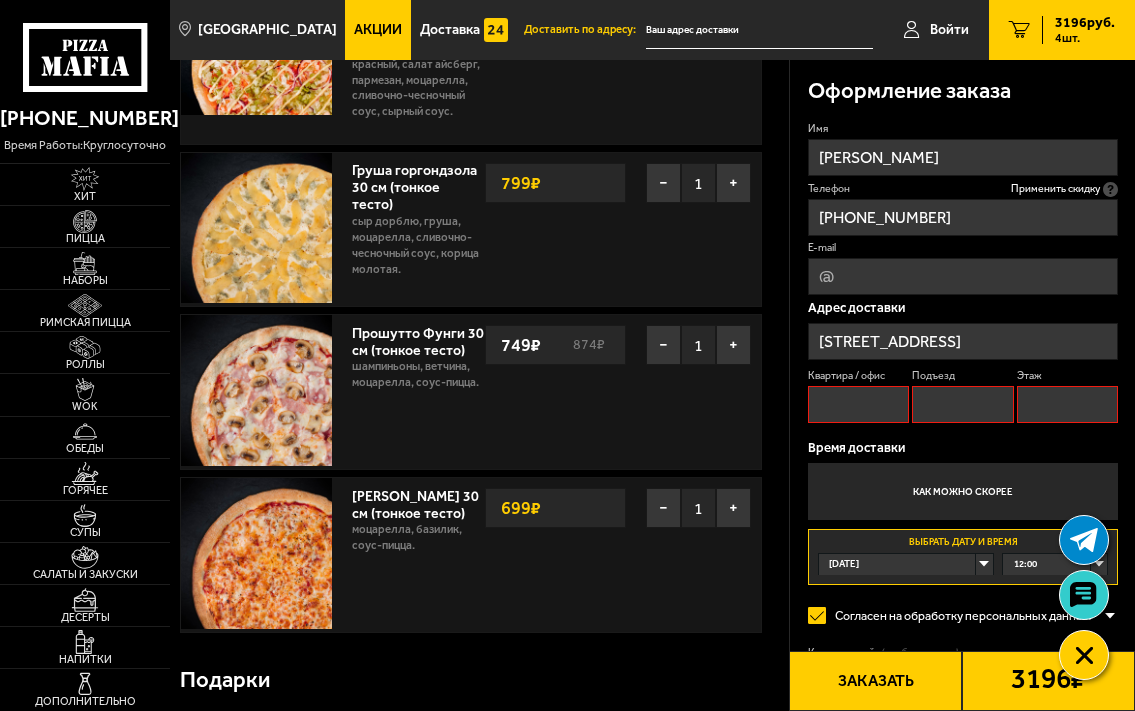 scroll, scrollTop: 170, scrollLeft: 0, axis: vertical 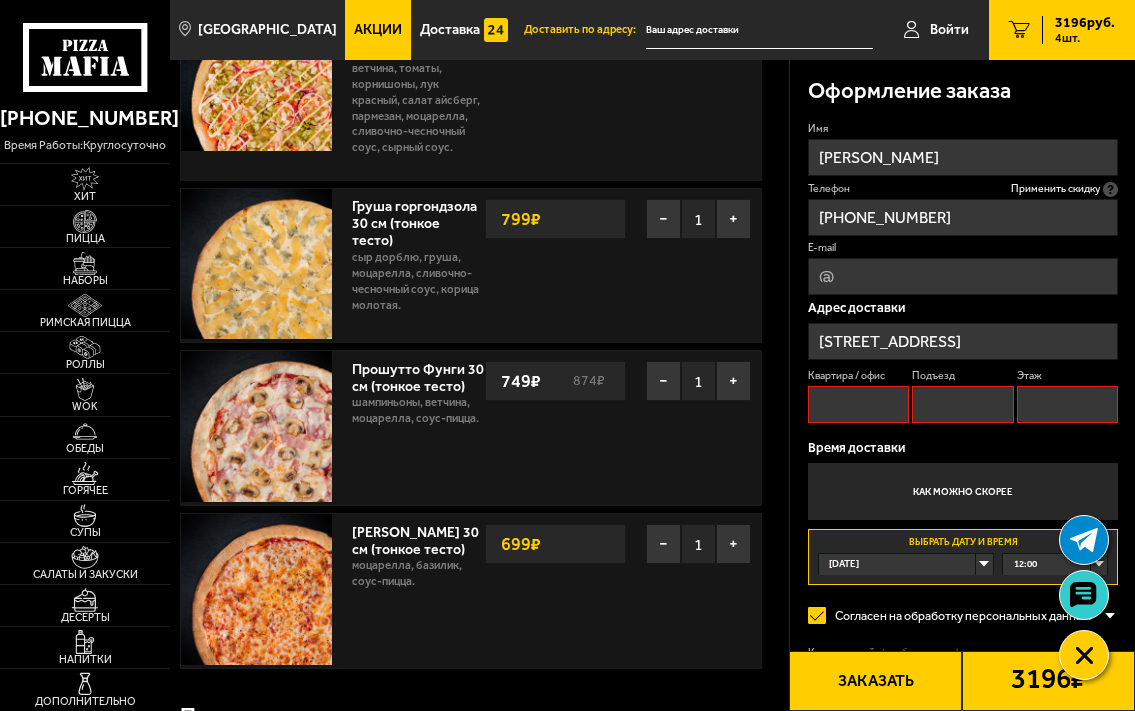 click on "Квартира / офис" at bounding box center (859, 404) 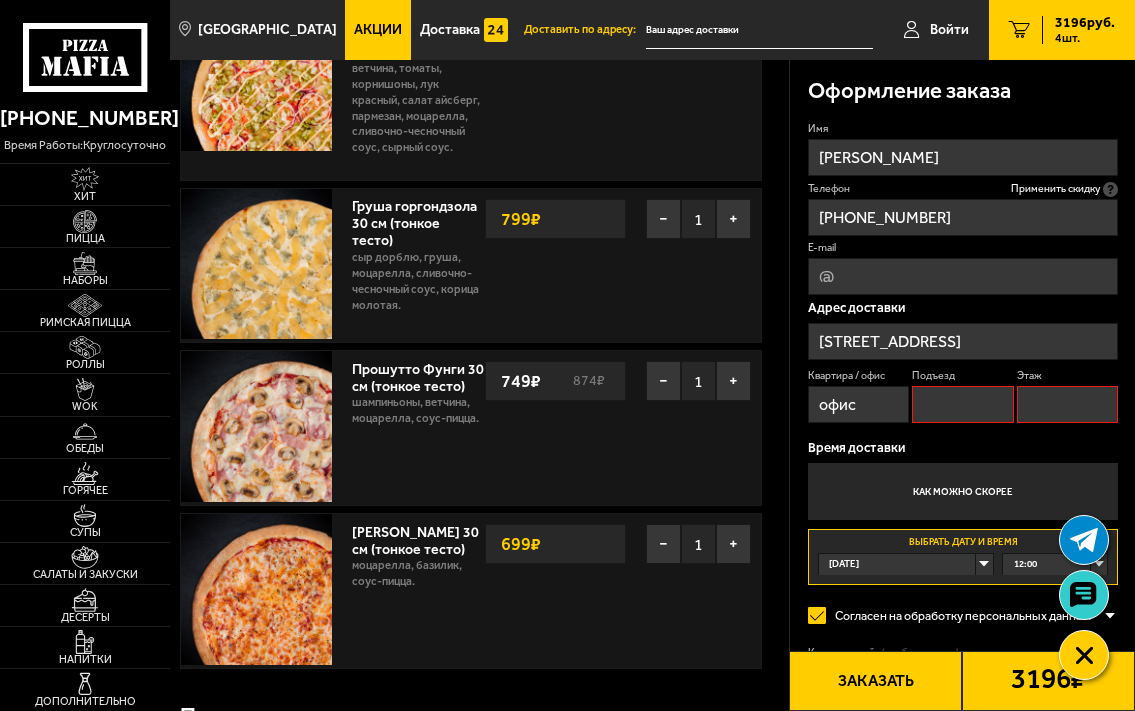 type on "офис" 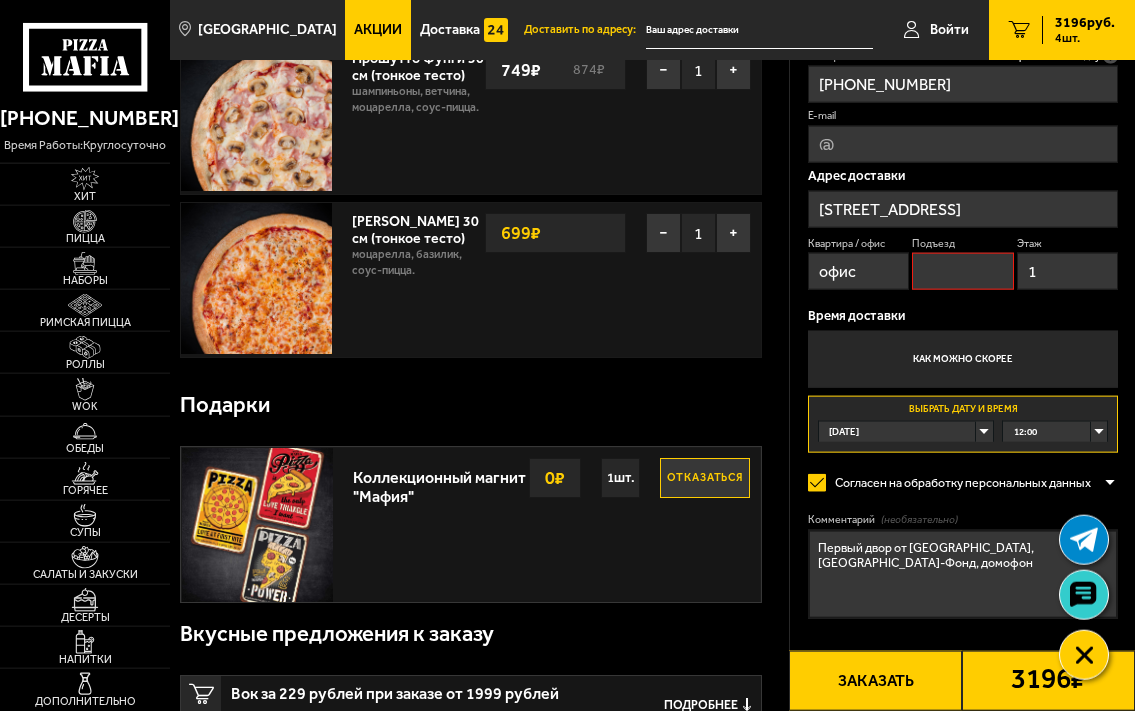 scroll, scrollTop: 578, scrollLeft: 0, axis: vertical 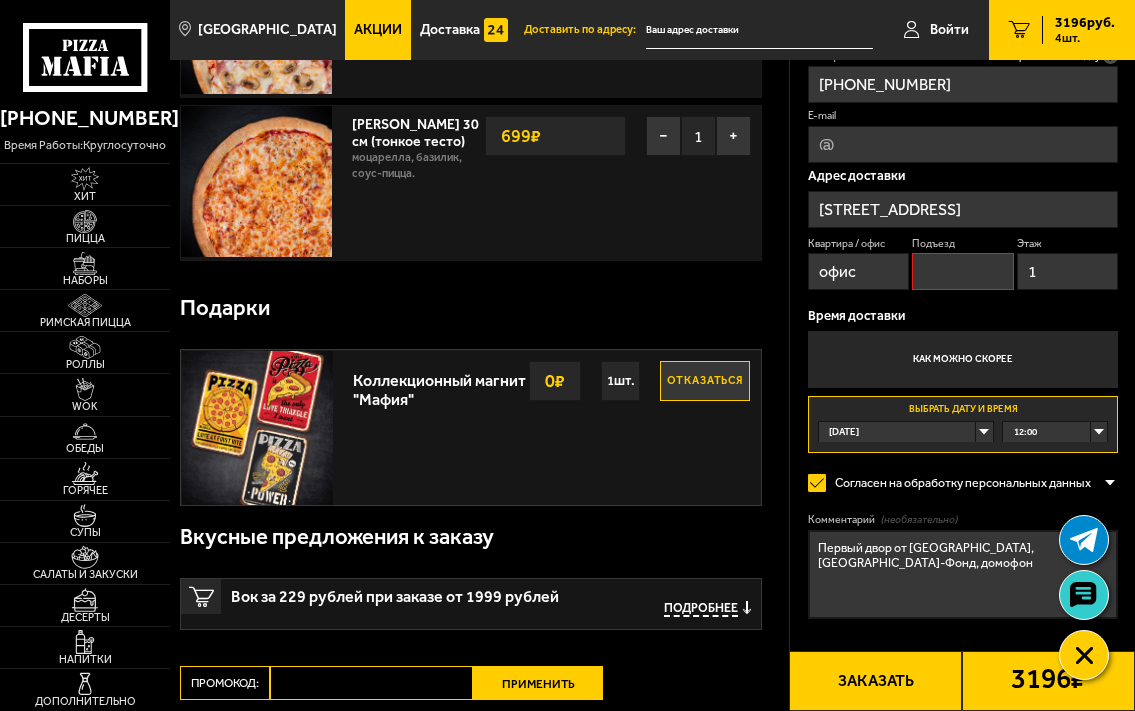 type on "1" 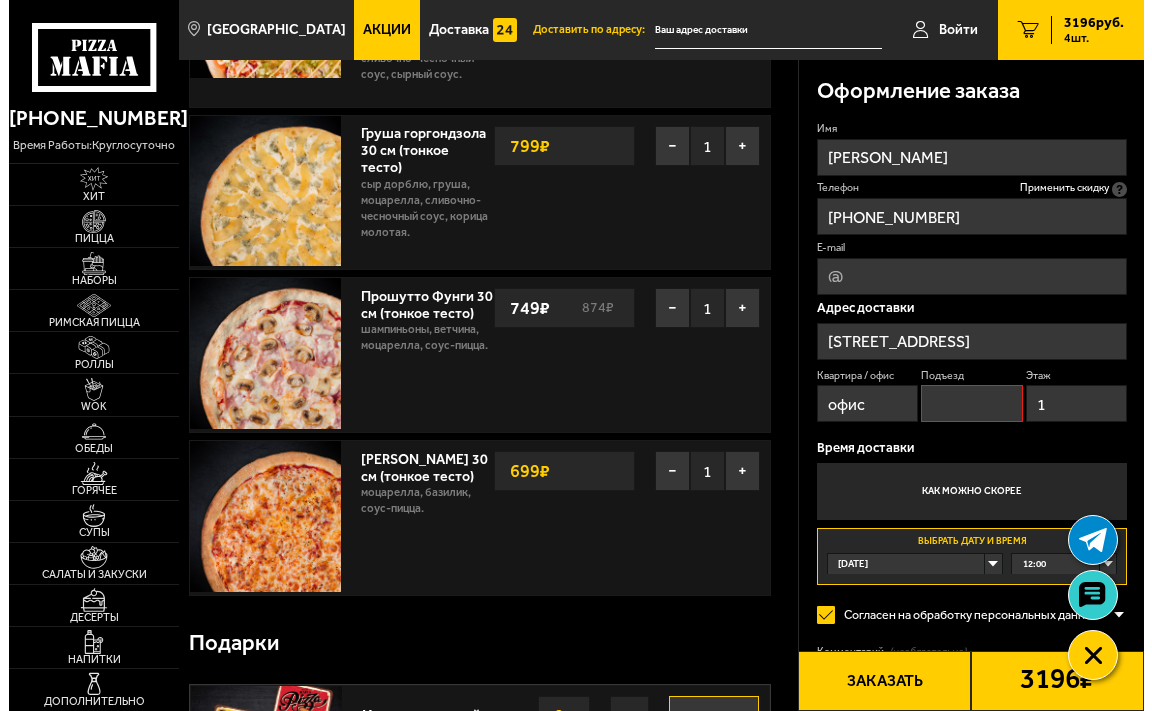 scroll, scrollTop: 170, scrollLeft: 0, axis: vertical 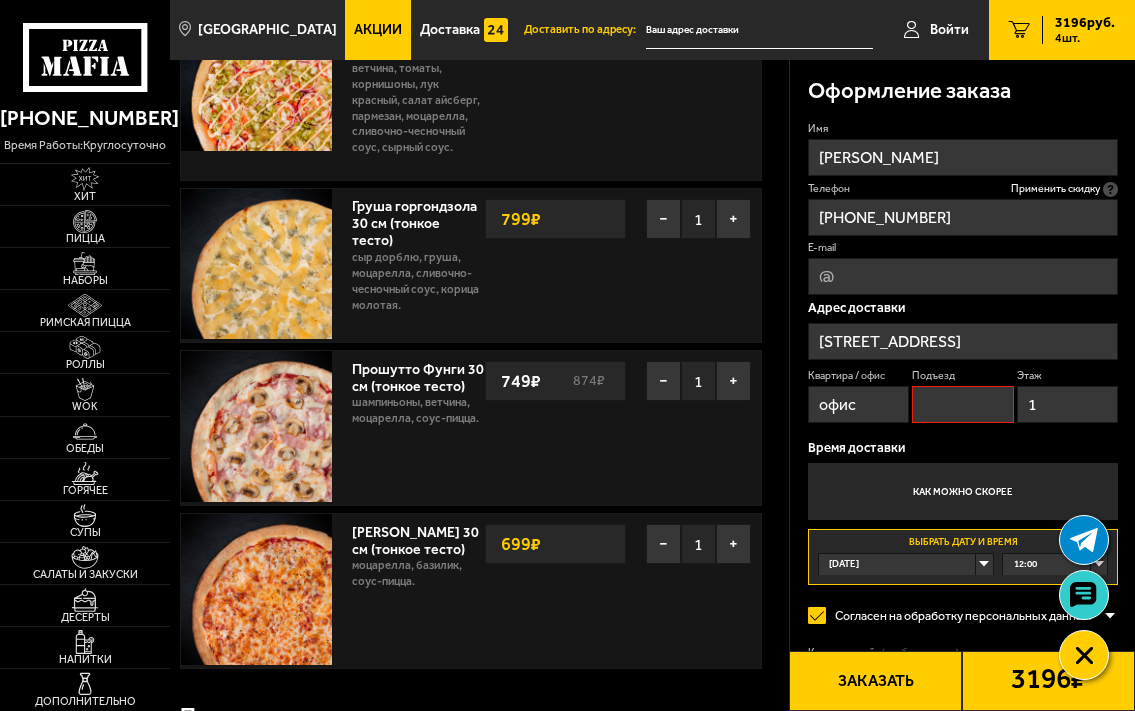type 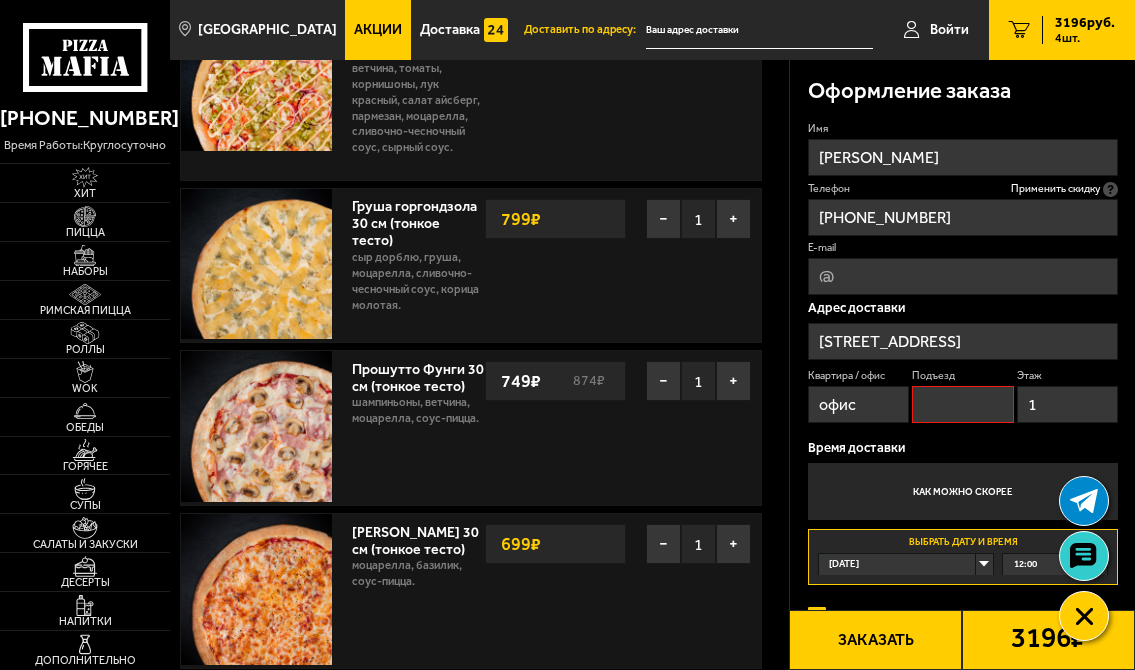 click on "Подъезд" at bounding box center [963, 404] 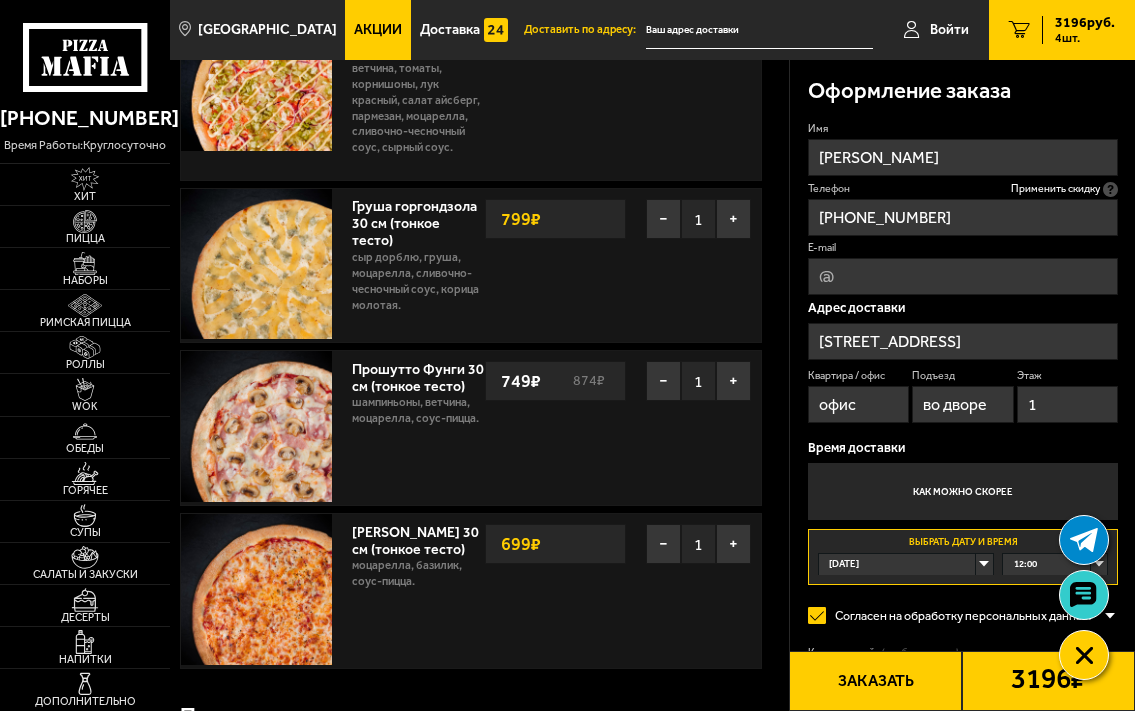 type on "во дворе" 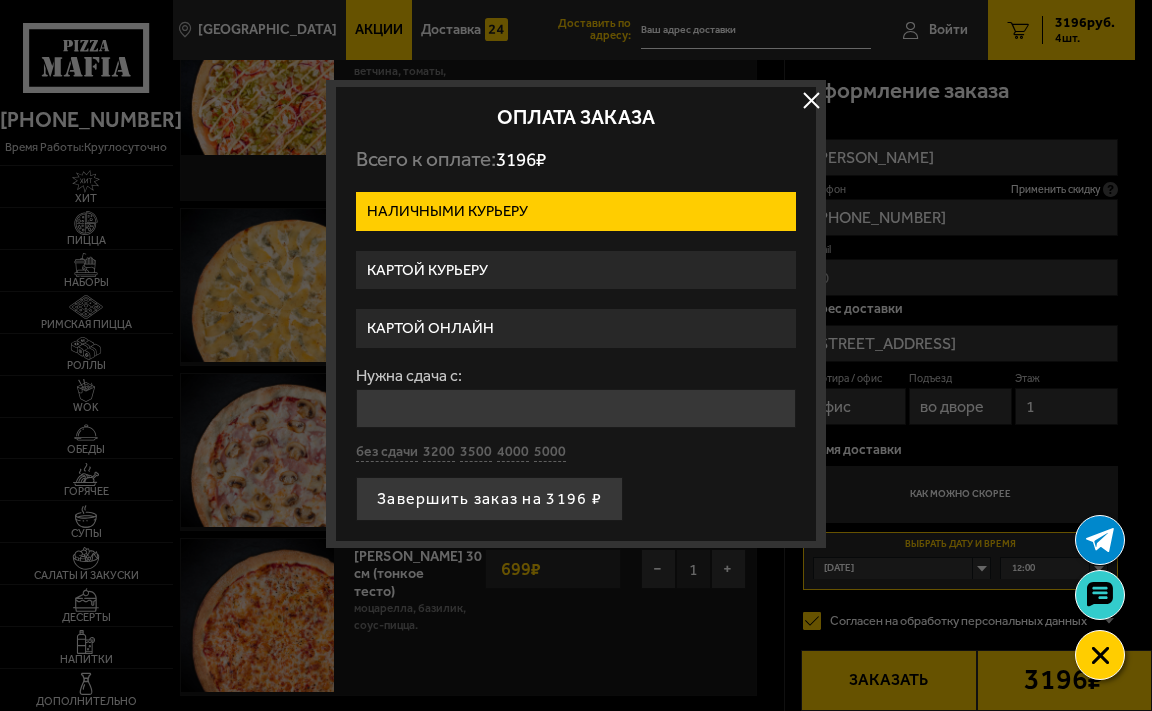 click on "Картой курьеру" at bounding box center (576, 270) 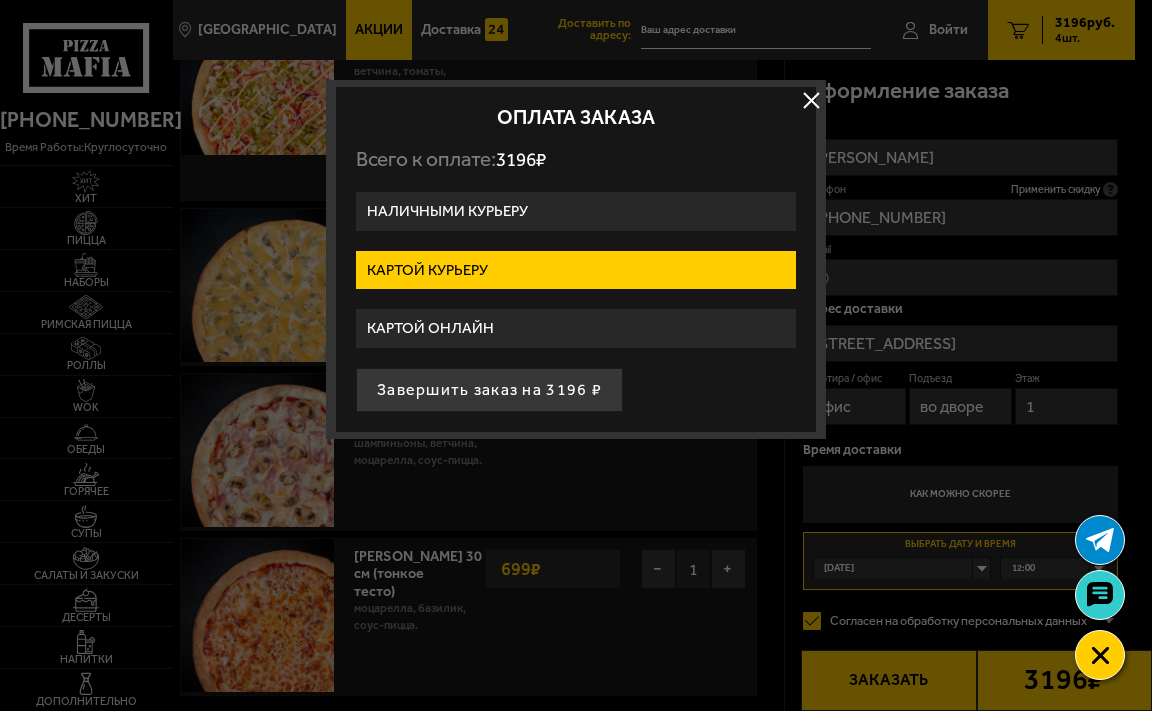 click on "Картой онлайн" at bounding box center (576, 328) 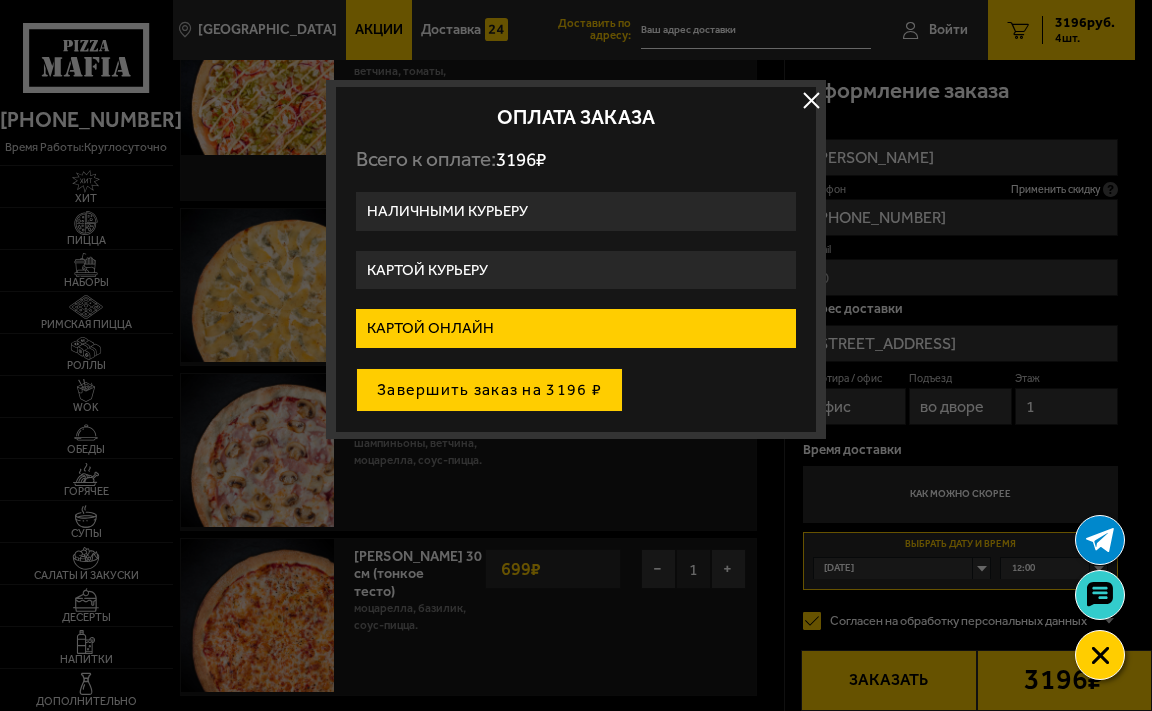 click on "Завершить заказ на 3196 ₽" at bounding box center (489, 390) 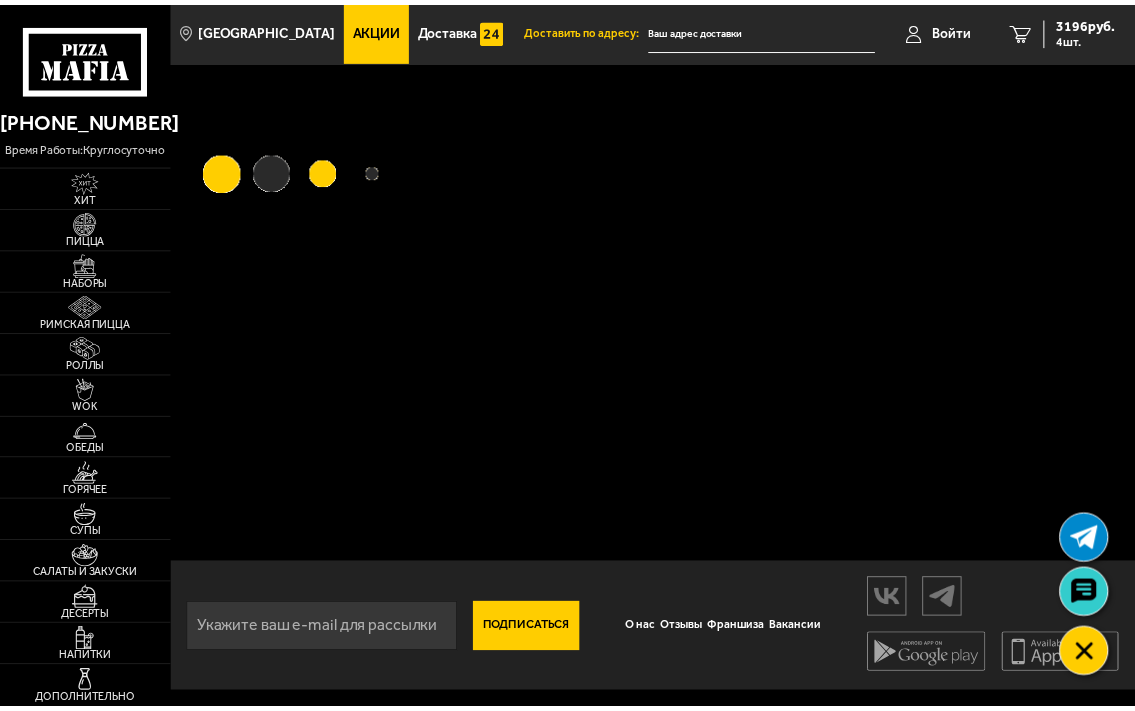 scroll, scrollTop: 0, scrollLeft: 0, axis: both 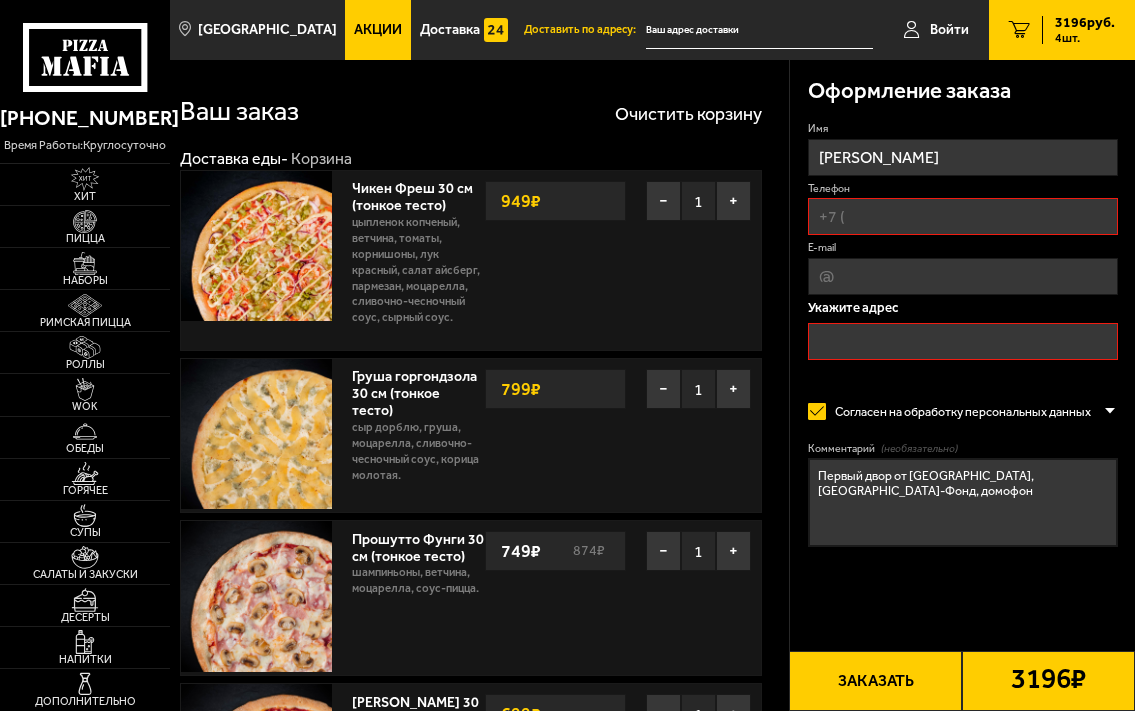 click on "3196  руб." at bounding box center [1085, 23] 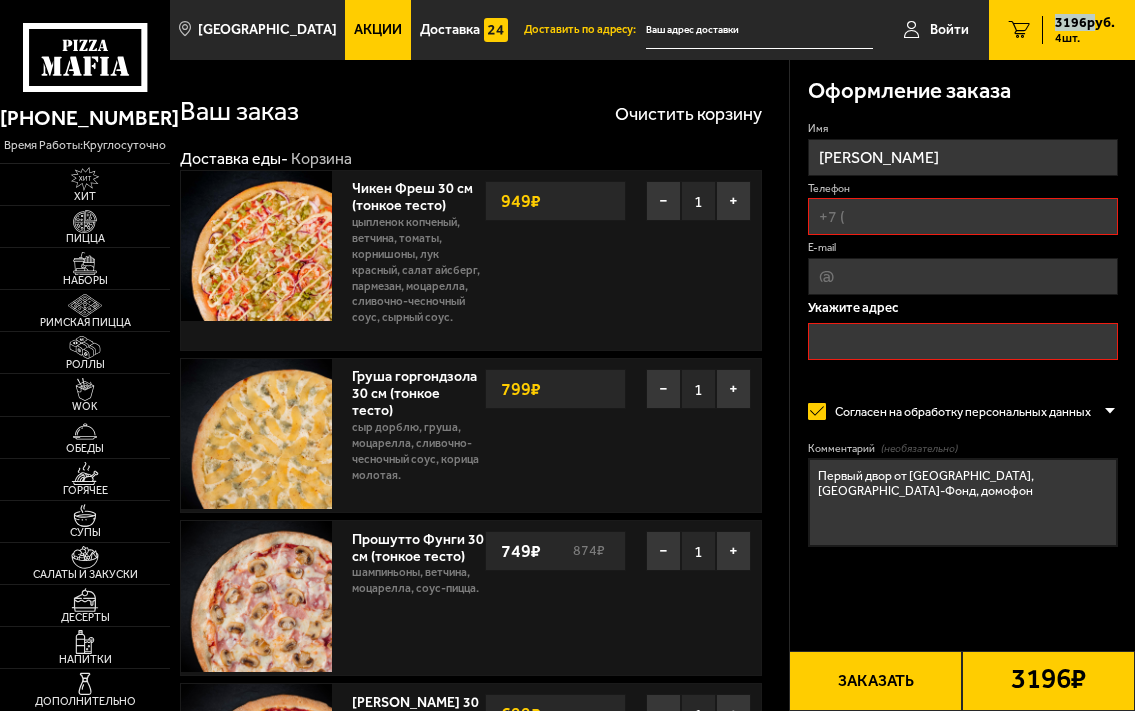 click on "3196  руб." at bounding box center [1085, 23] 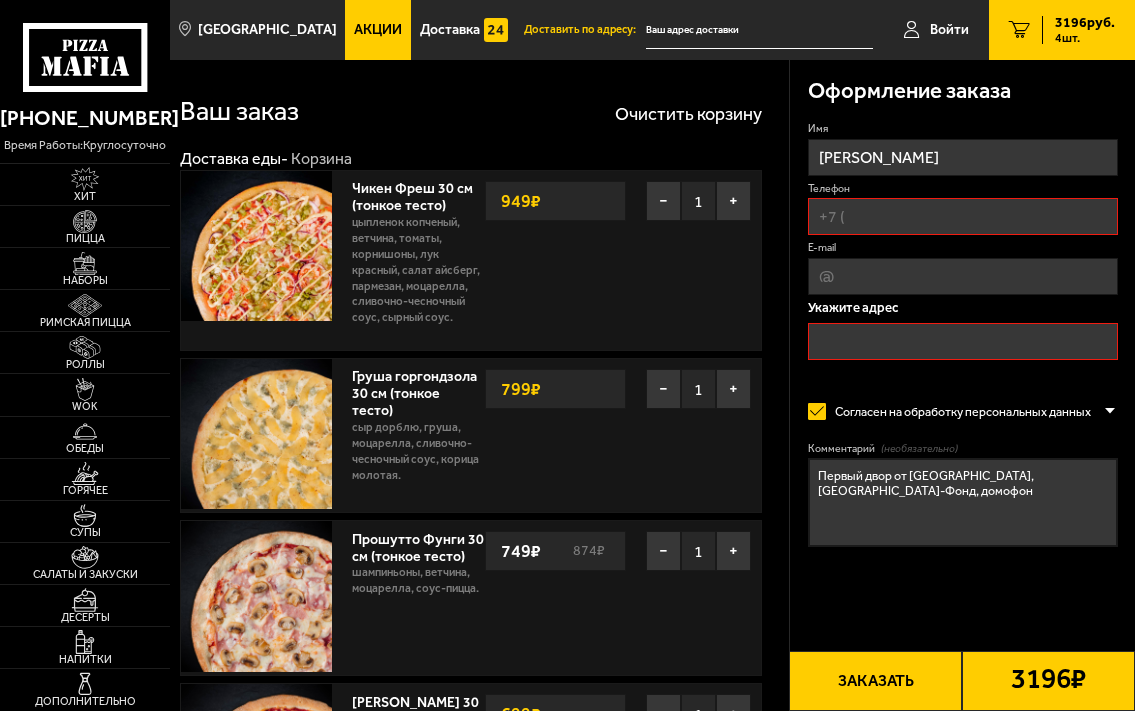 click on "Телефон" at bounding box center (963, 216) 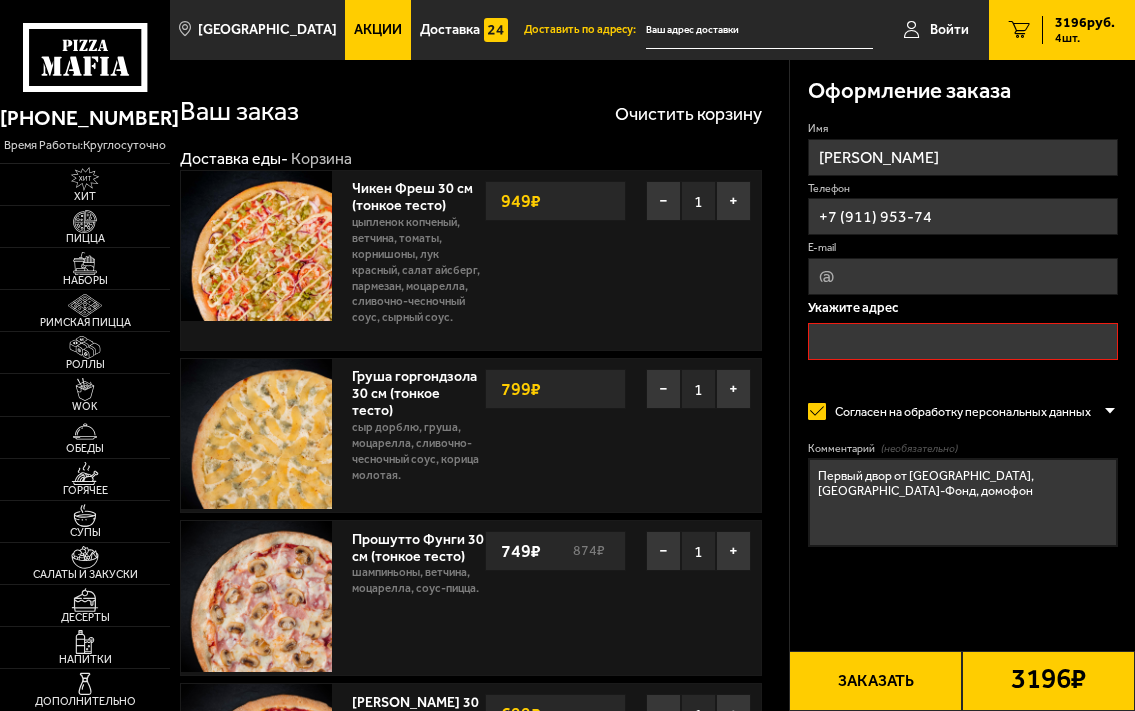 type on "+7 (911) 953-74" 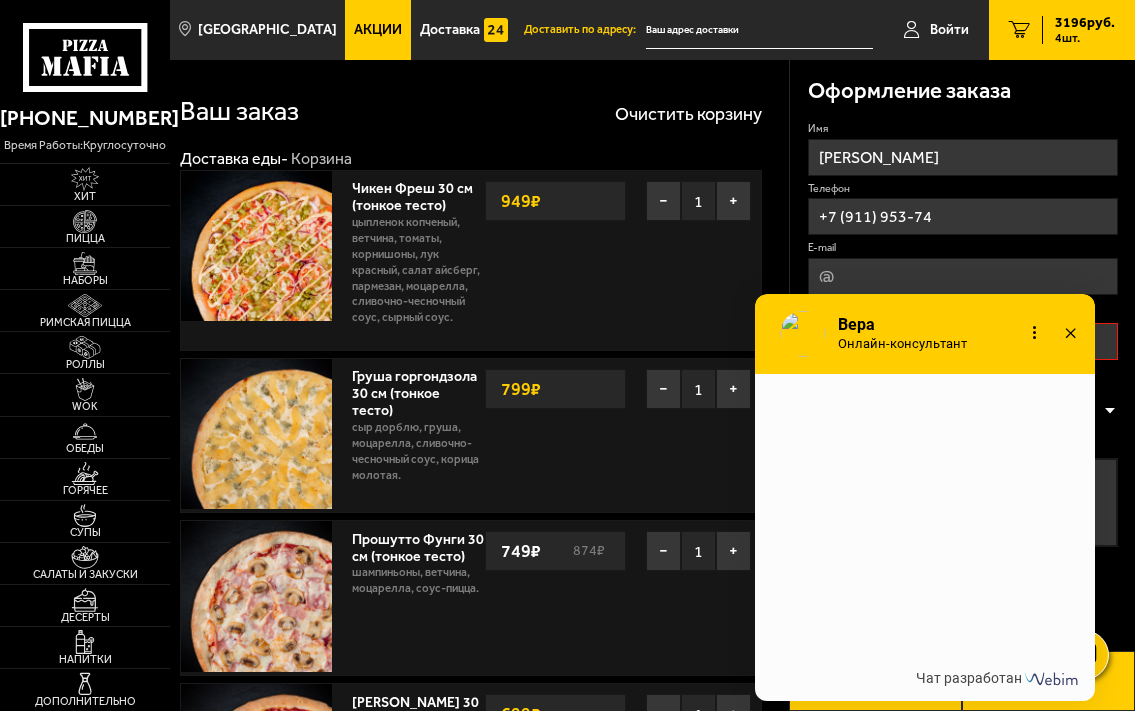 scroll, scrollTop: 1784, scrollLeft: 0, axis: vertical 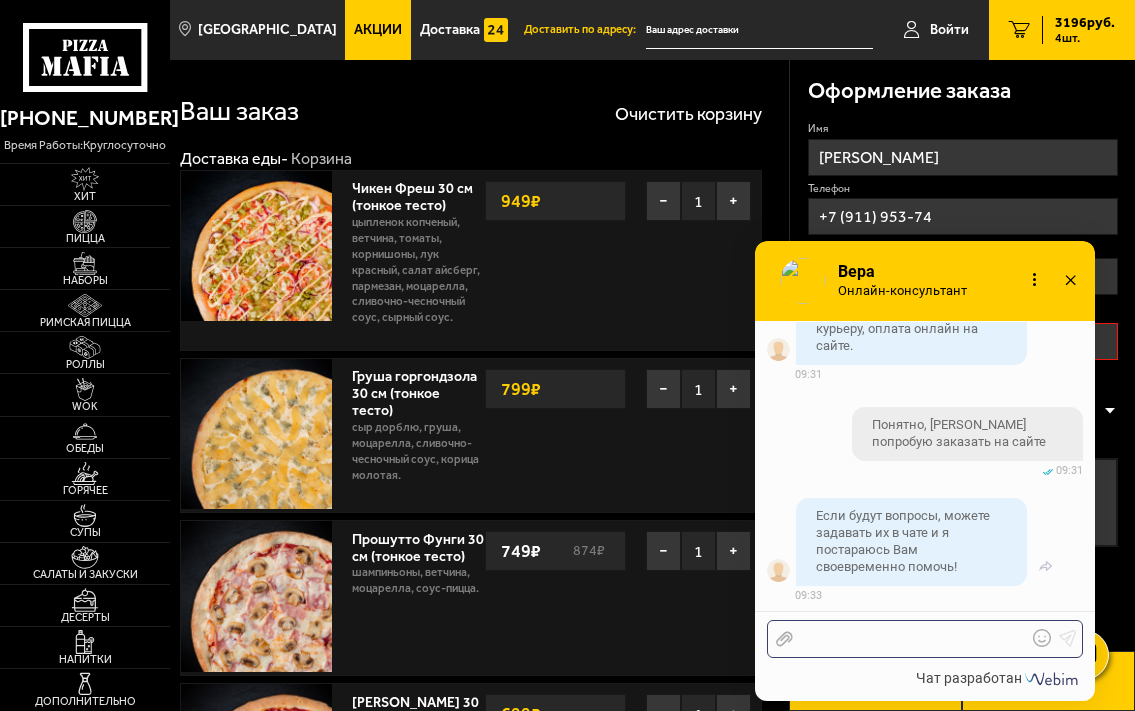 type 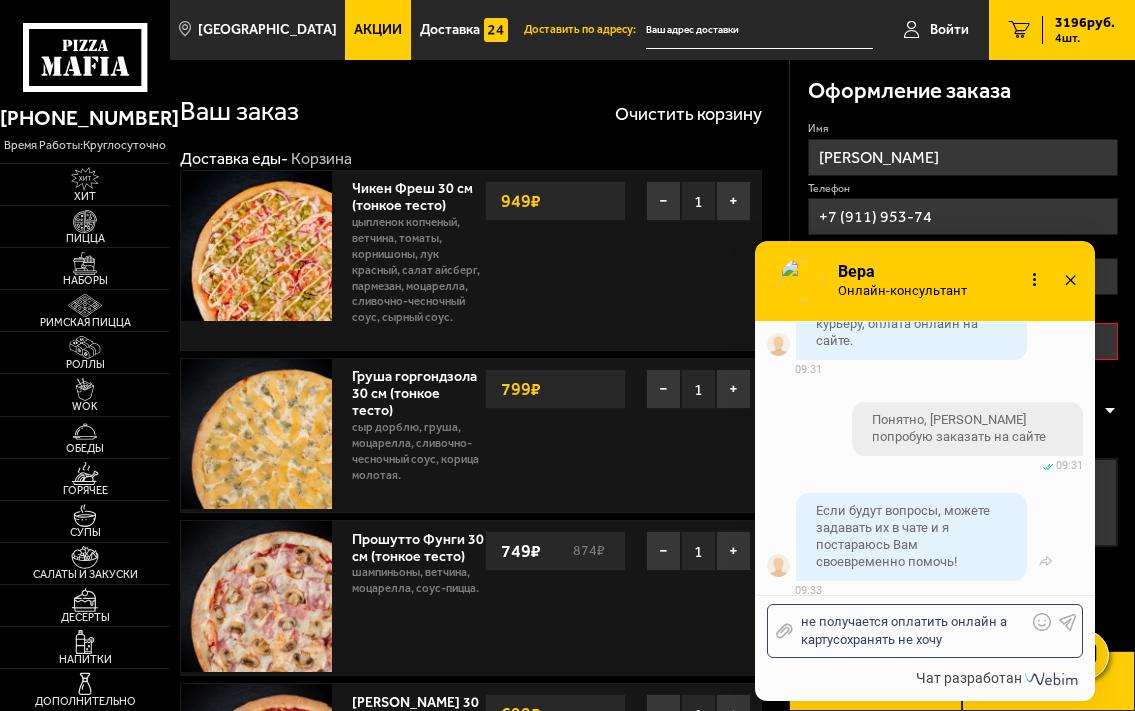 scroll, scrollTop: 1898, scrollLeft: 0, axis: vertical 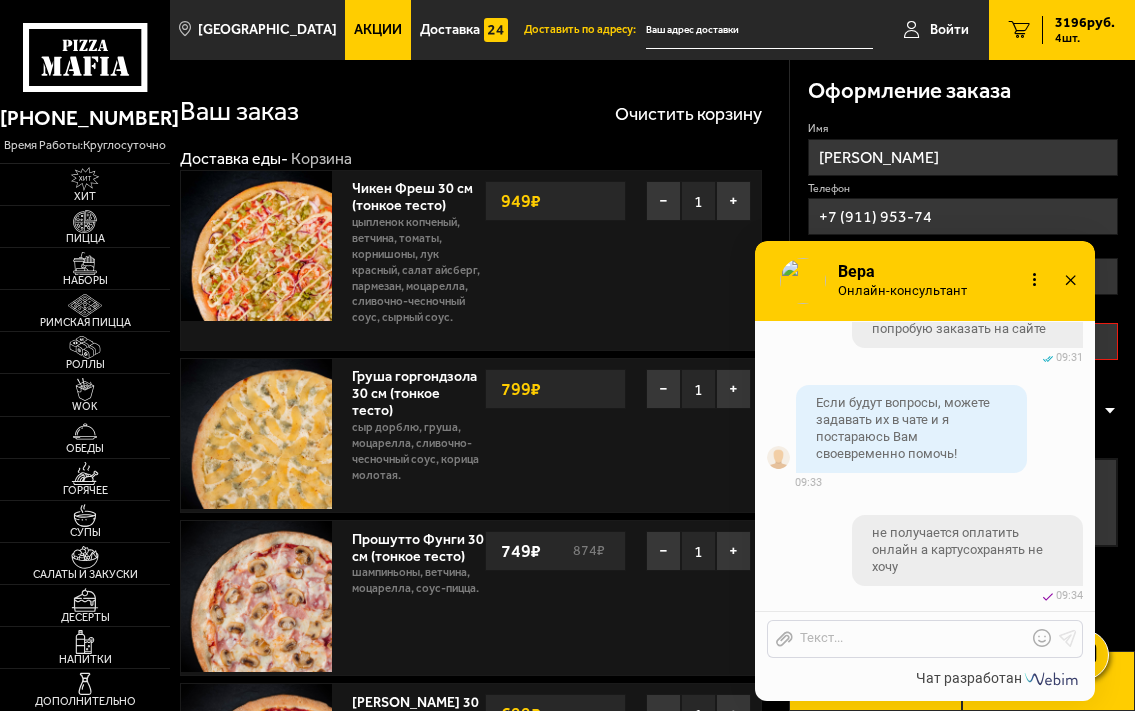 click 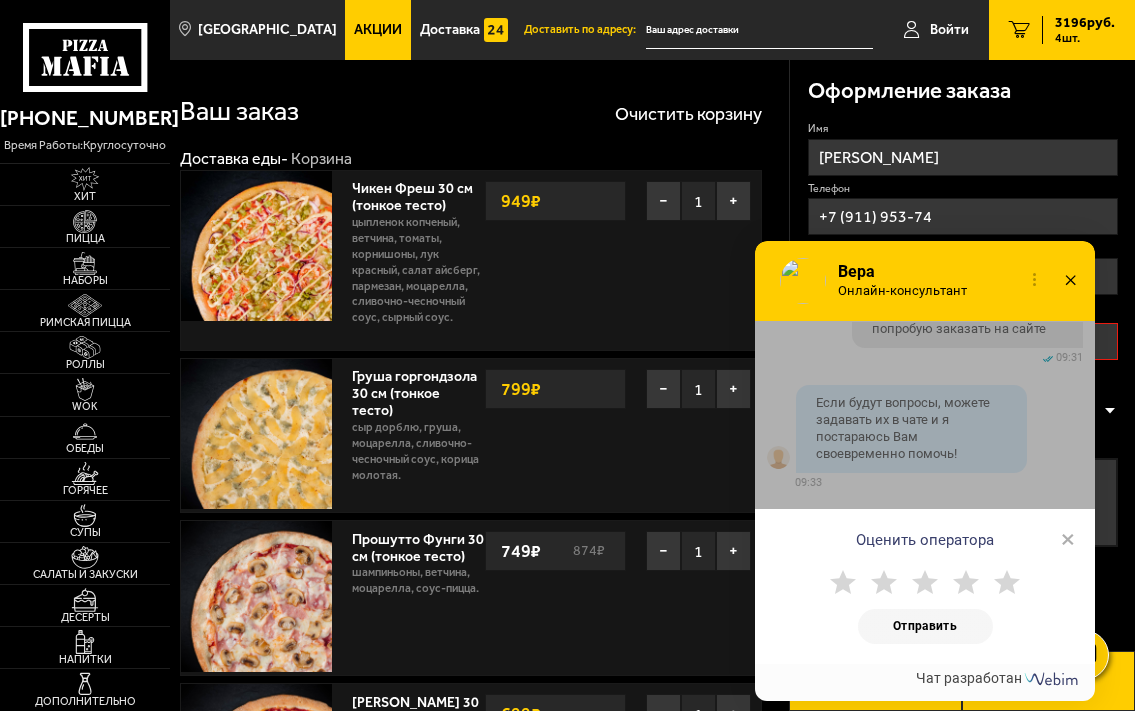 click 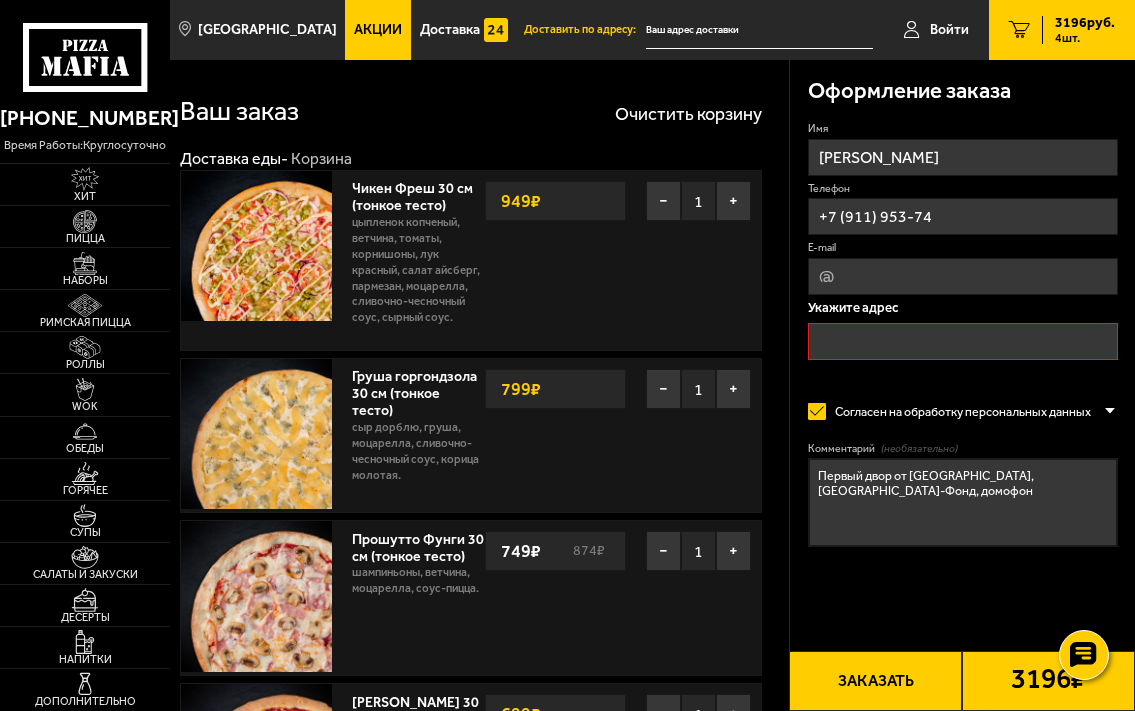 click at bounding box center [963, 341] 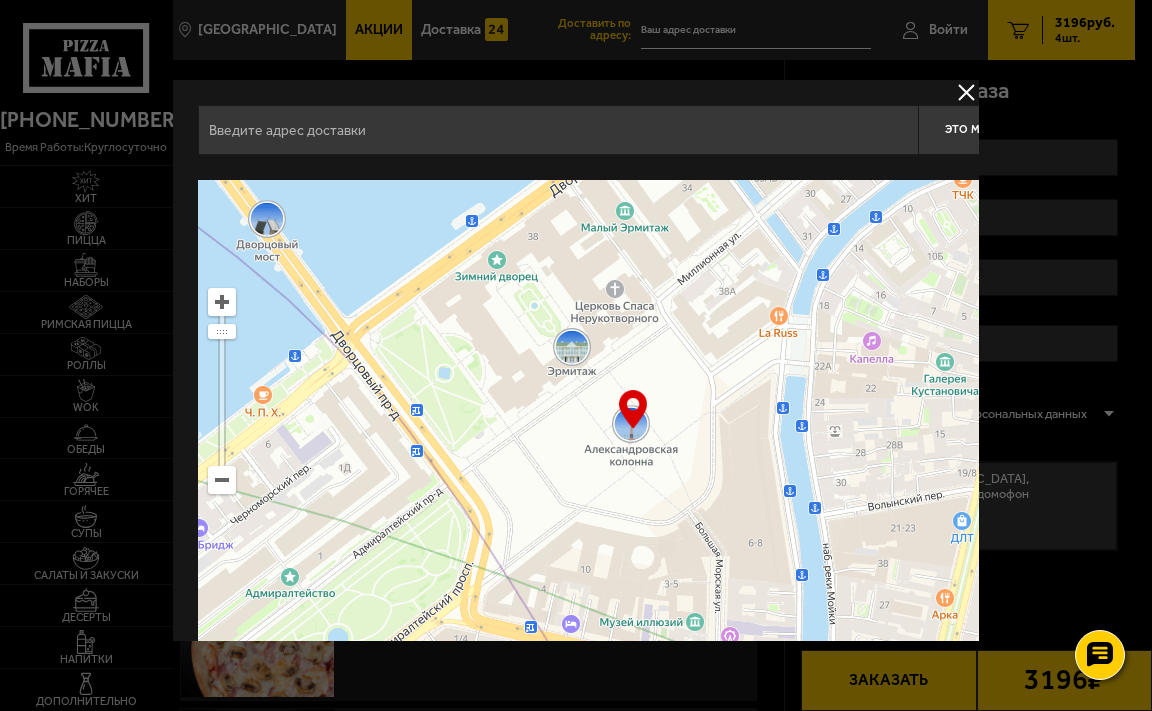 click at bounding box center (558, 130) 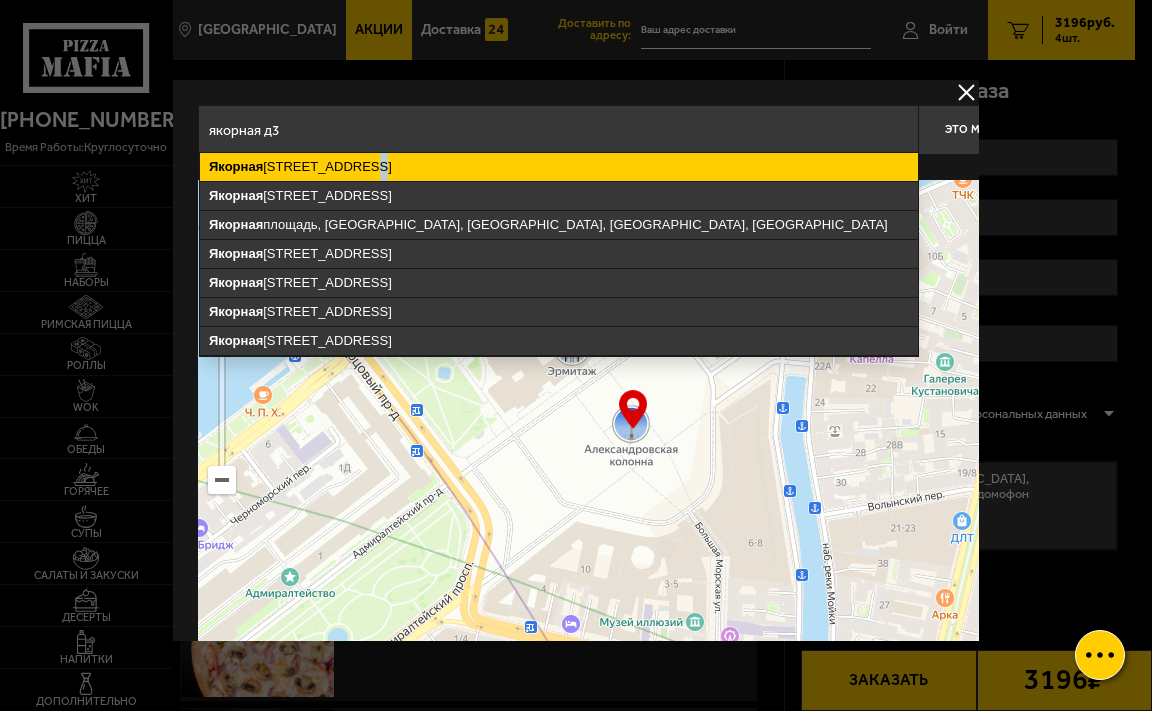 click on "Якорная  улица, 3, Санкт-Петербург" at bounding box center (559, 167) 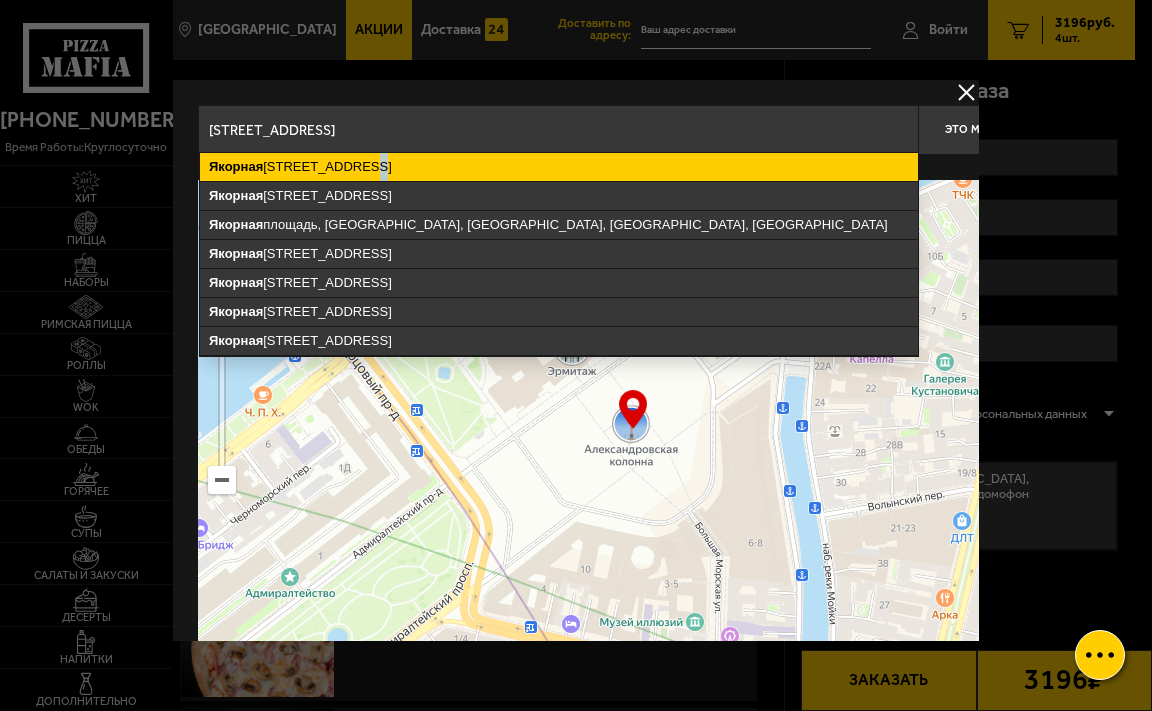 type on "[STREET_ADDRESS]" 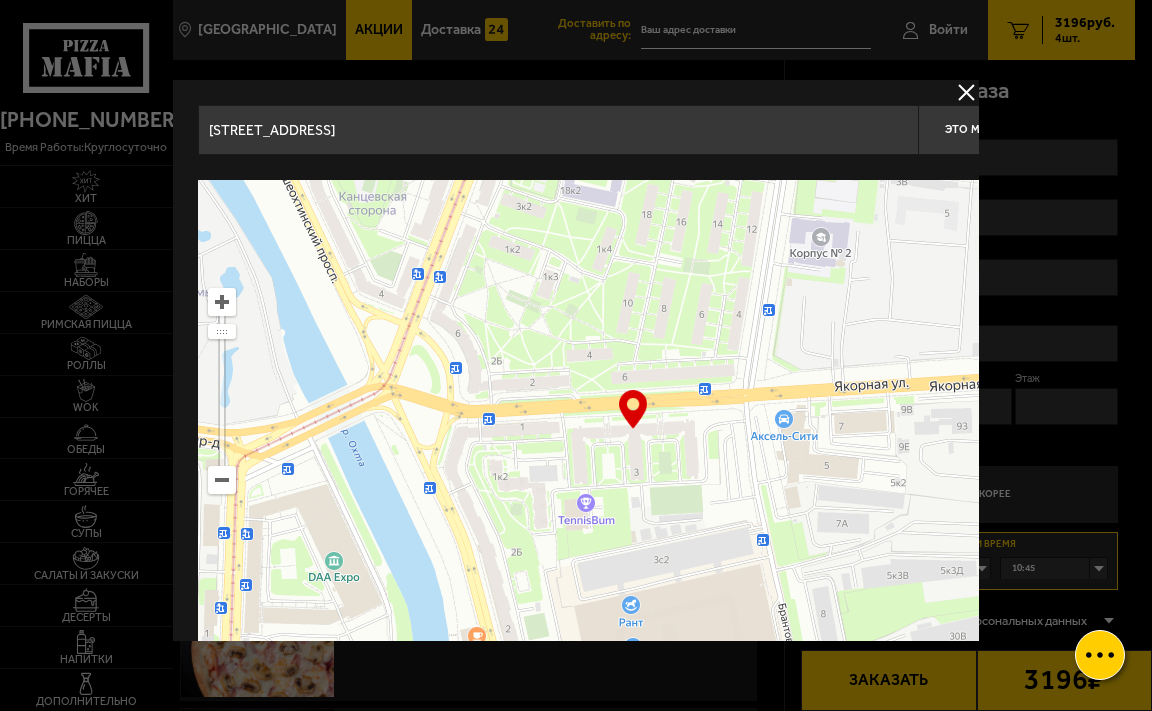 click at bounding box center (966, 92) 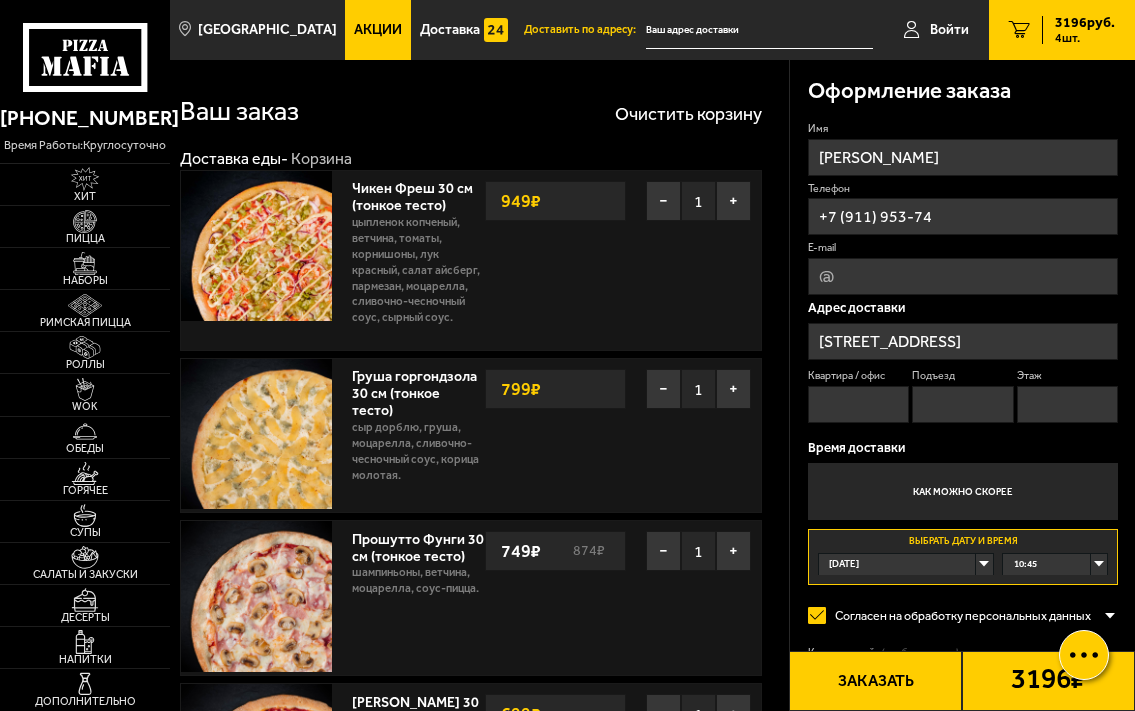 click on "Квартира / офис" at bounding box center (859, 404) 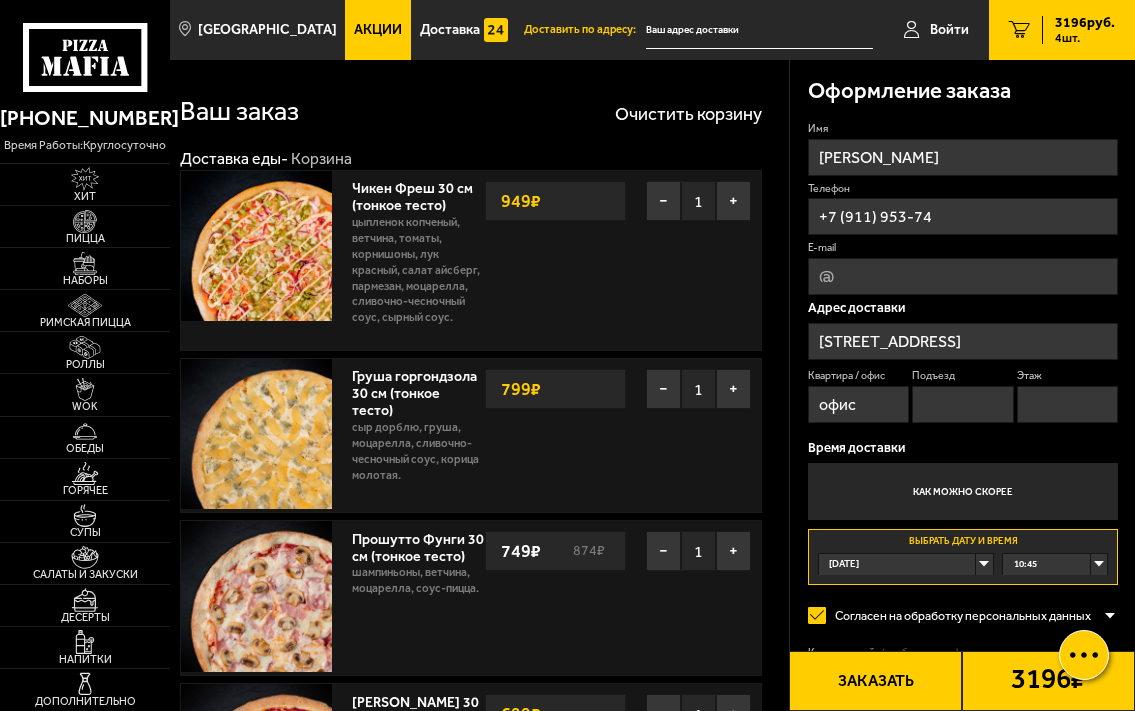 type on "офис" 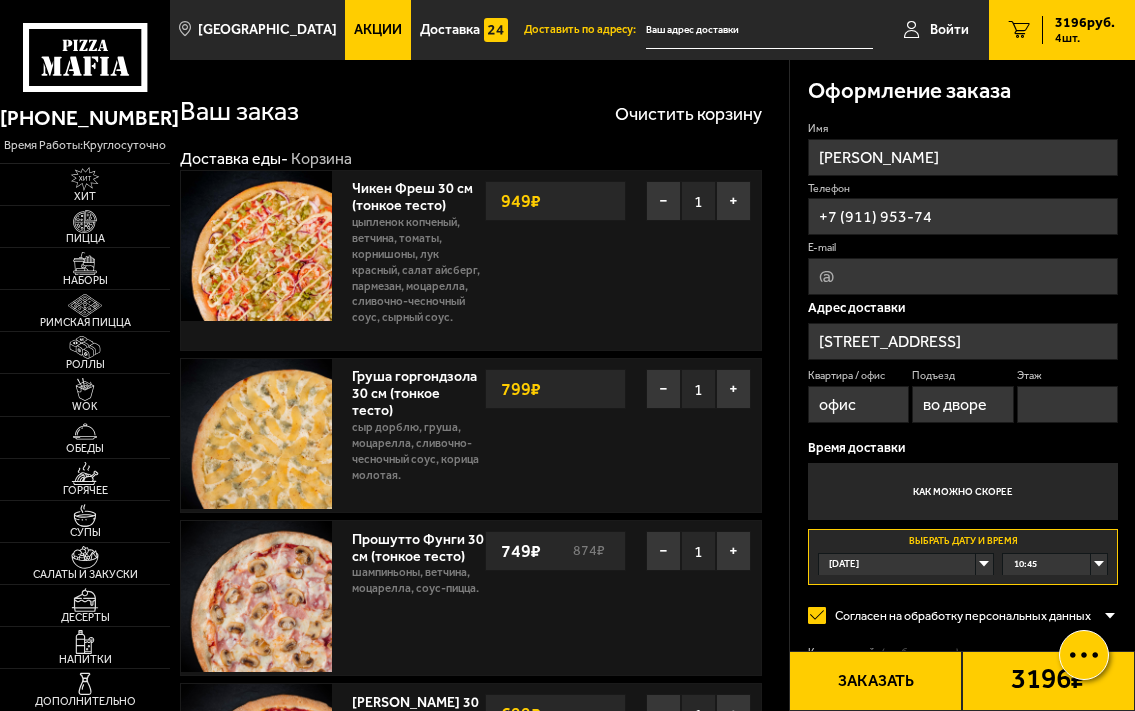 type on "во дворе" 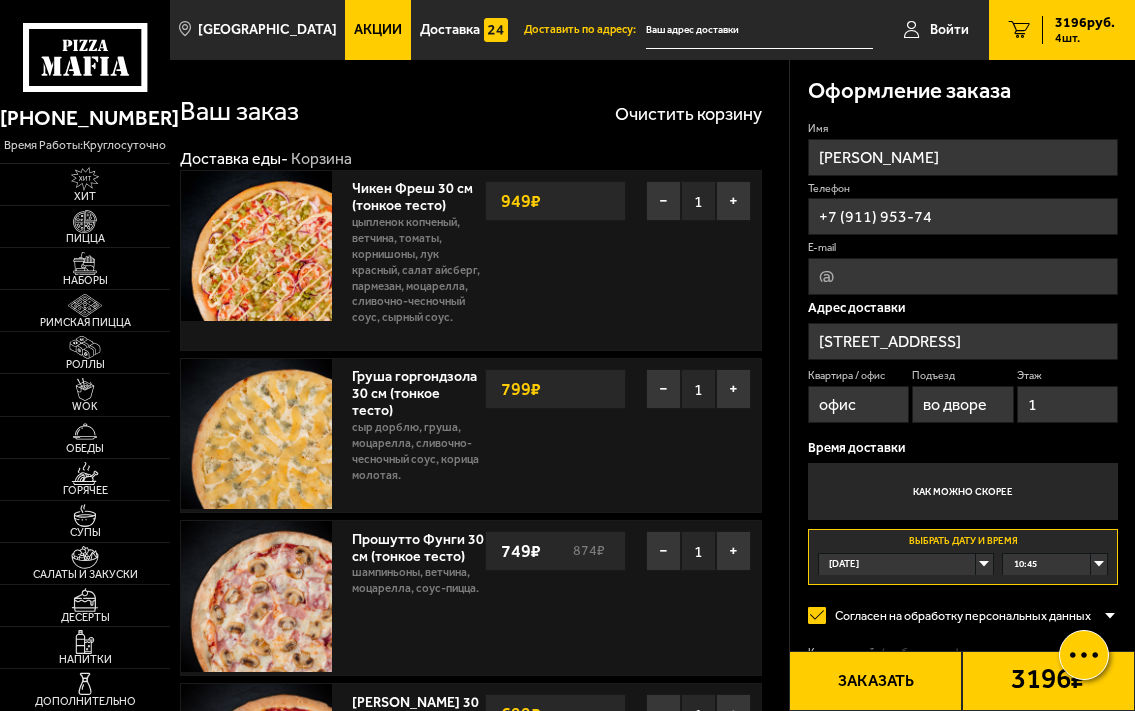 type on "1" 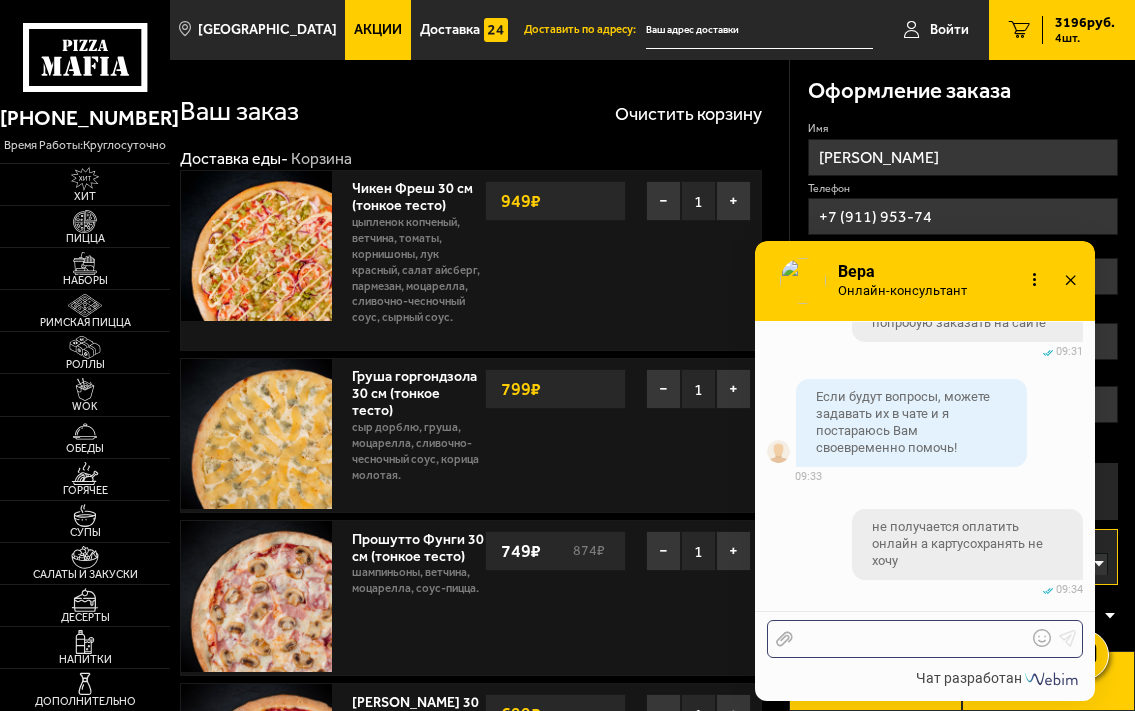 scroll, scrollTop: 2024, scrollLeft: 0, axis: vertical 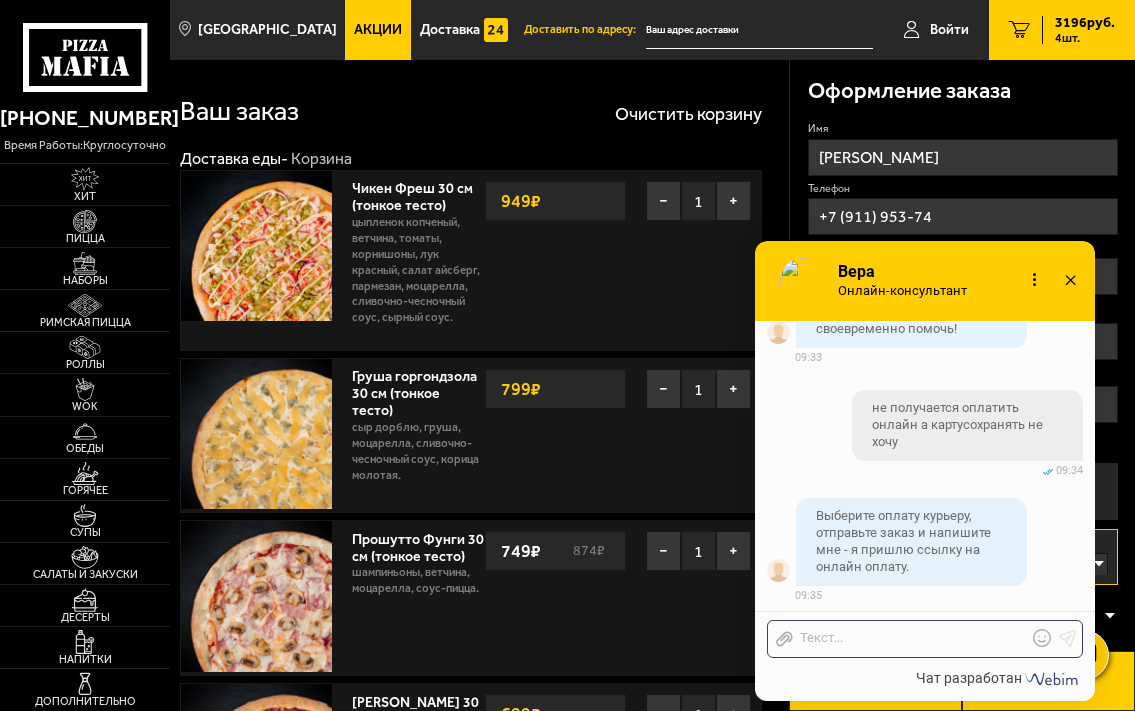 click 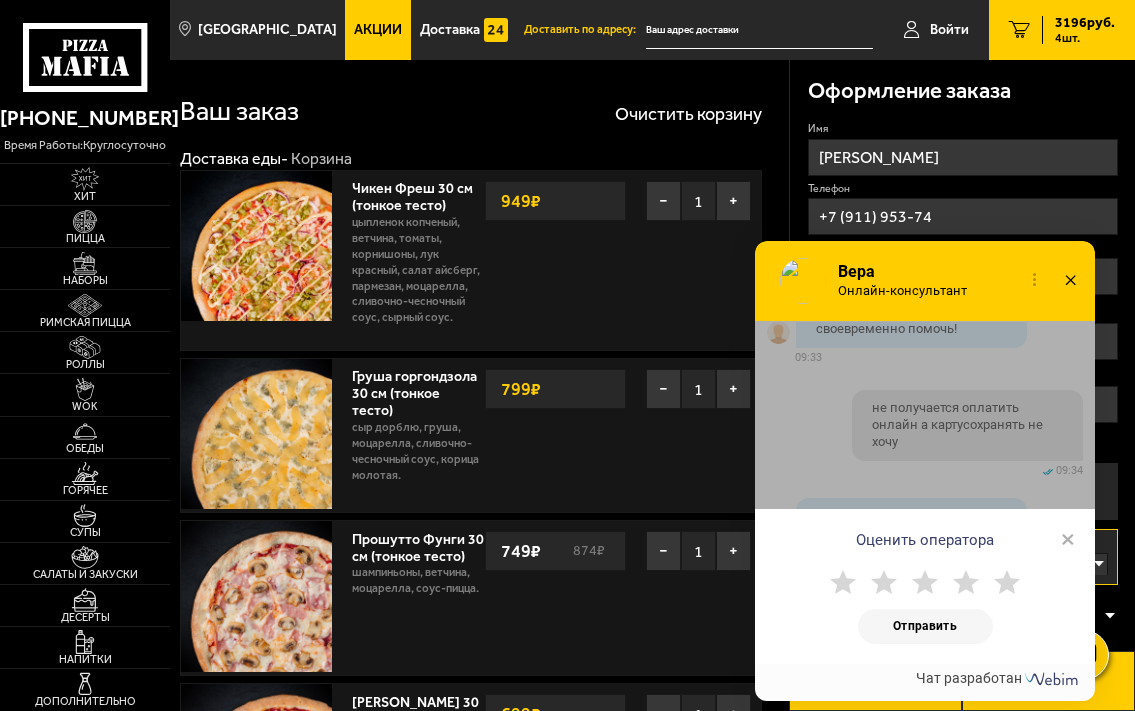 click 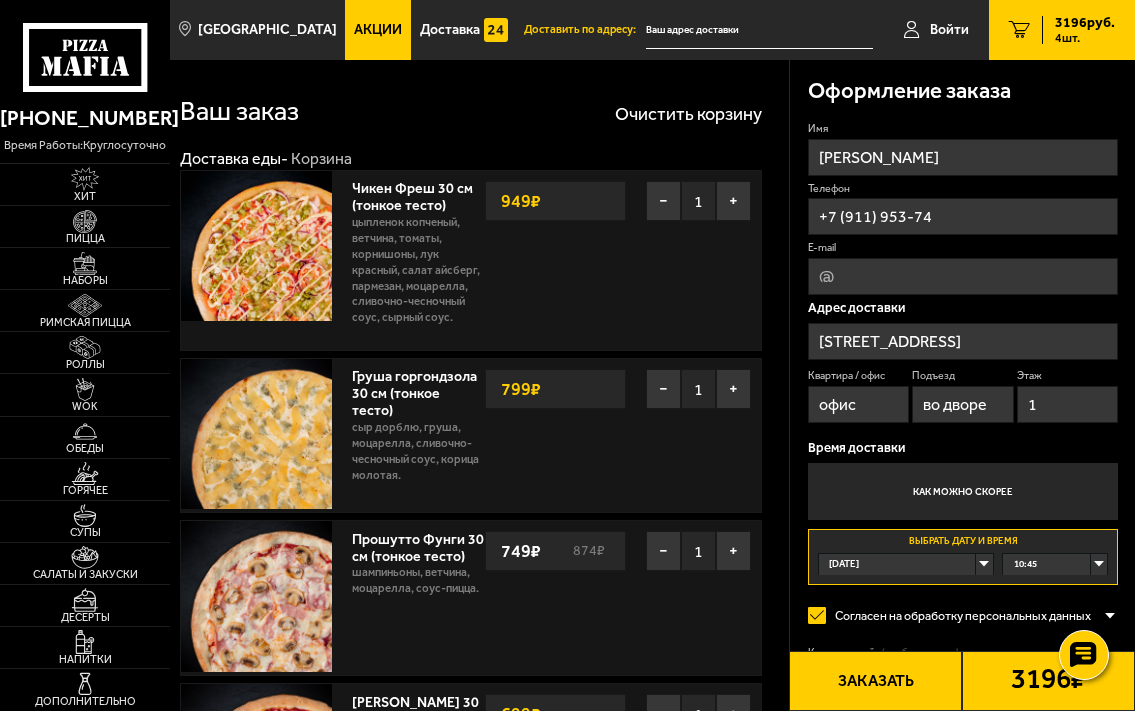 click on "10:45" at bounding box center (1055, 564) 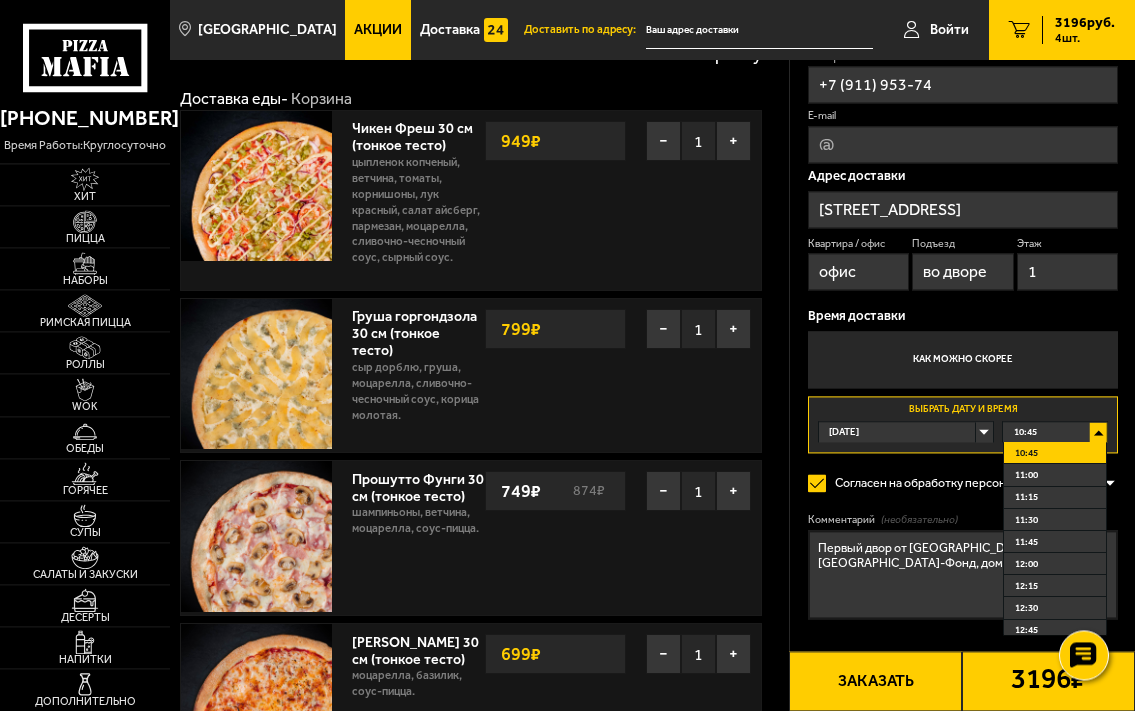 scroll, scrollTop: 204, scrollLeft: 0, axis: vertical 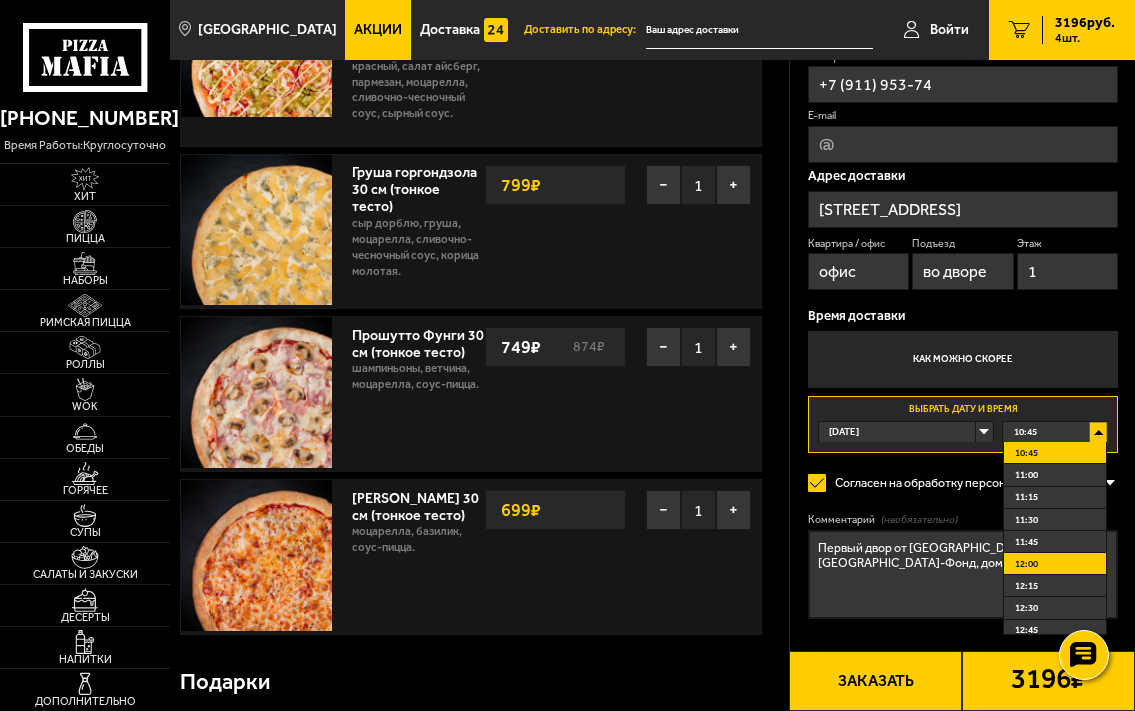 click on "12:00" at bounding box center [1055, 564] 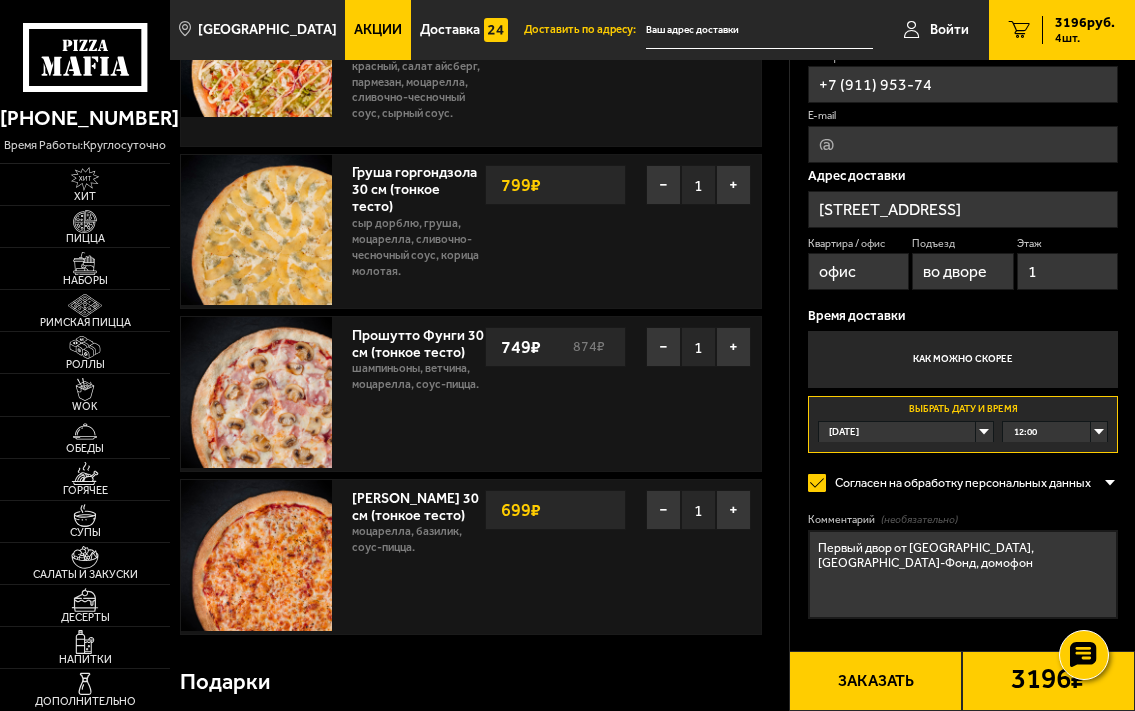 click on "Заказать" at bounding box center [875, 681] 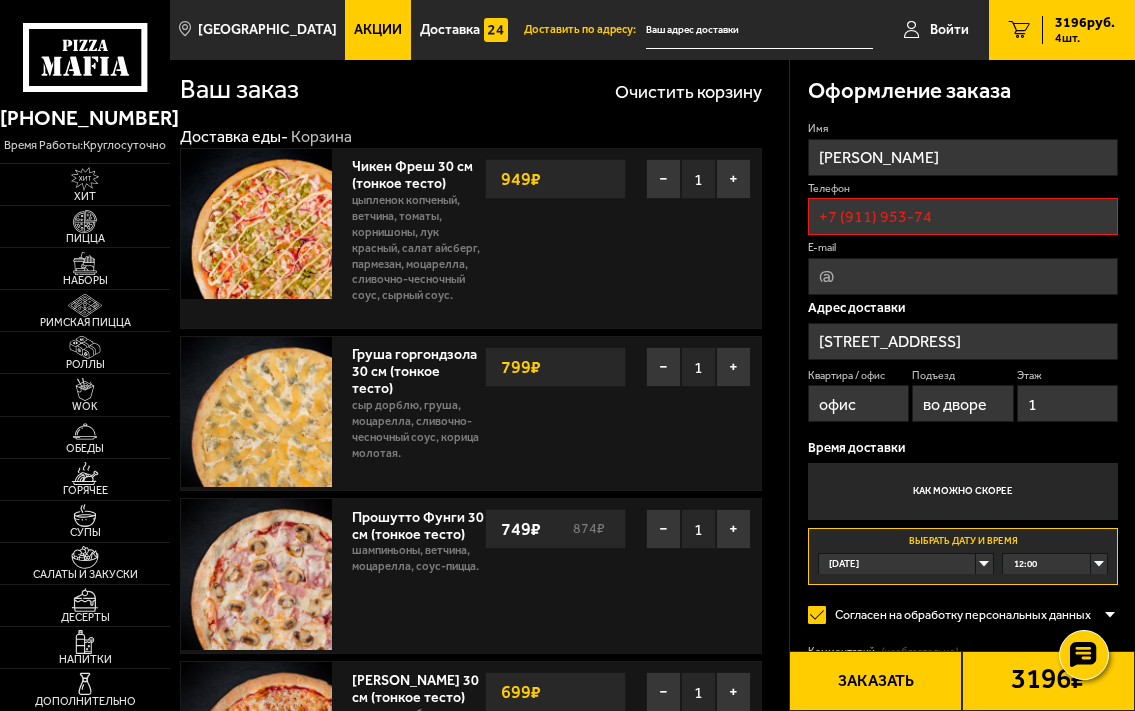 scroll, scrollTop: 0, scrollLeft: 0, axis: both 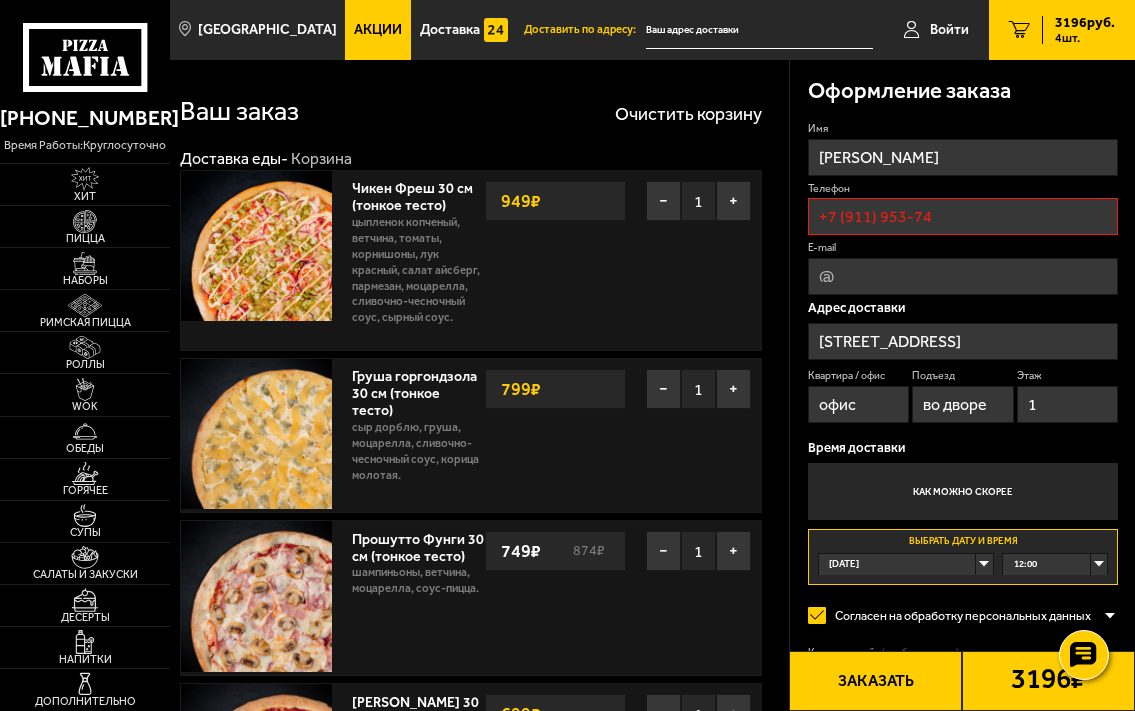 click on "+7 (911) 953-74" at bounding box center [963, 216] 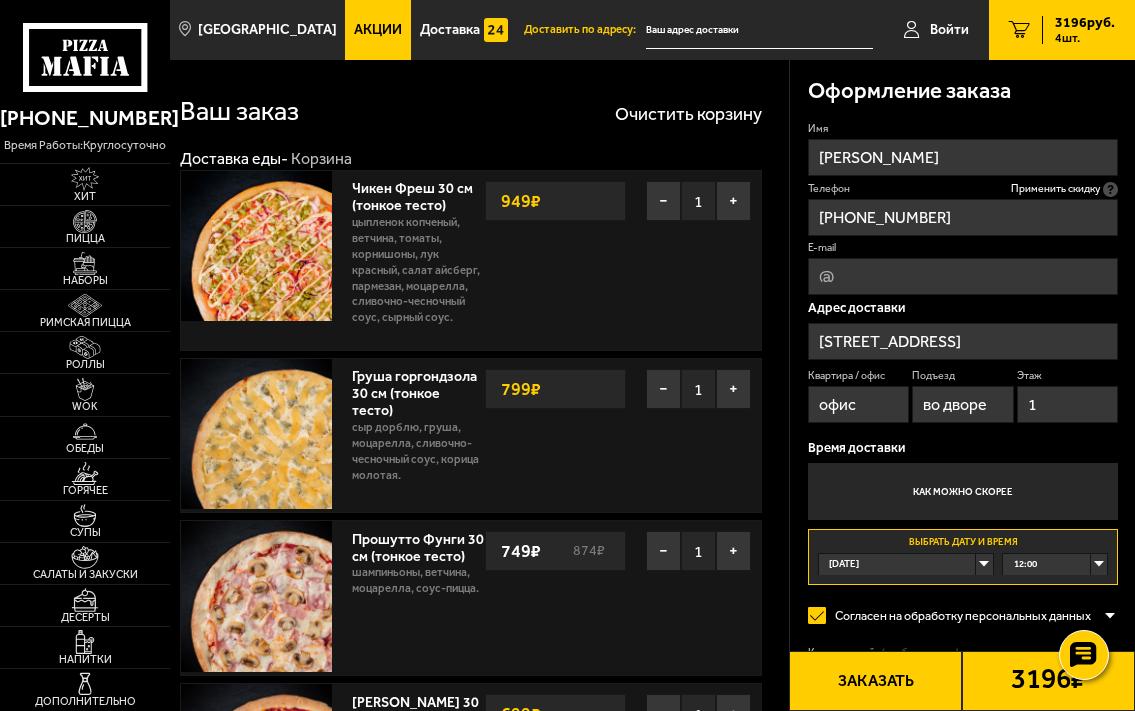 type on "[PHONE_NUMBER]" 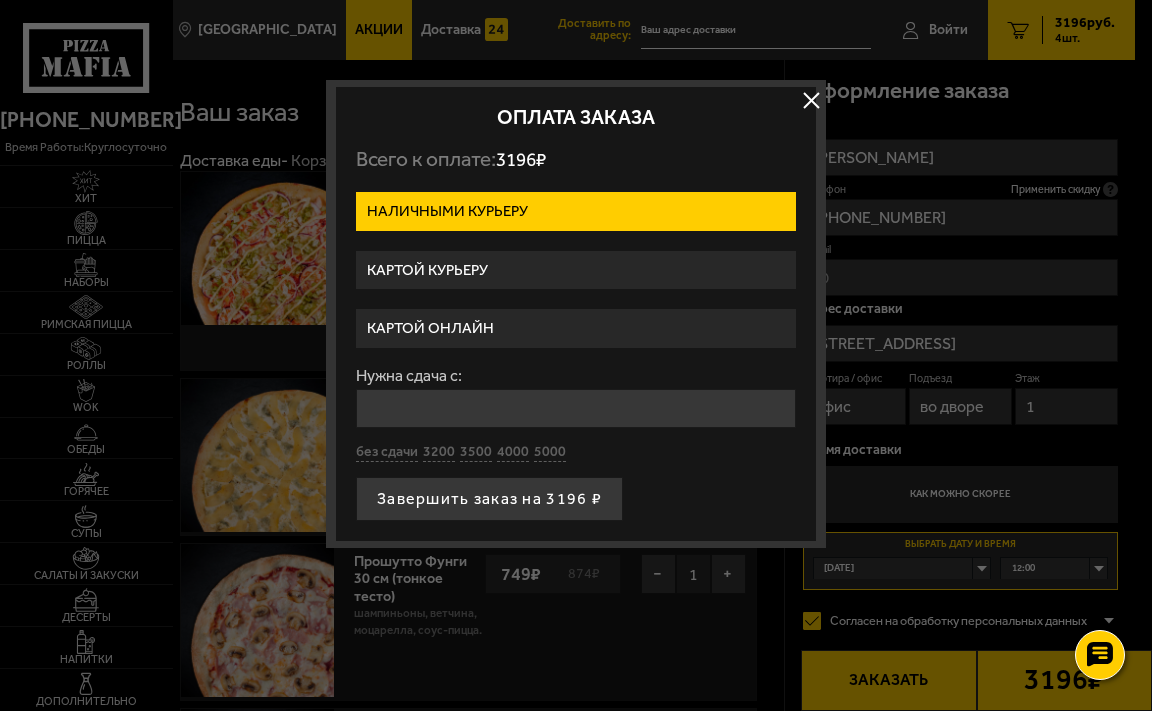 click on "Картой курьеру" at bounding box center [576, 270] 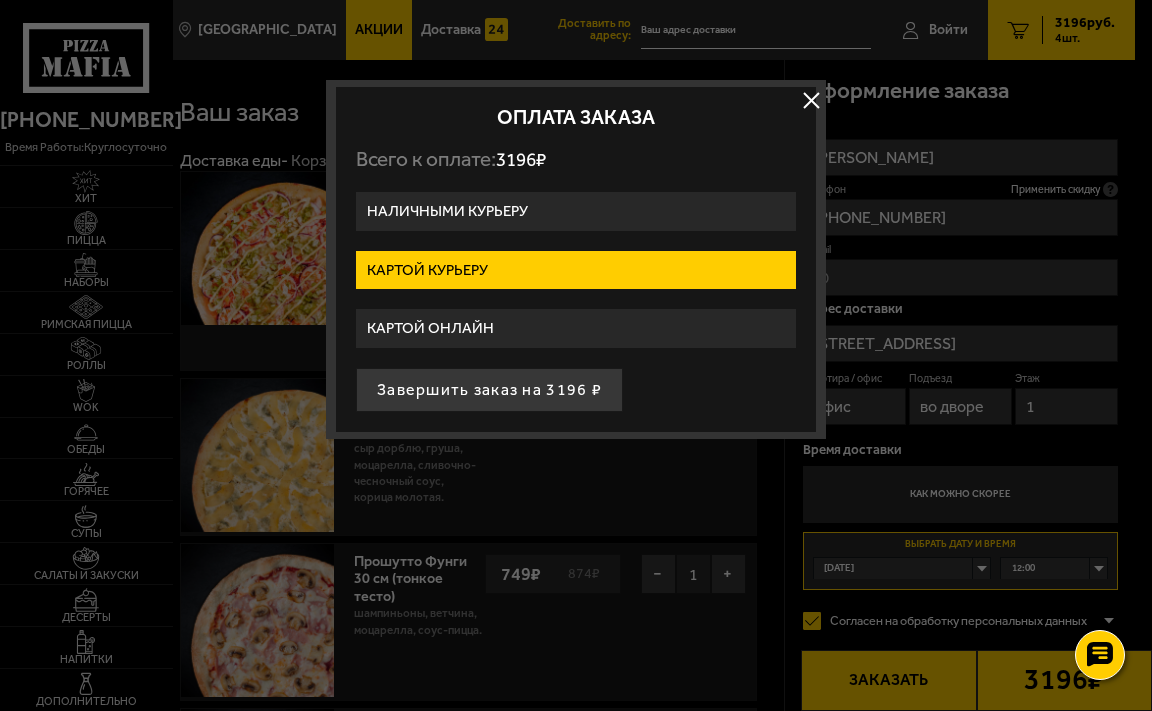 click on "Картой онлайн" at bounding box center (576, 328) 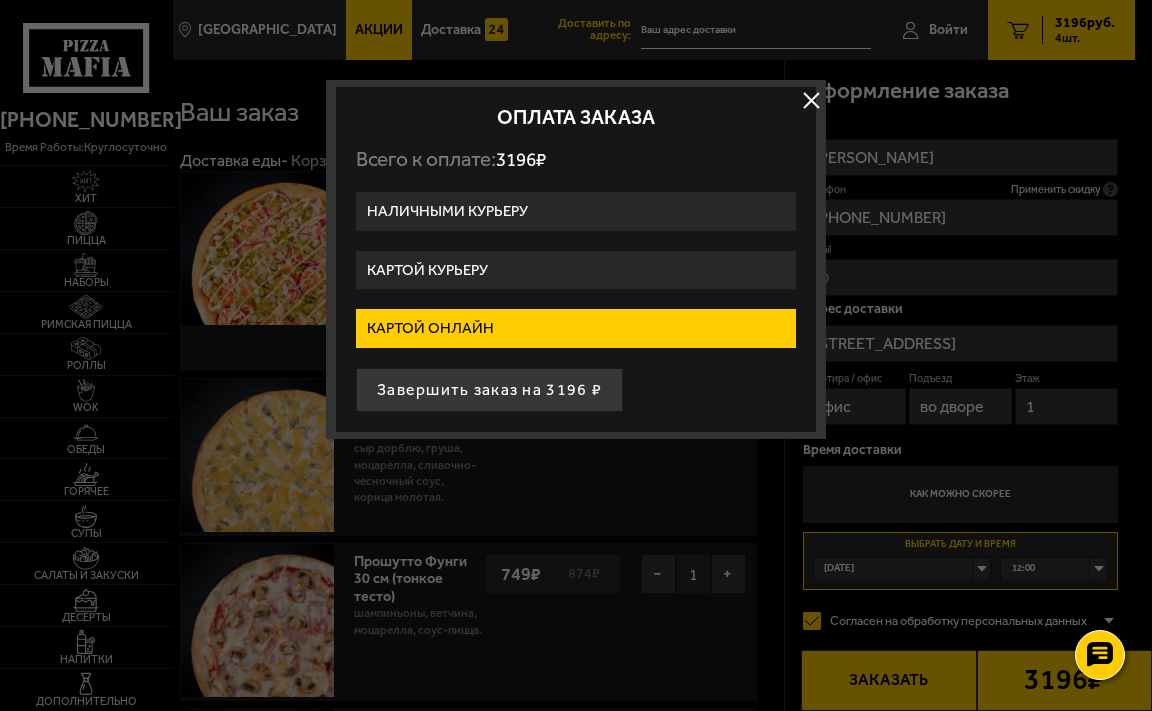 click on "Картой онлайн" at bounding box center [576, 328] 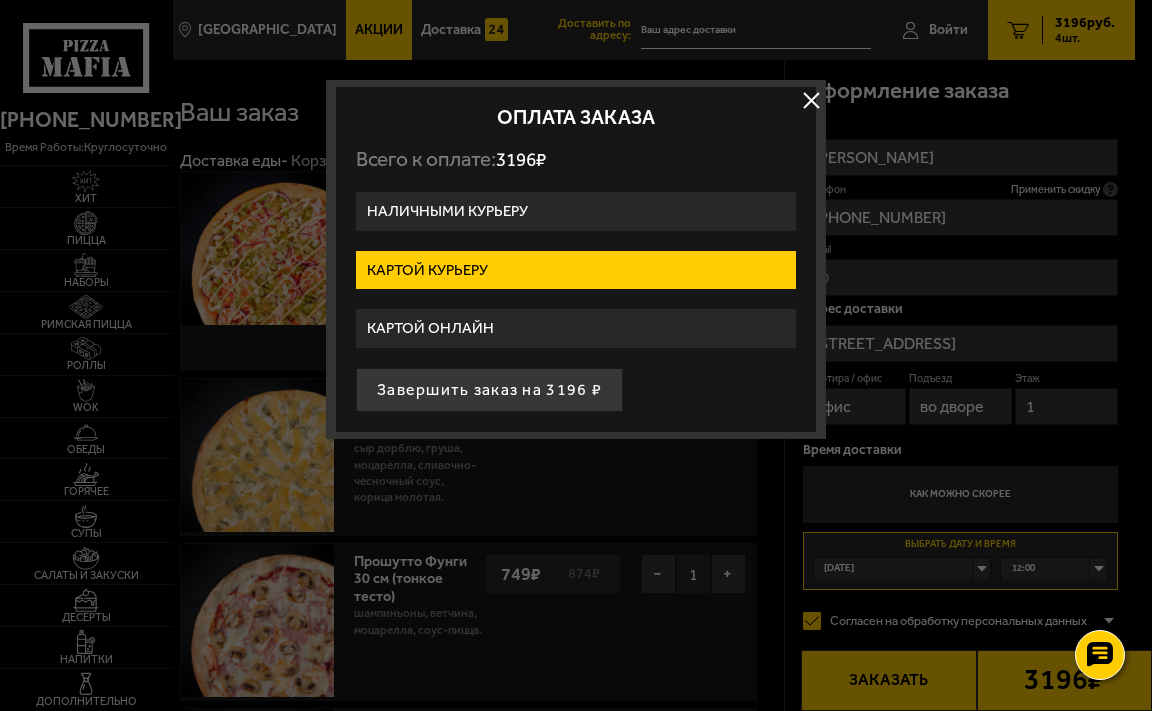 click on "Картой онлайн" at bounding box center (576, 328) 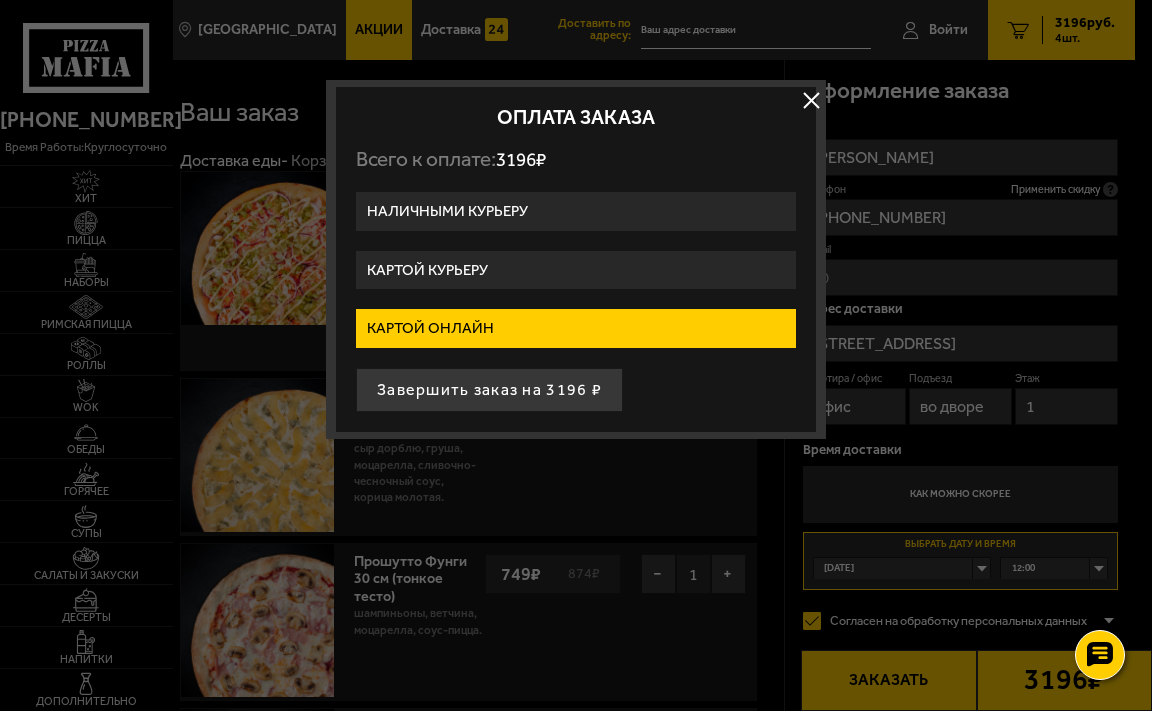 click on "Картой курьеру" at bounding box center [576, 270] 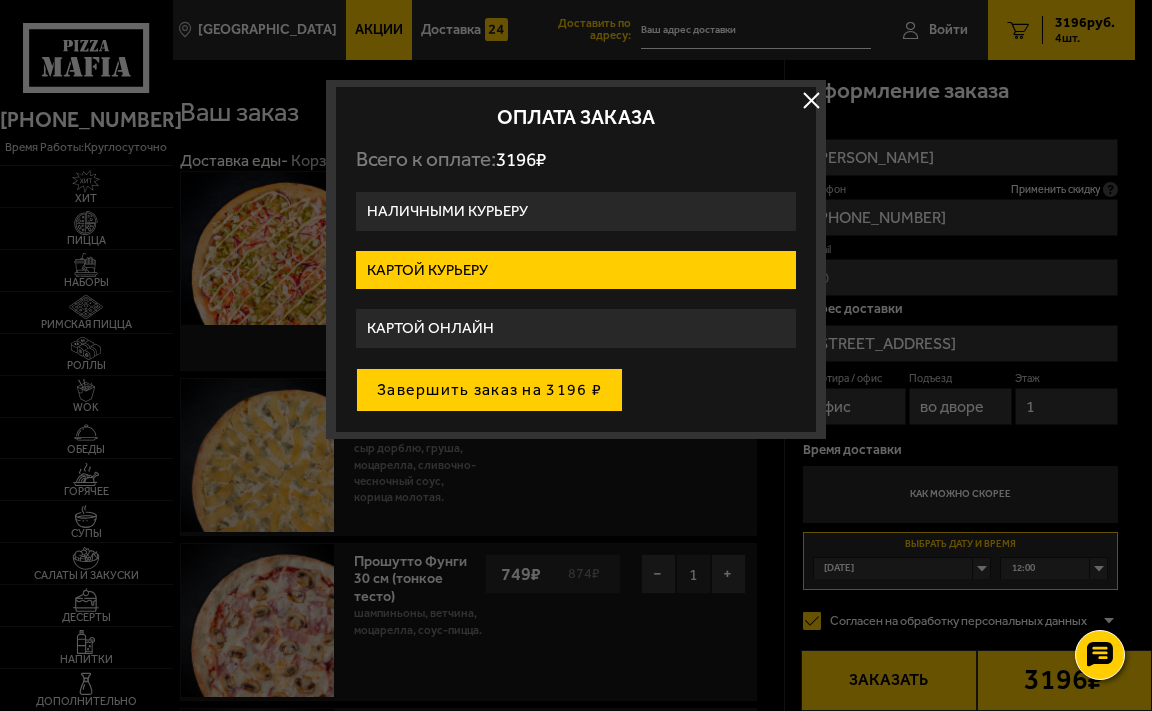 click on "Завершить заказ на 3196 ₽" at bounding box center [489, 390] 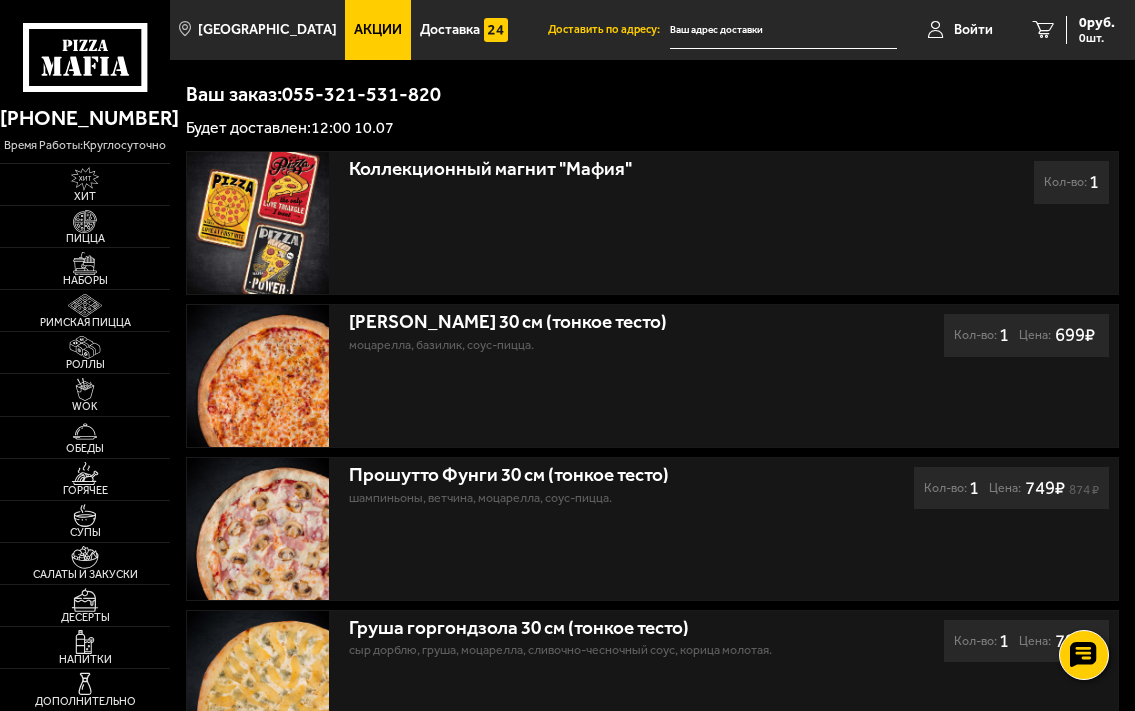 scroll, scrollTop: 137, scrollLeft: 0, axis: vertical 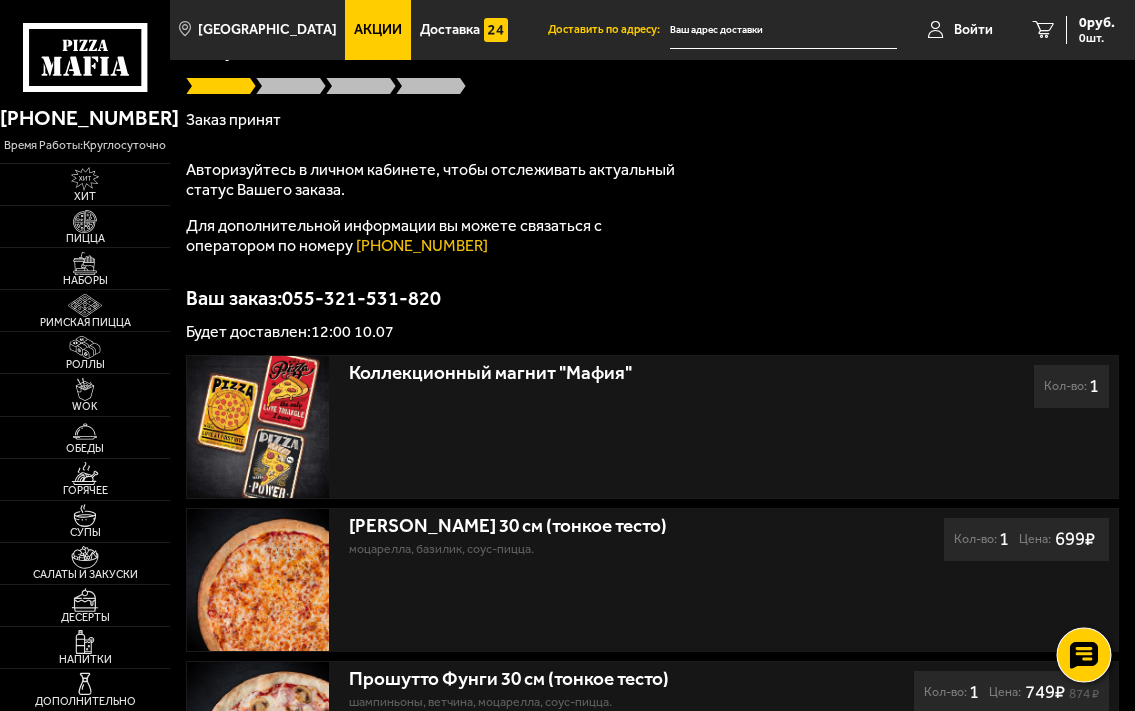 click 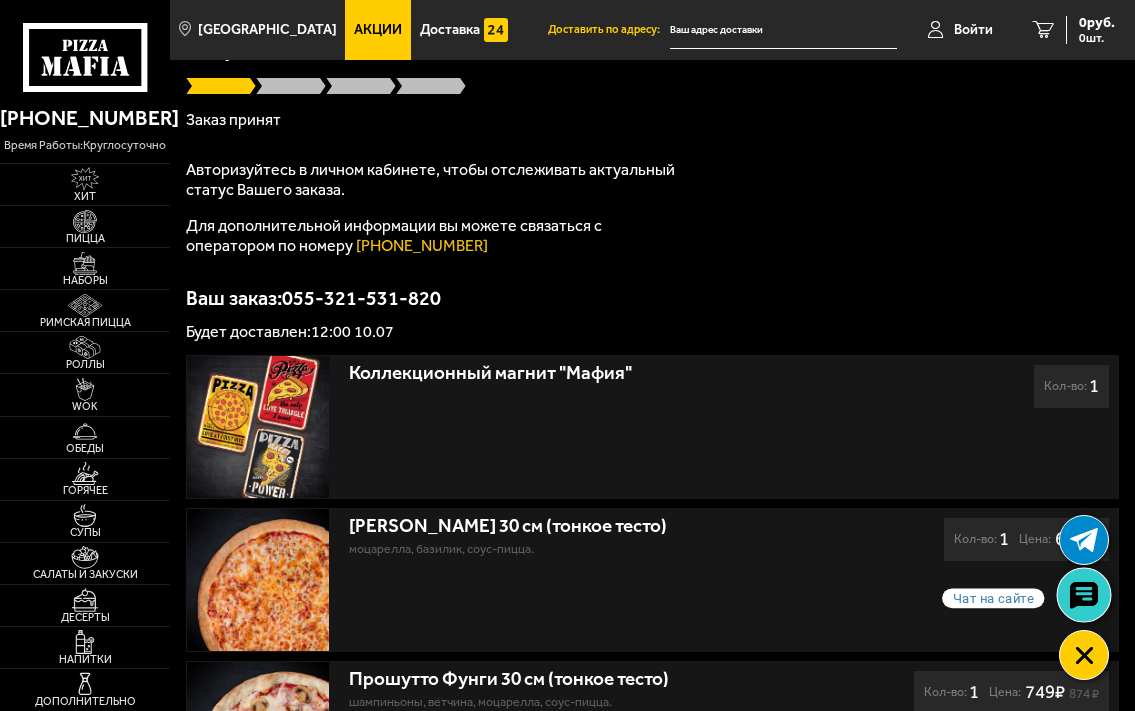 click 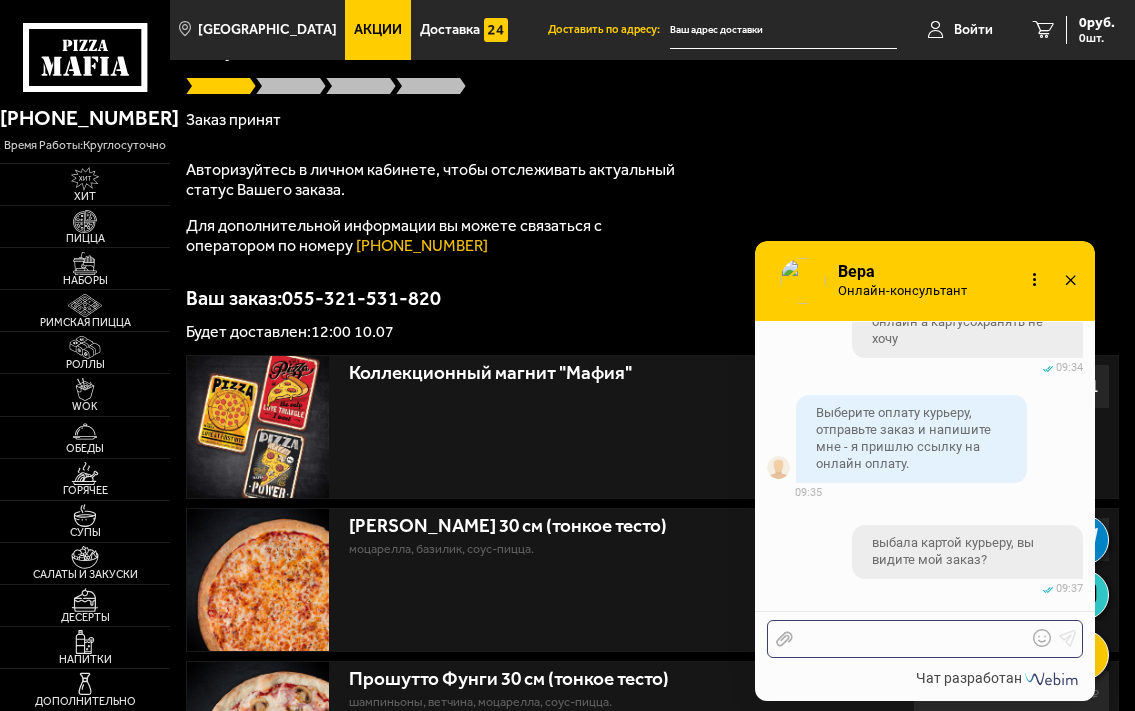 scroll, scrollTop: 2195, scrollLeft: 0, axis: vertical 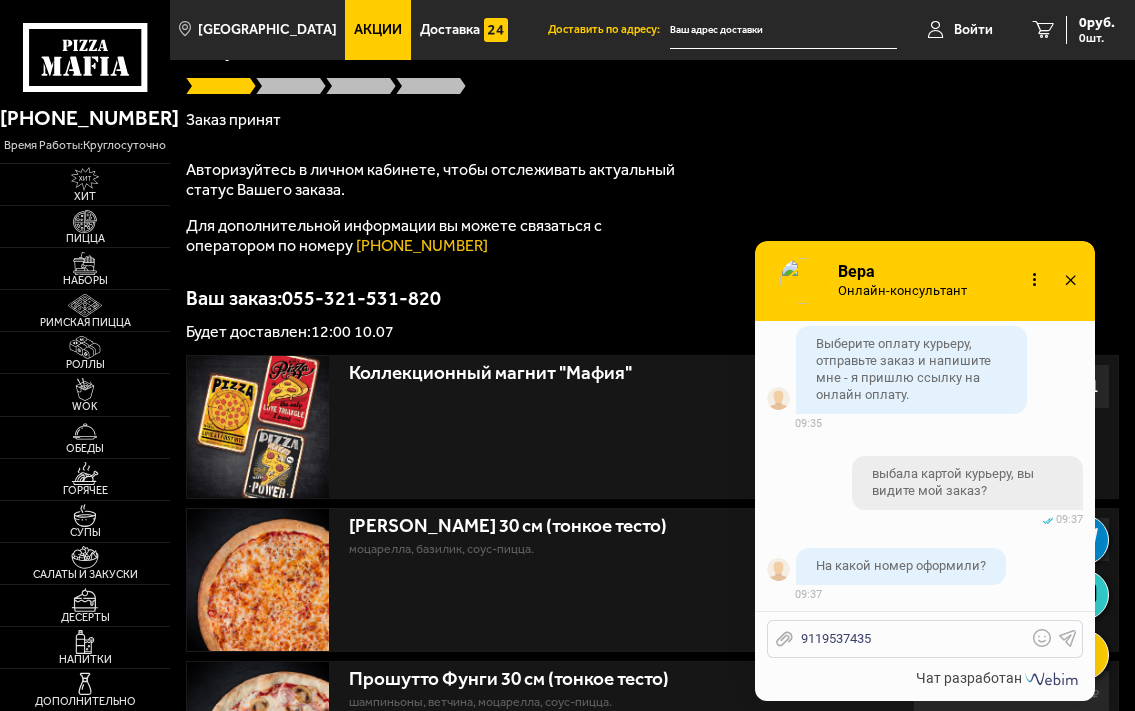 click 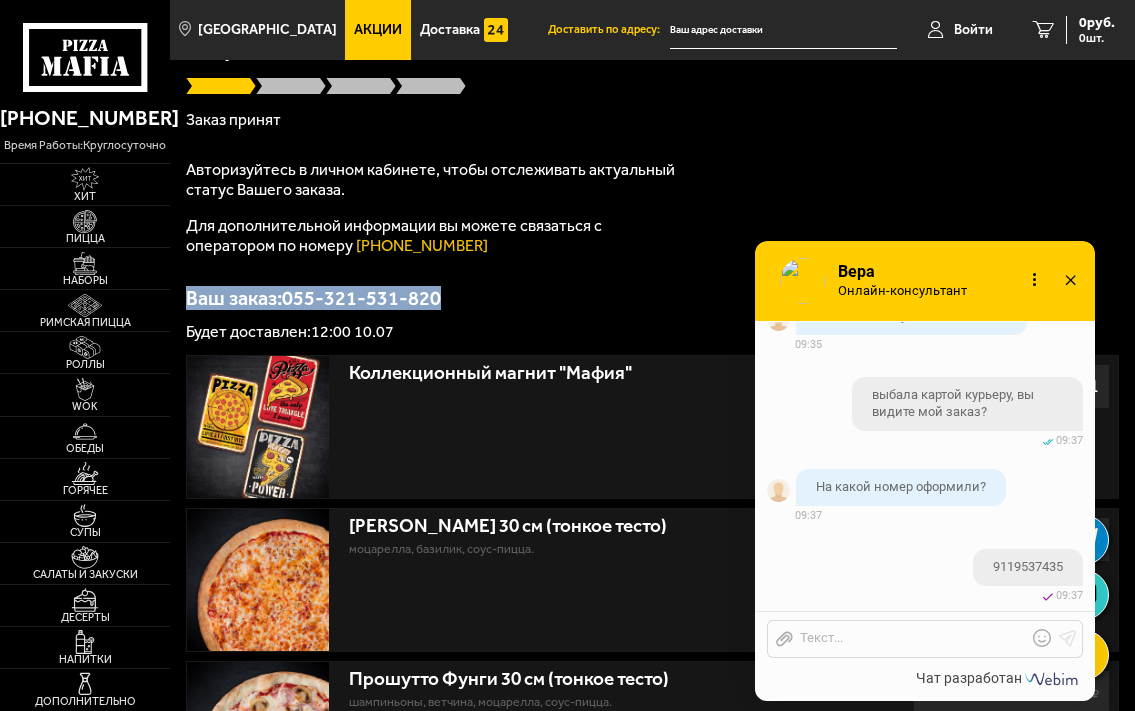 drag, startPoint x: 192, startPoint y: 297, endPoint x: 457, endPoint y: 304, distance: 265.09244 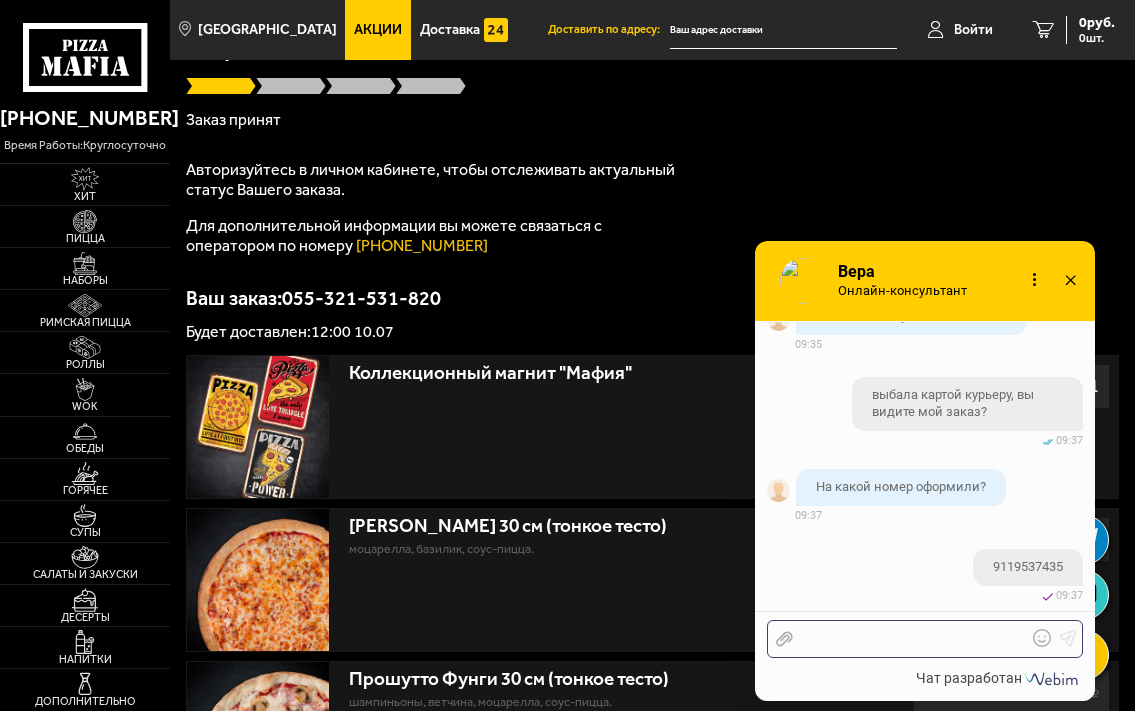 click at bounding box center (910, 639) 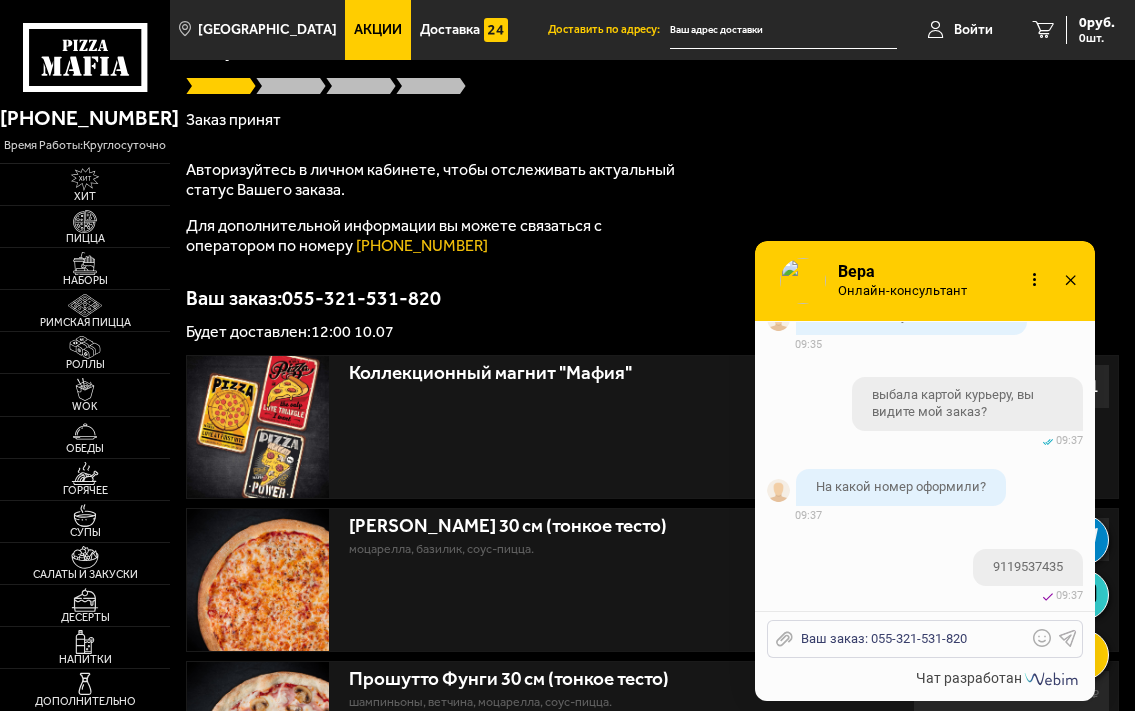 click 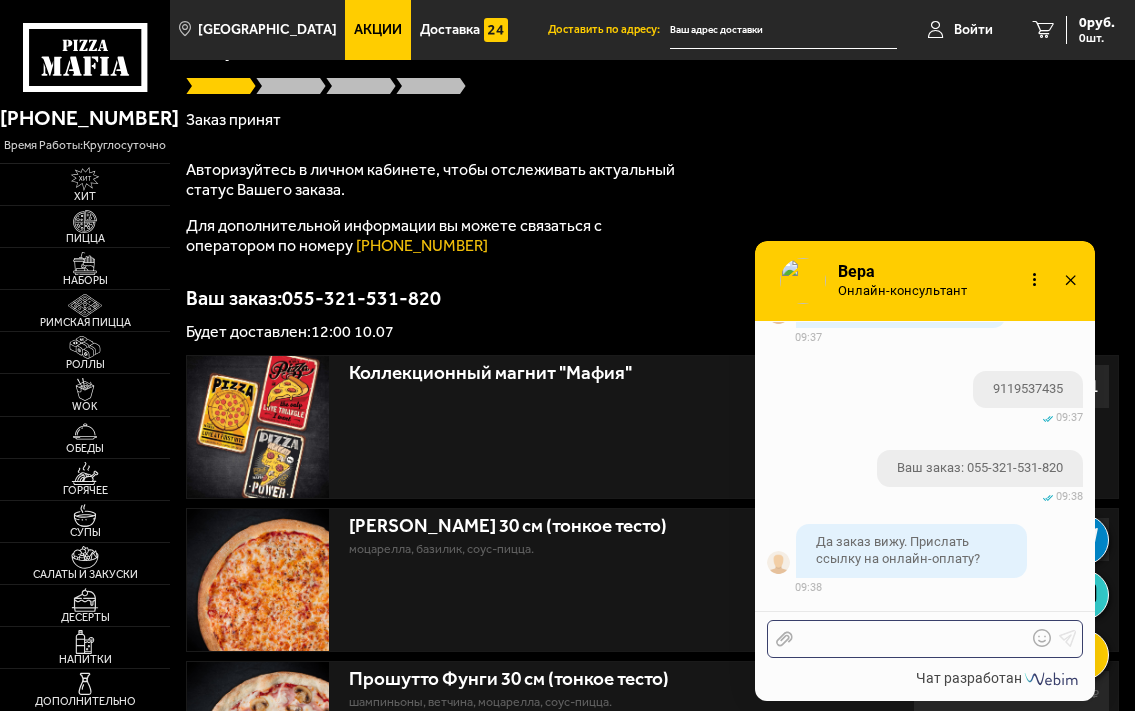 scroll, scrollTop: 2543, scrollLeft: 0, axis: vertical 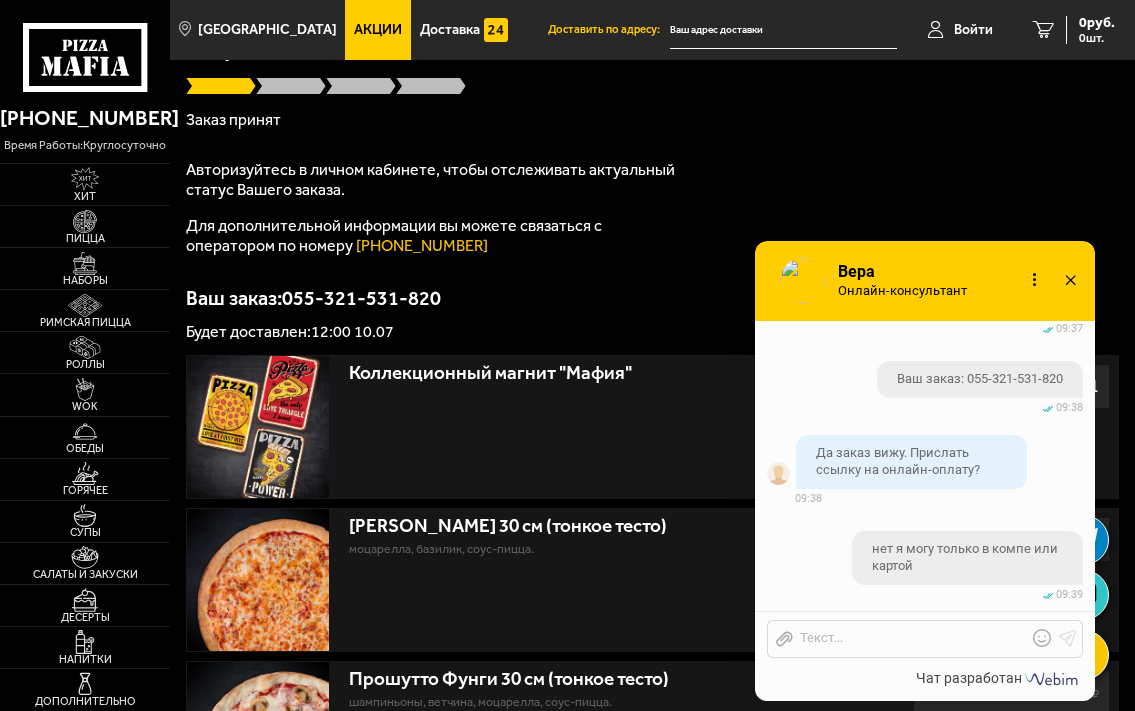 click 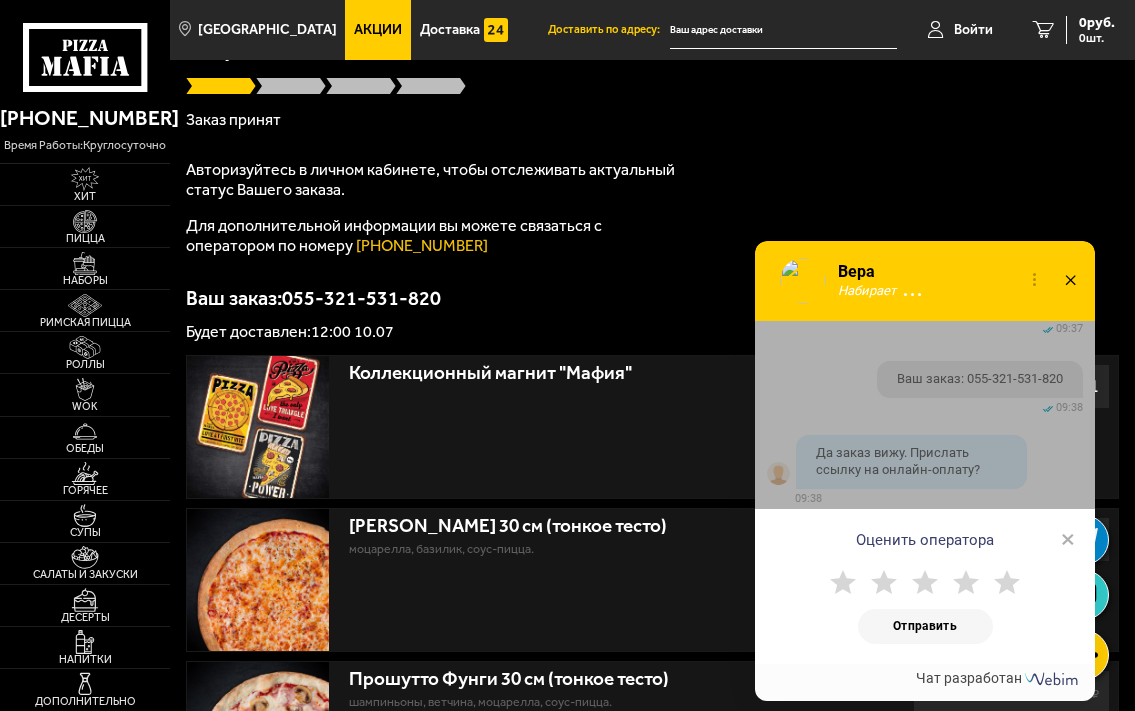 click 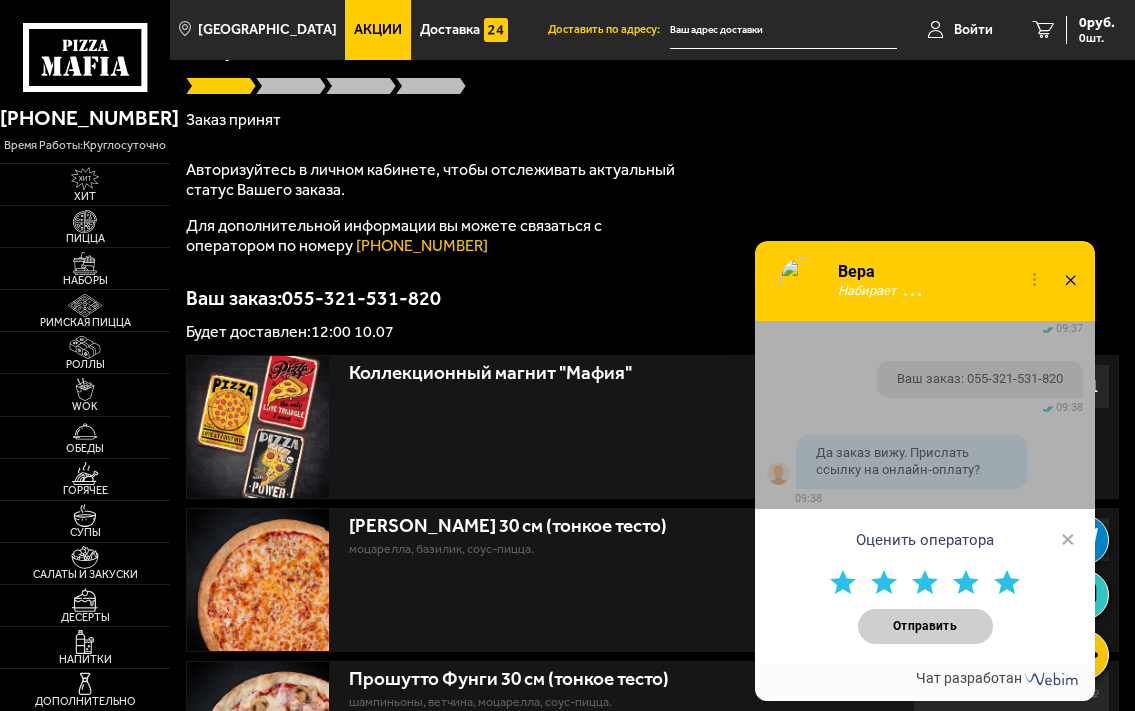 click on "Отправить" at bounding box center (925, 626) 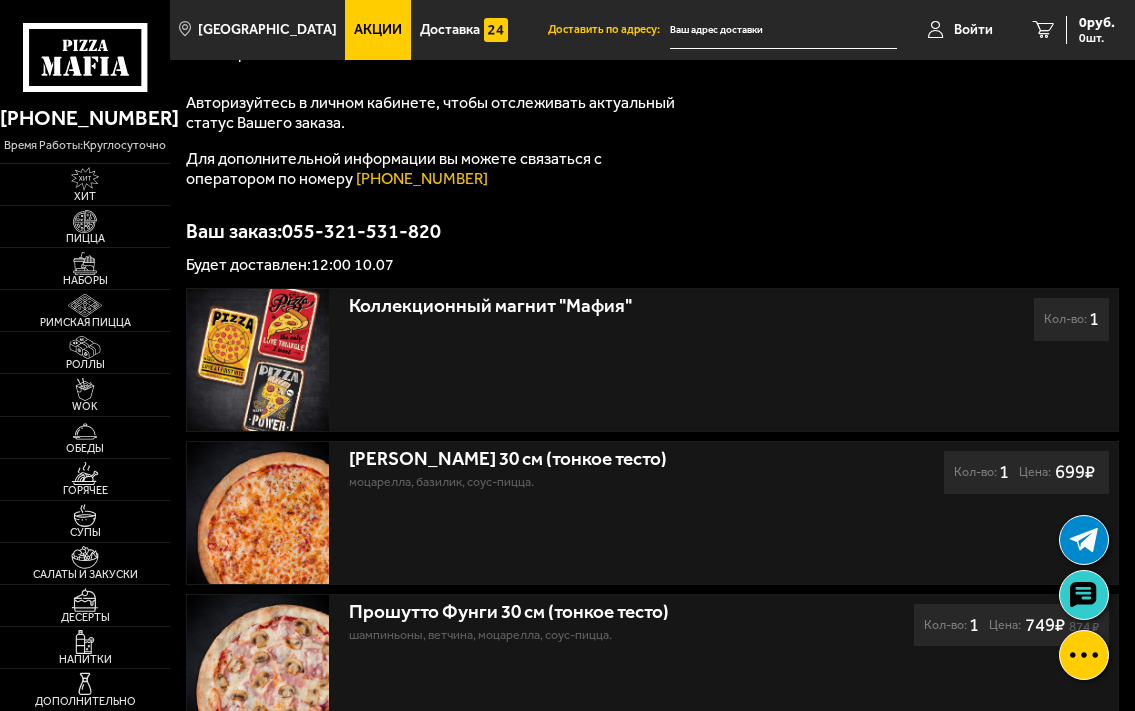 scroll, scrollTop: 0, scrollLeft: 0, axis: both 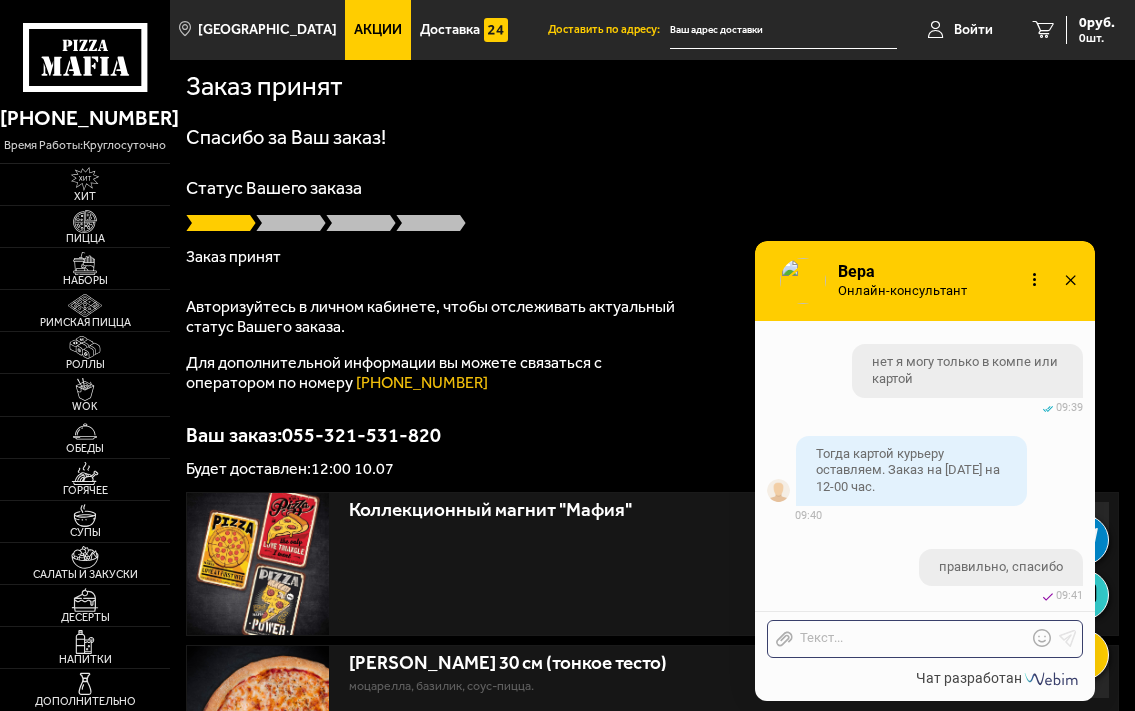 click 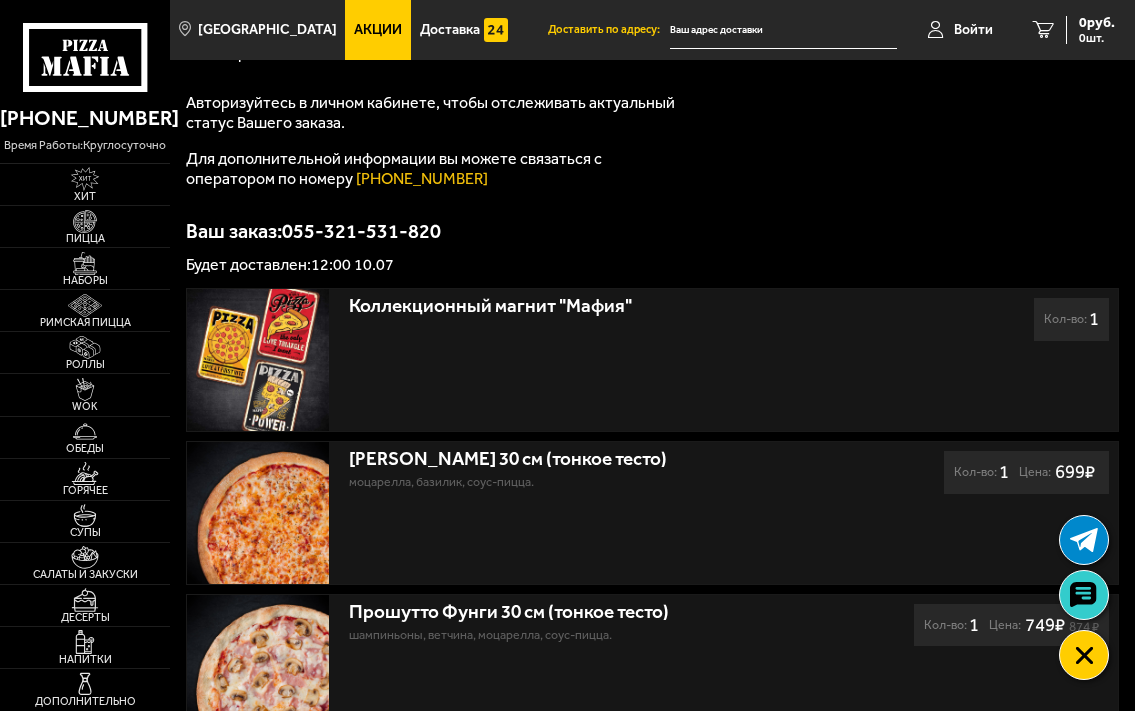 scroll, scrollTop: 0, scrollLeft: 0, axis: both 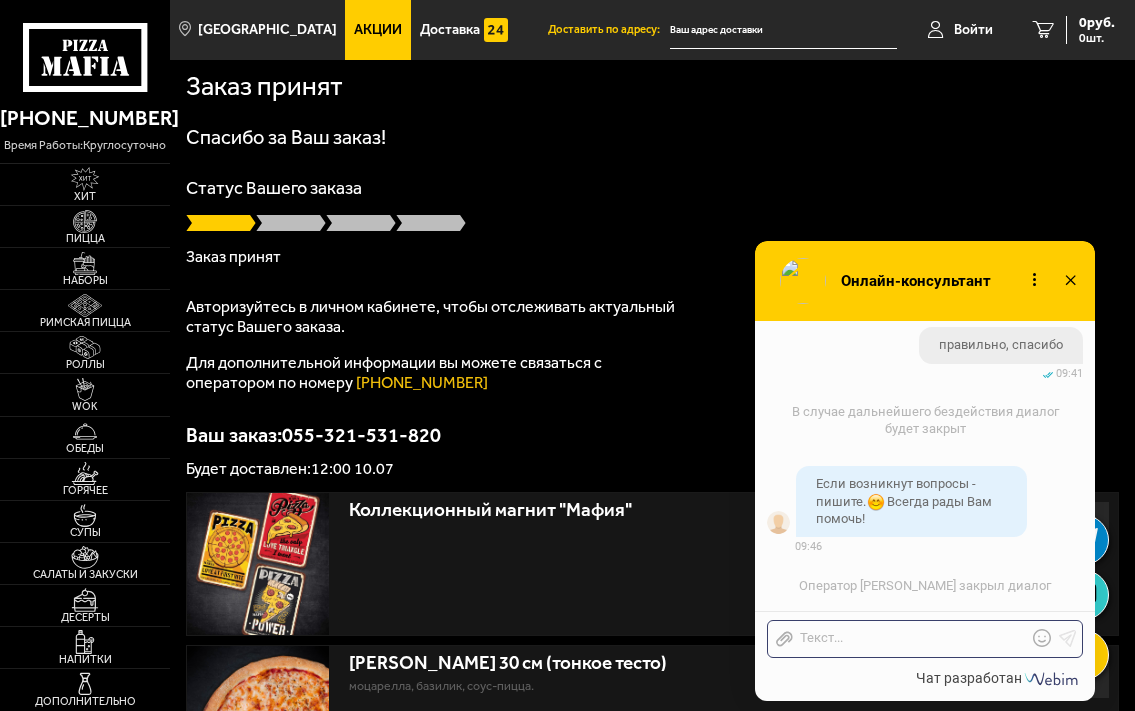 click 